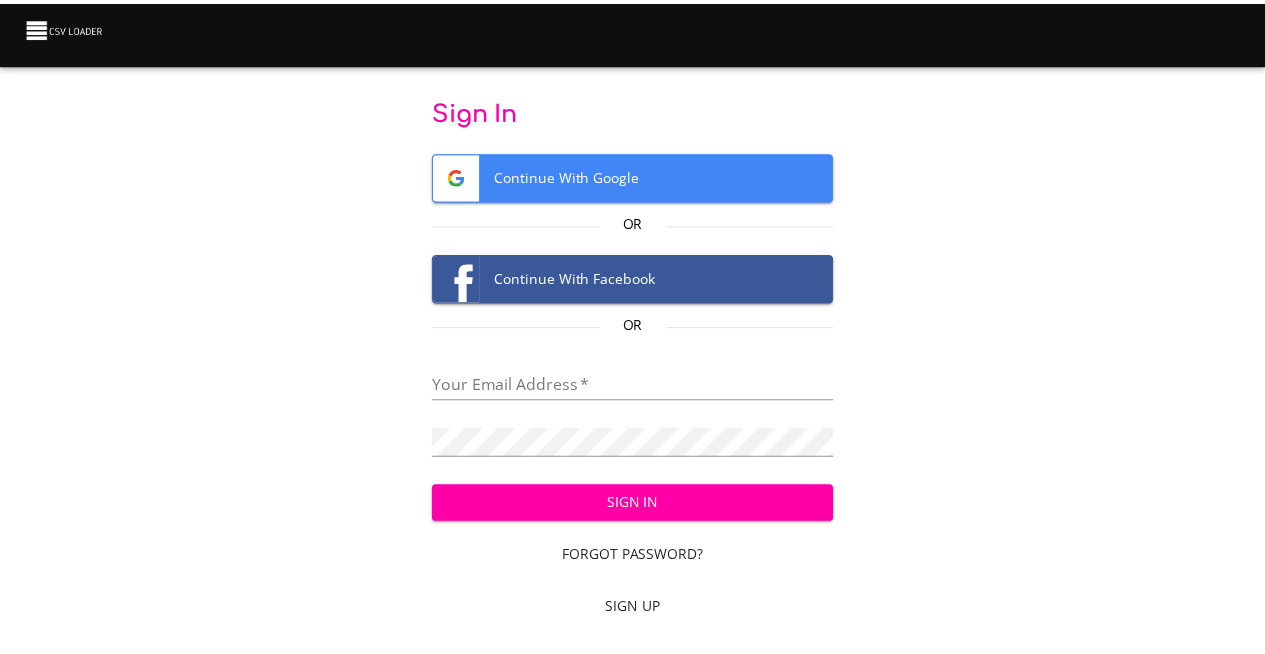 scroll, scrollTop: 0, scrollLeft: 0, axis: both 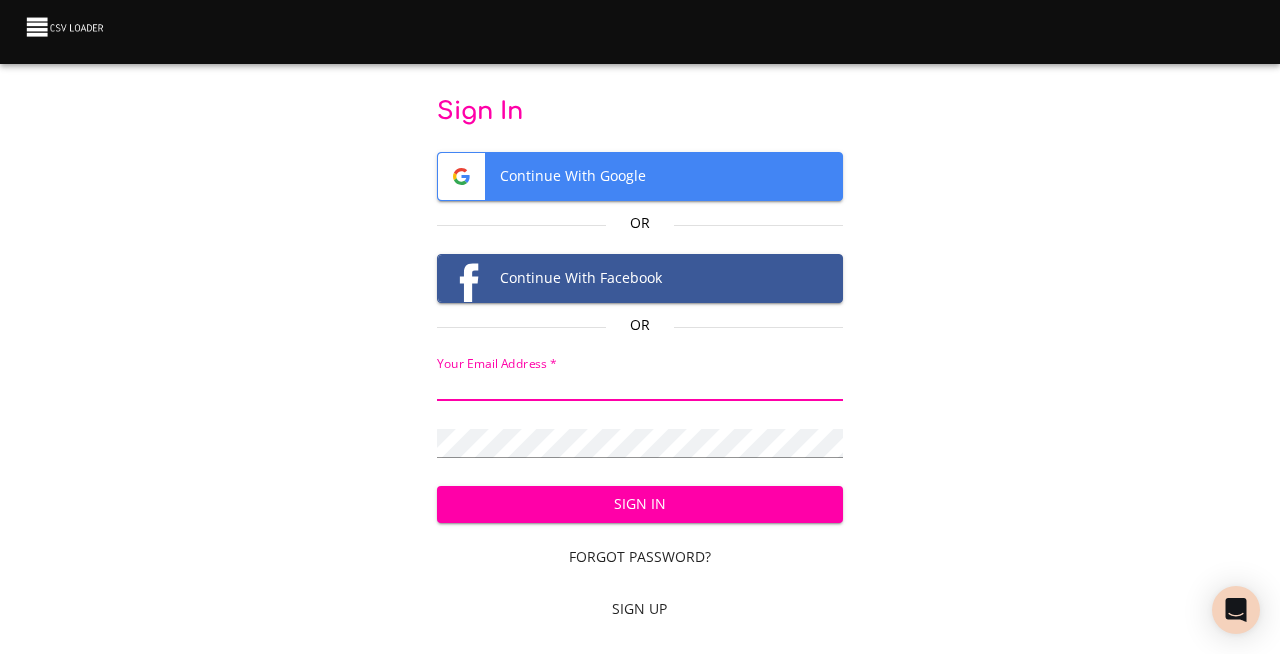 click at bounding box center (639, 386) 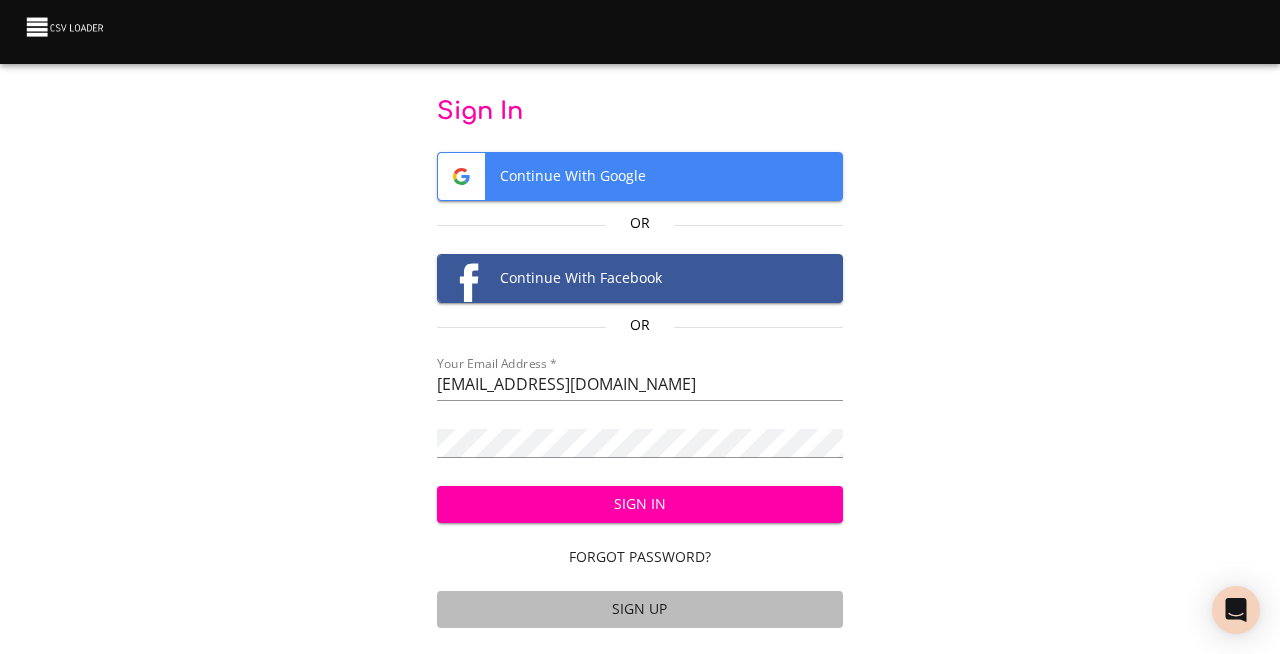 click on "Sign Up" at bounding box center (639, 609) 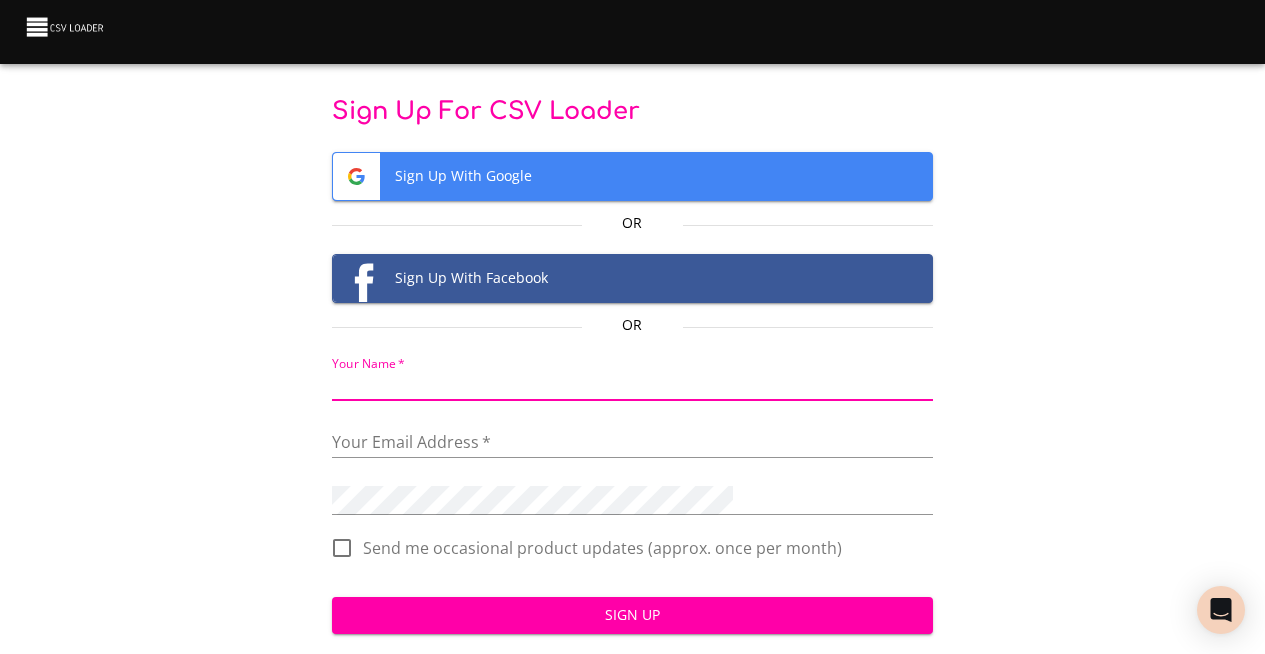 click at bounding box center [632, 386] 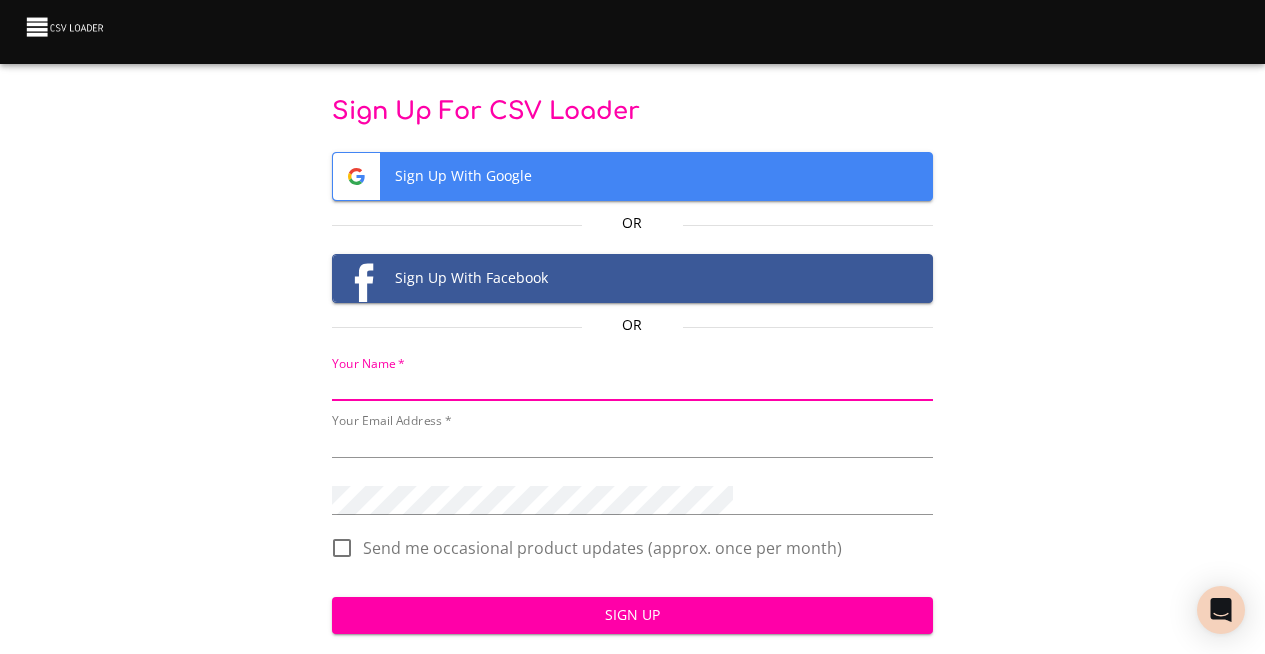 type on "[PERSON_NAME]" 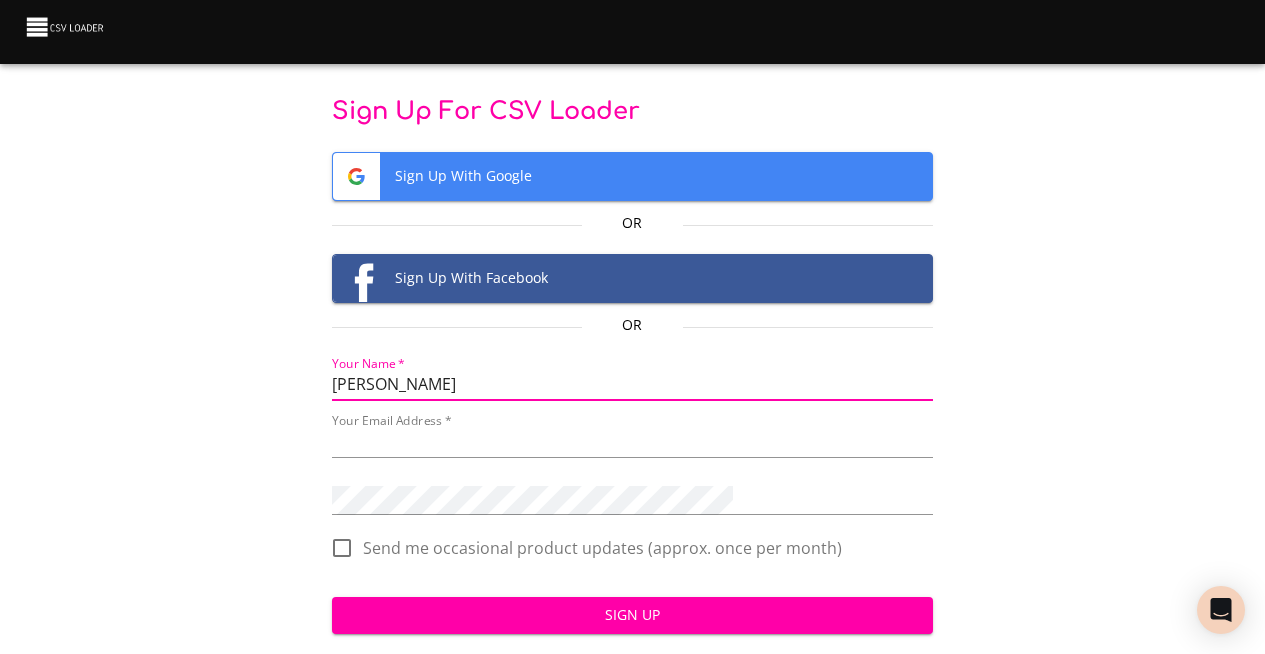type on "[EMAIL_ADDRESS][DOMAIN_NAME]" 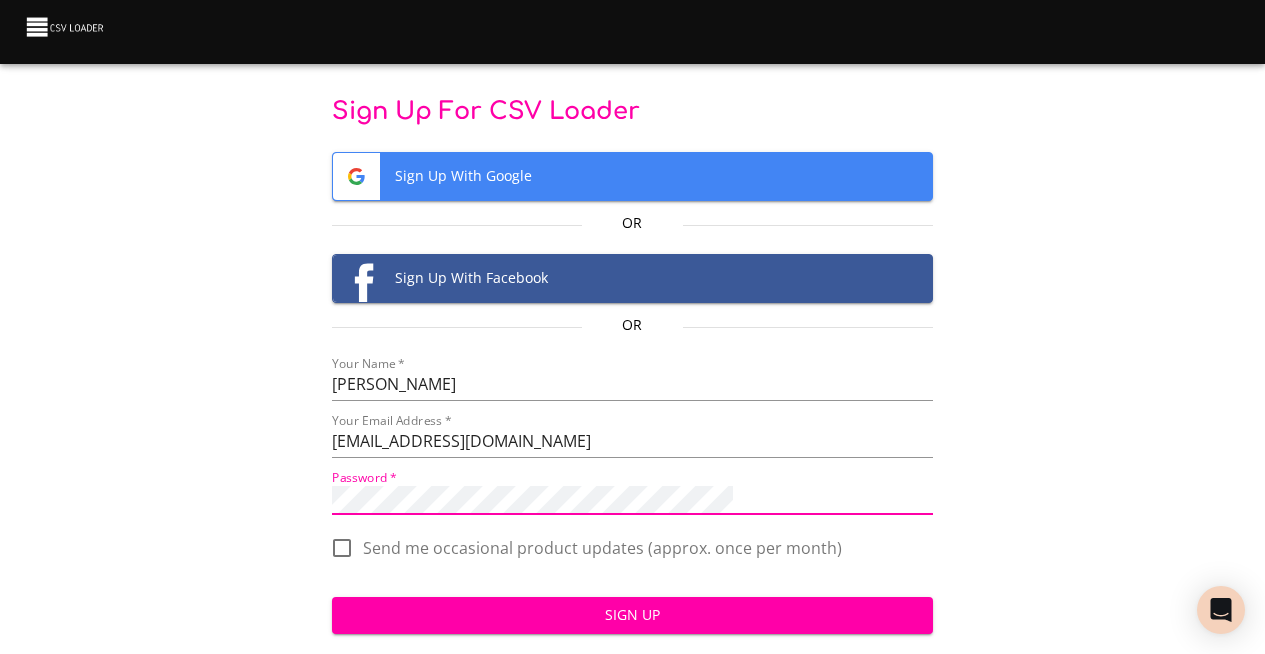 click on "Sign Up For CSV Loader Sign Up With Google Or Sign Up With Facebook Or Your Name   * [PERSON_NAME] Your Email Address   * [EMAIL_ADDRESS][DOMAIN_NAME] Password   * Send me occasional product updates (approx. once per month) Sign Up Sign In" at bounding box center [632, 393] 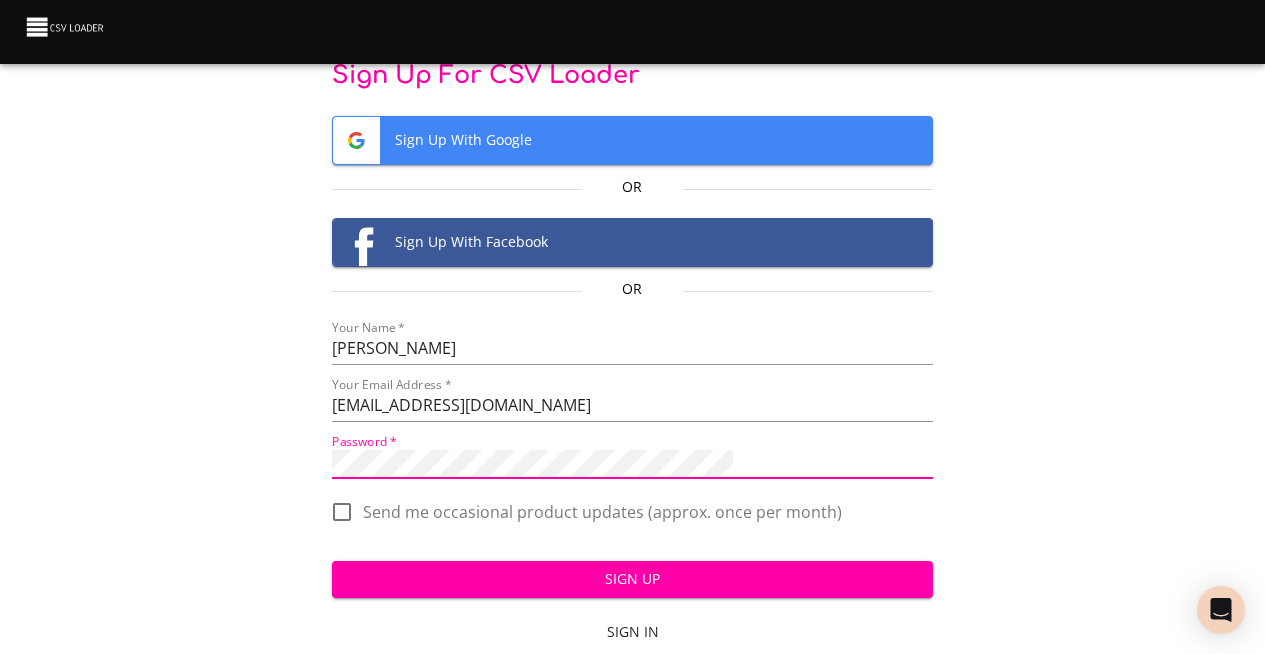 scroll, scrollTop: 42, scrollLeft: 0, axis: vertical 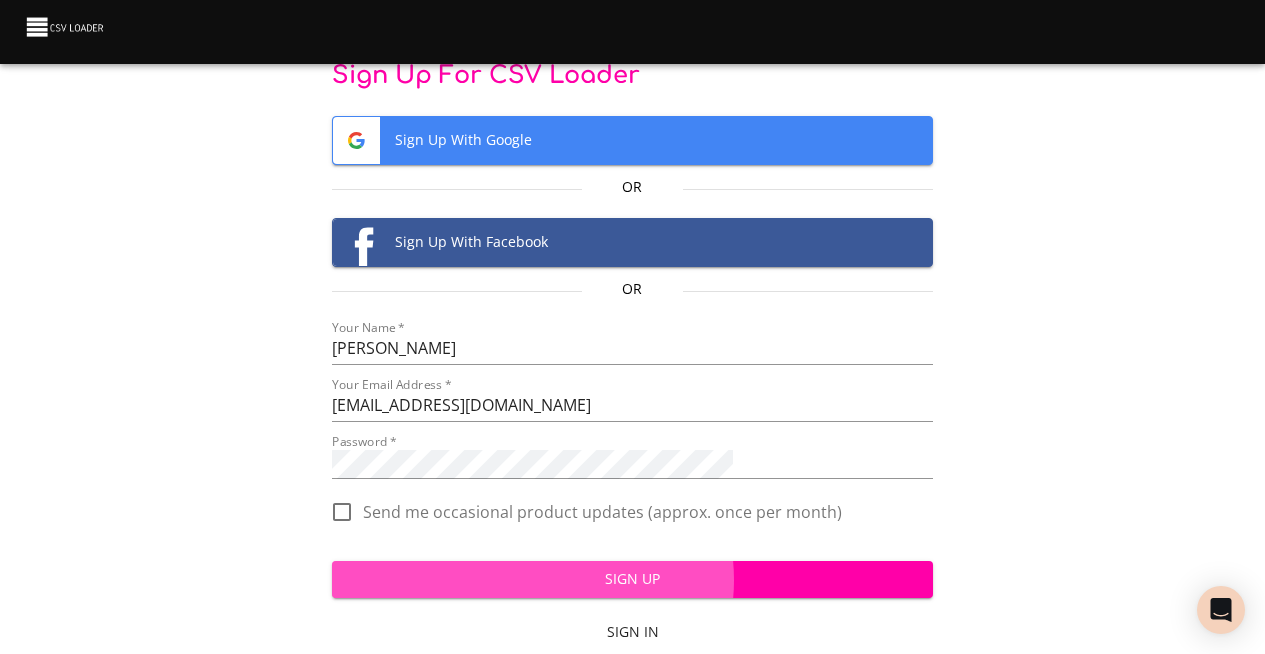 click on "Sign Up" at bounding box center [632, 579] 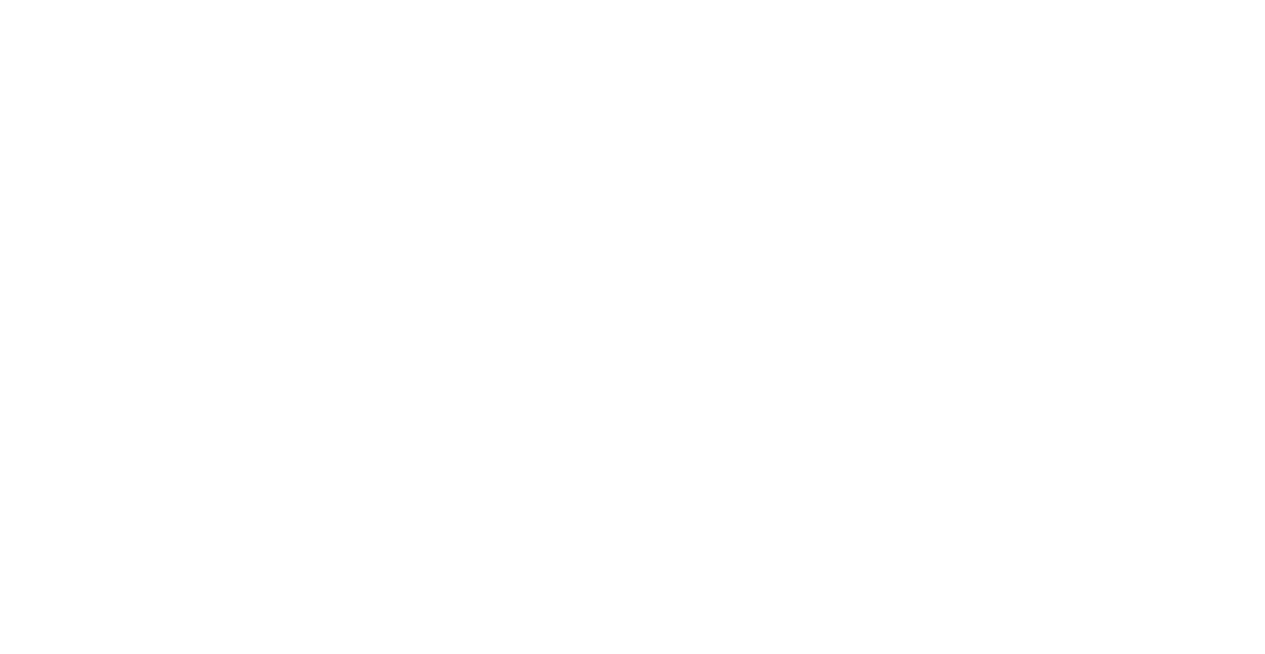 scroll, scrollTop: 0, scrollLeft: 0, axis: both 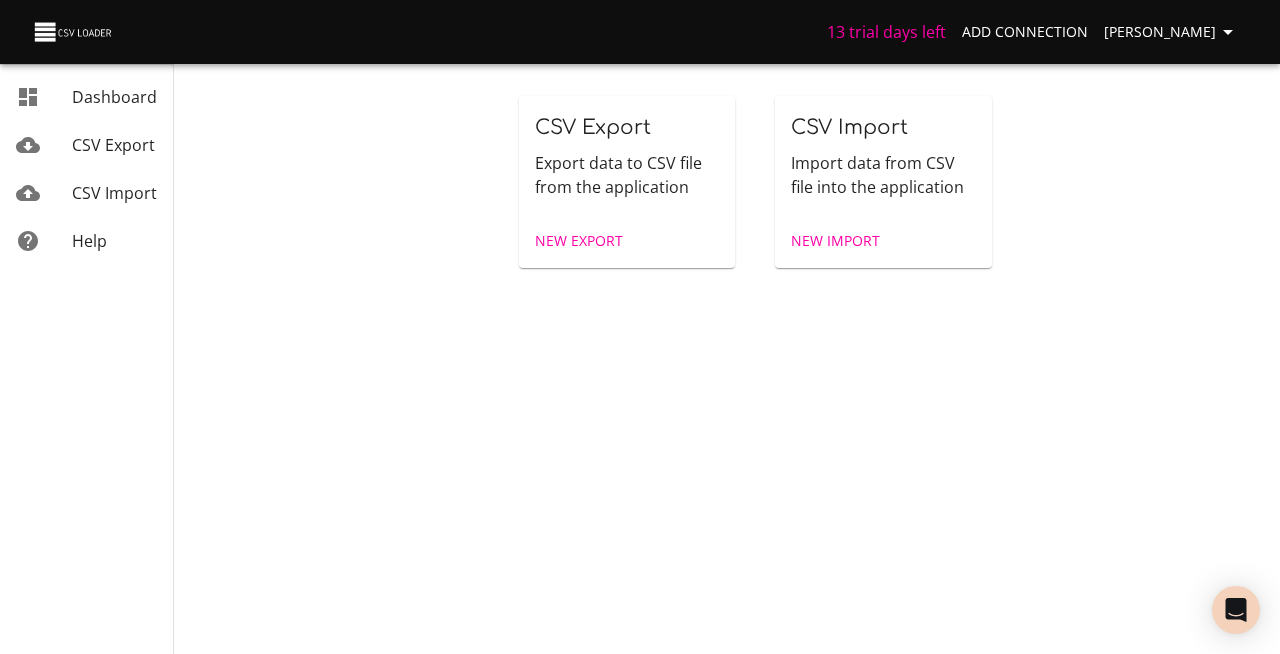 click on "New Import" at bounding box center (835, 241) 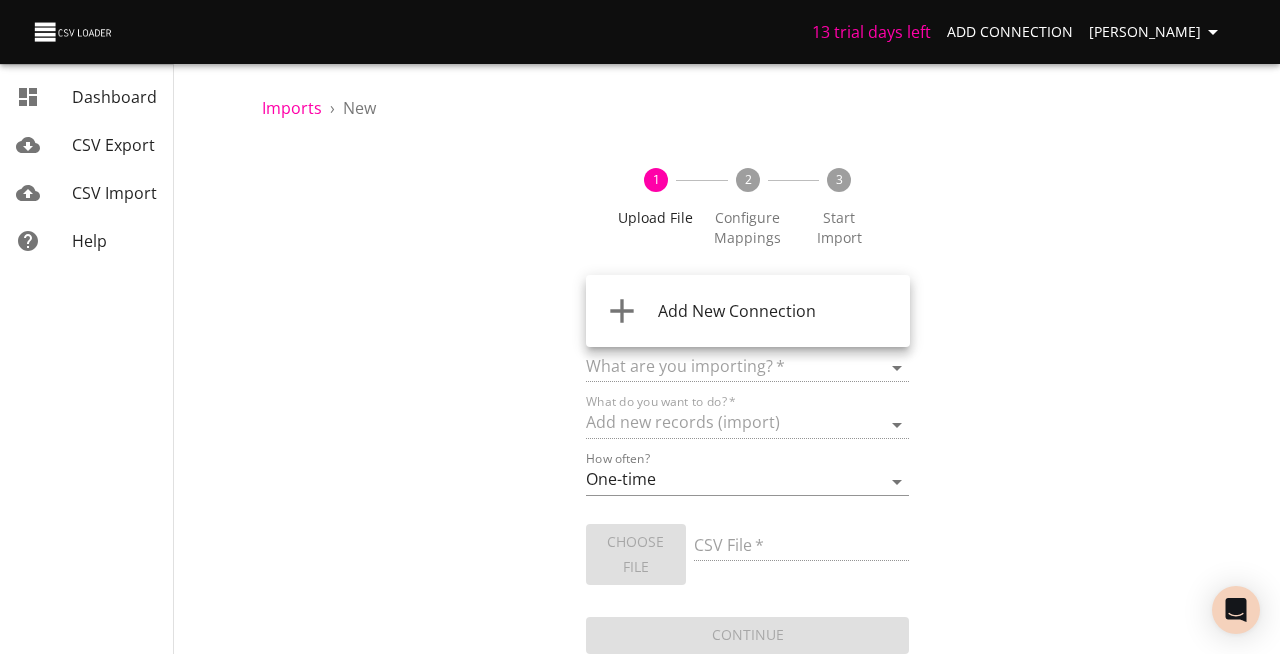 click on "13 trial days left Add Connection [PERSON_NAME]   Dashboard CSV Export CSV Import Help Imports › New 1 Upload File 2 Configure Mappings 3 Start Import Where are you importing?   * ​ What are you importing?   * What do you want to do?   * Add new records (import) How often? One-time Auto import Choose File CSV File   * Continue
Dashboard CSV Export CSV Import Help
Add New Connection" at bounding box center (640, 327) 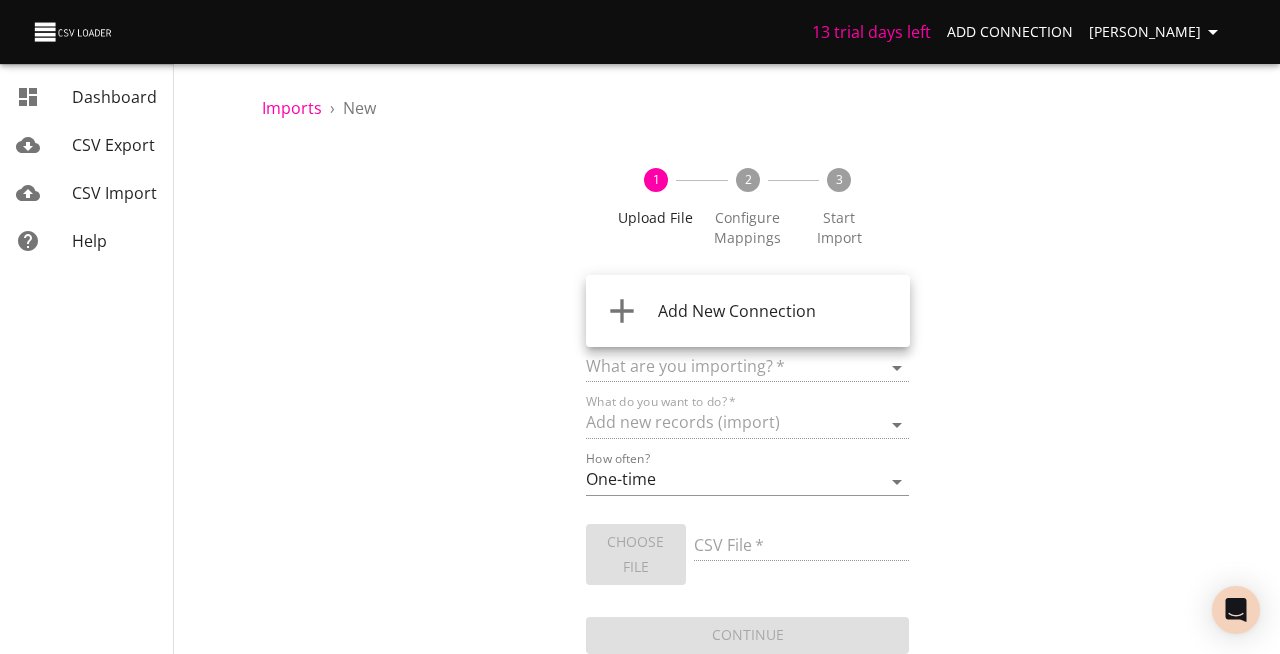 click at bounding box center (640, 327) 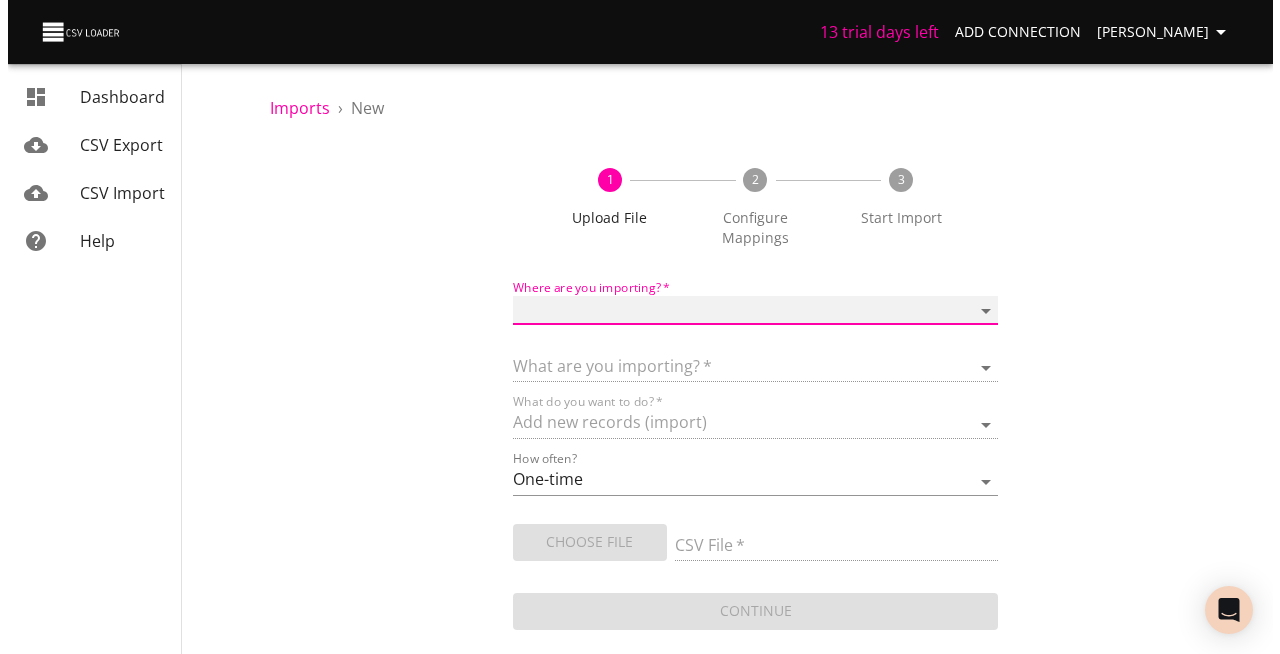 scroll, scrollTop: 3, scrollLeft: 0, axis: vertical 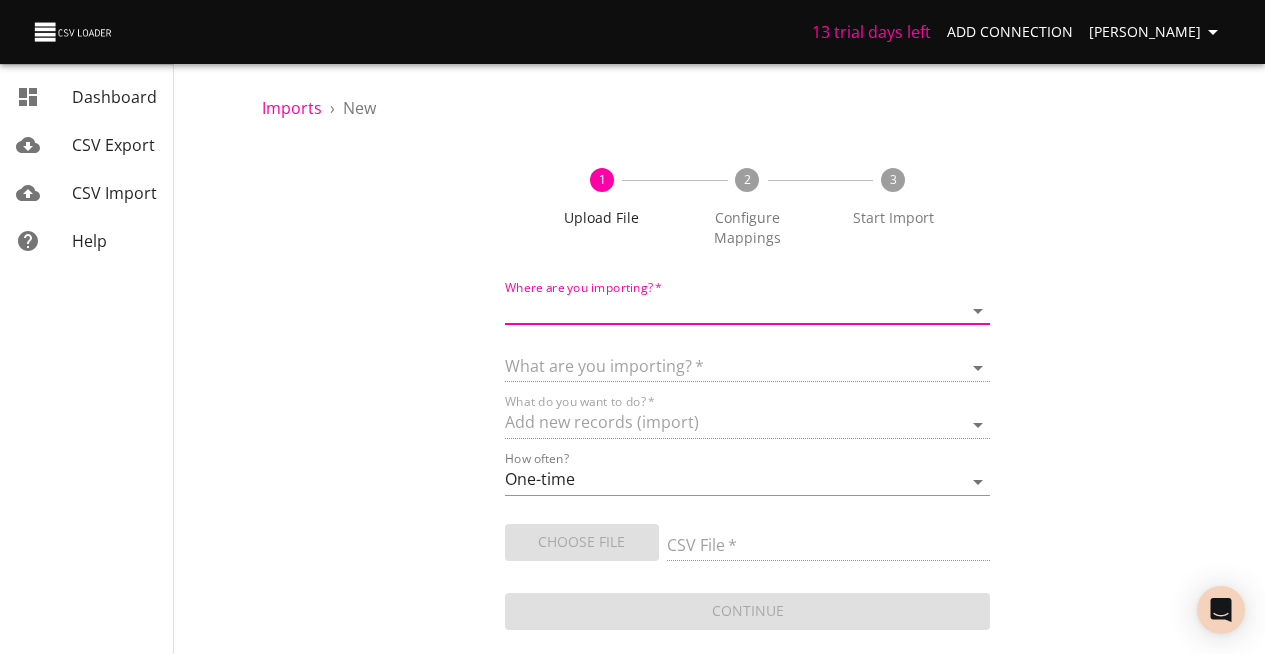 click on "13 trial days left Add Connection Marc Longwood   Dashboard CSV Export CSV Import Help Imports › New 1 Upload File 2 Configure Mappings 3 Start Import Where are you importing?   * ​ What are you importing?   * What do you want to do?   * Add new records (import) How often? One-time Auto import Choose File CSV File   * Continue
Dashboard CSV Export CSV Import Help" at bounding box center [632, 327] 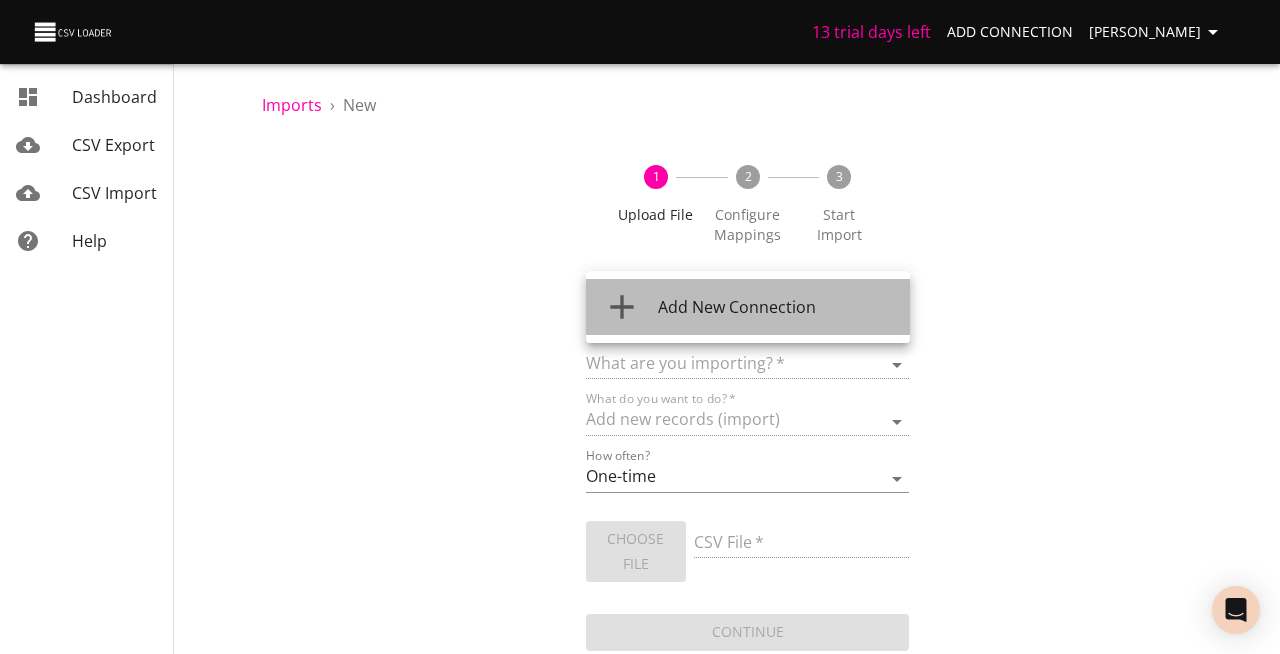 click on "Add New Connection" at bounding box center (776, 307) 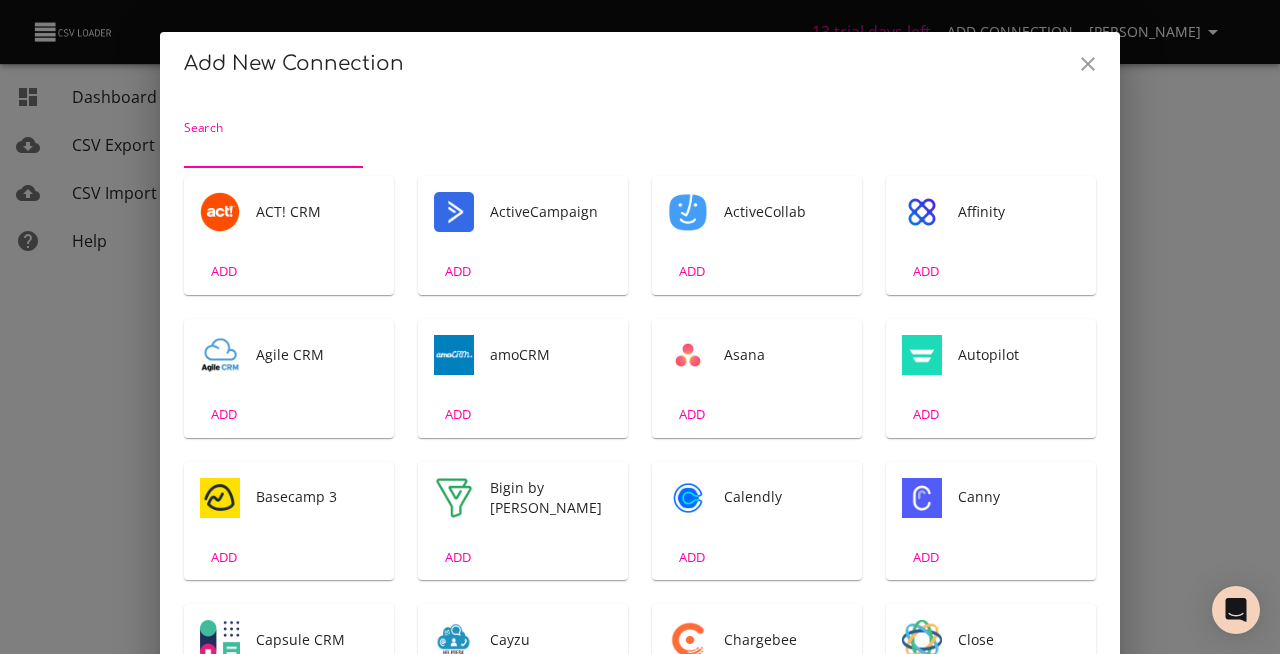 scroll, scrollTop: 4, scrollLeft: 0, axis: vertical 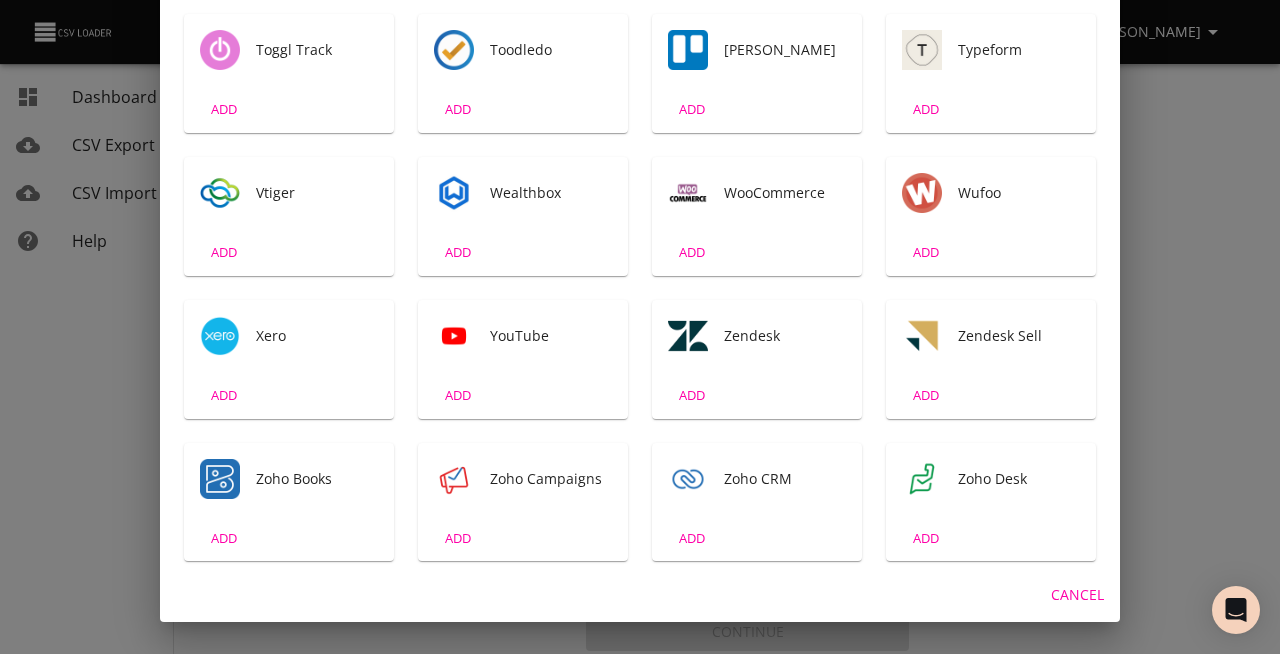 click on "Trello" at bounding box center (785, 50) 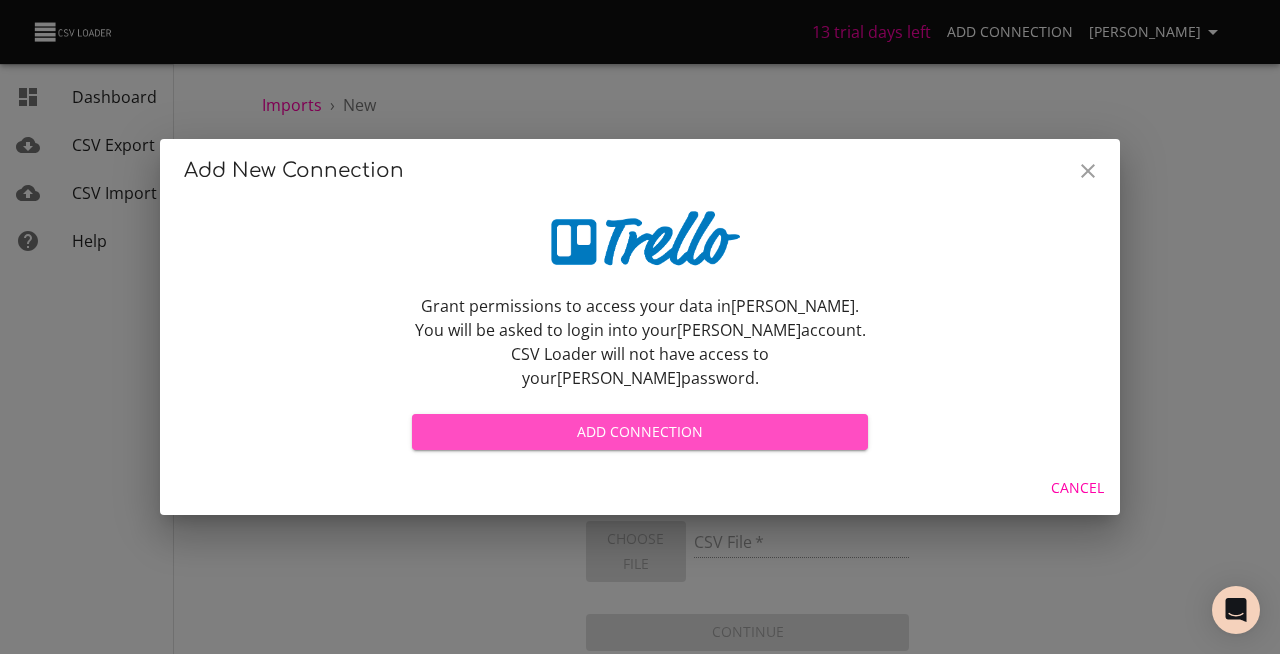 click on "Add Connection" at bounding box center [640, 432] 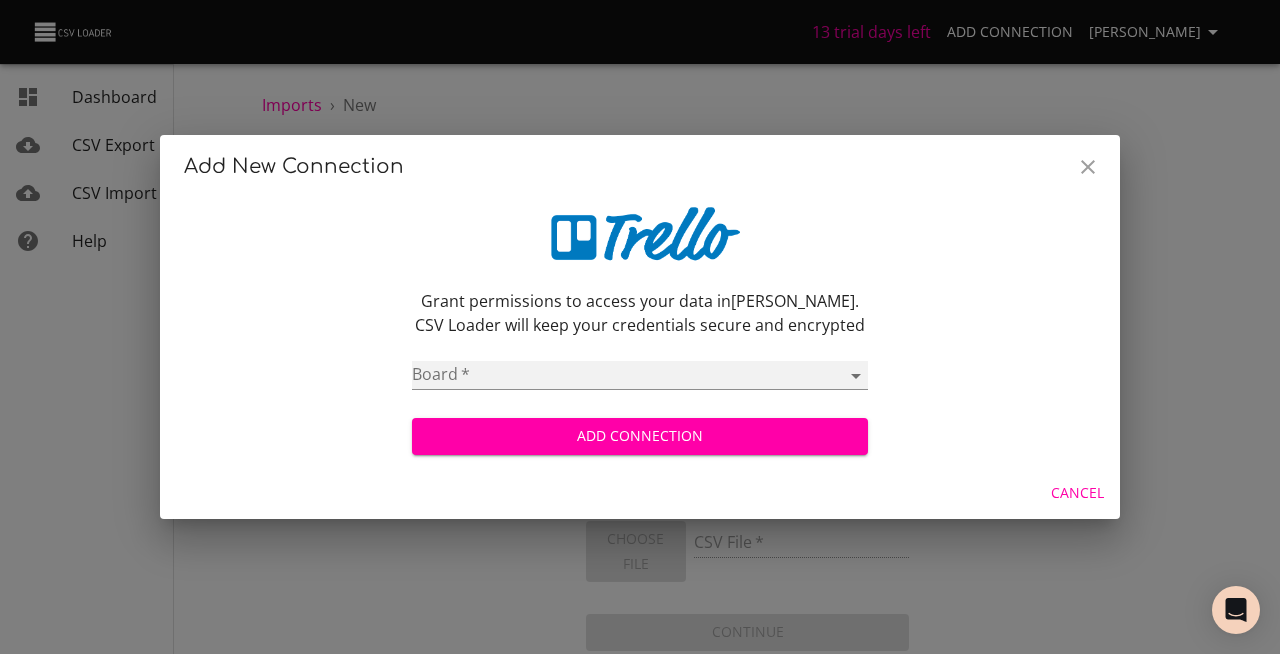 click on "WORK Board PERSONAL Board Writing [Template] Copywriting [Template} Copywriting Process [Template] Web Design Process" at bounding box center (640, 375) 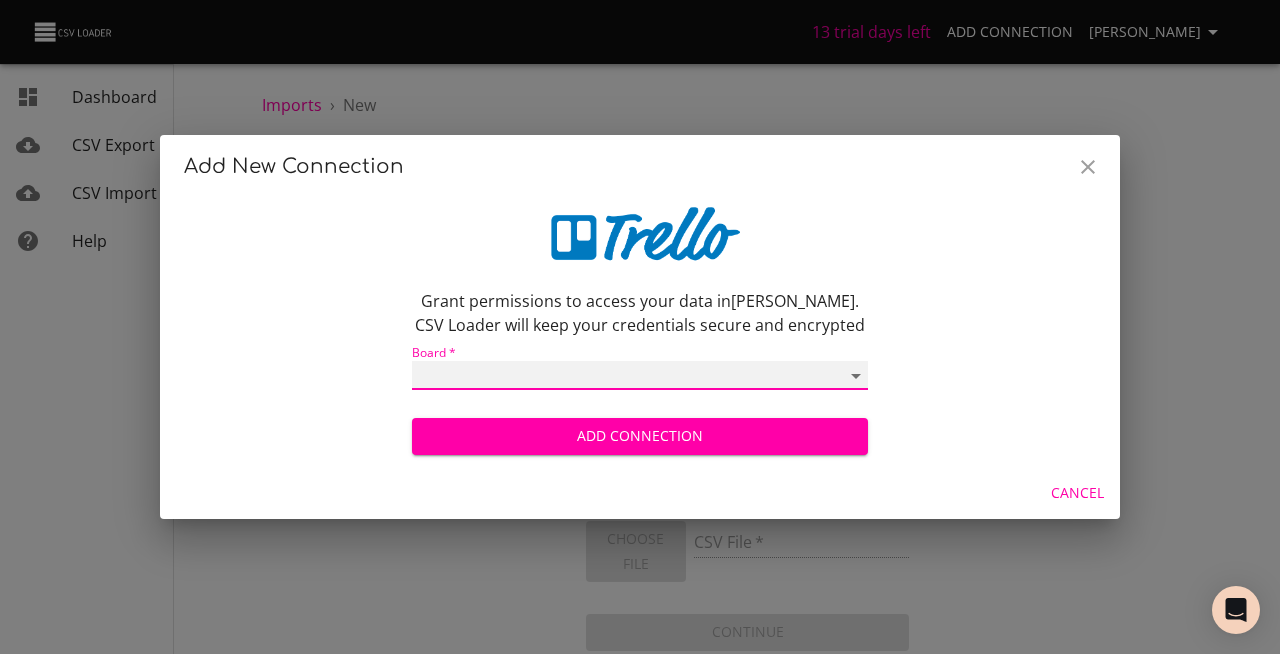 click on "WORK Board PERSONAL Board Writing [Template] Copywriting [Template} Copywriting Process [Template] Web Design Process" at bounding box center [640, 375] 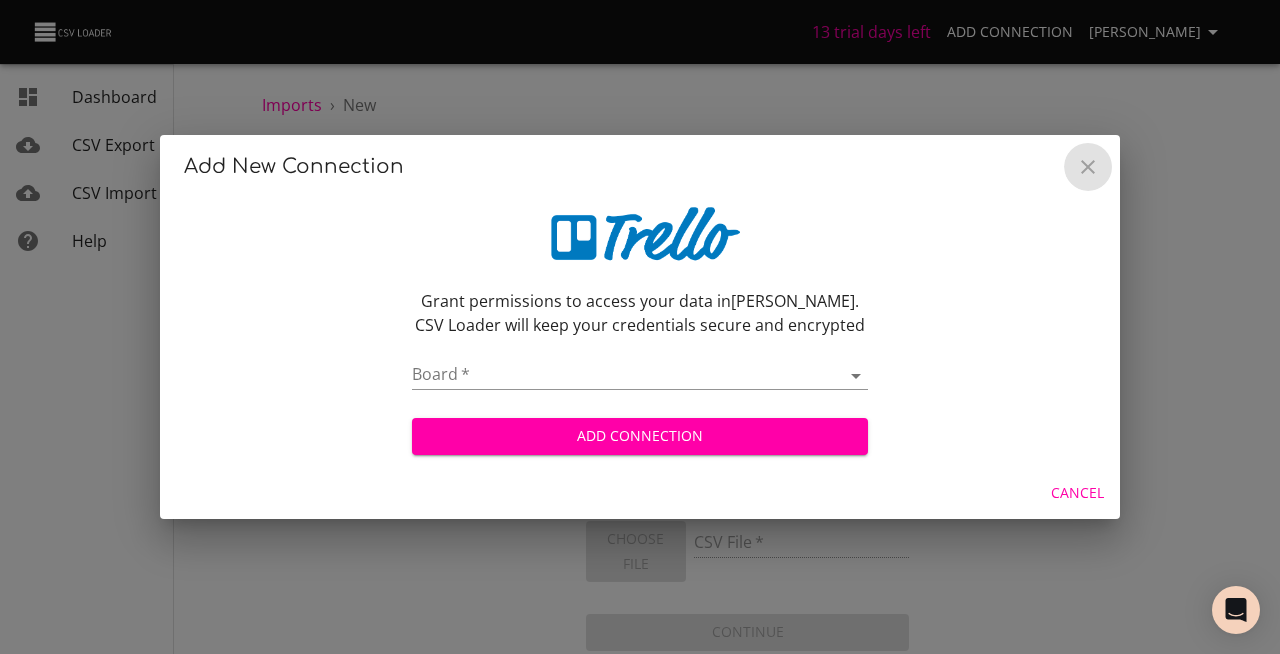 click 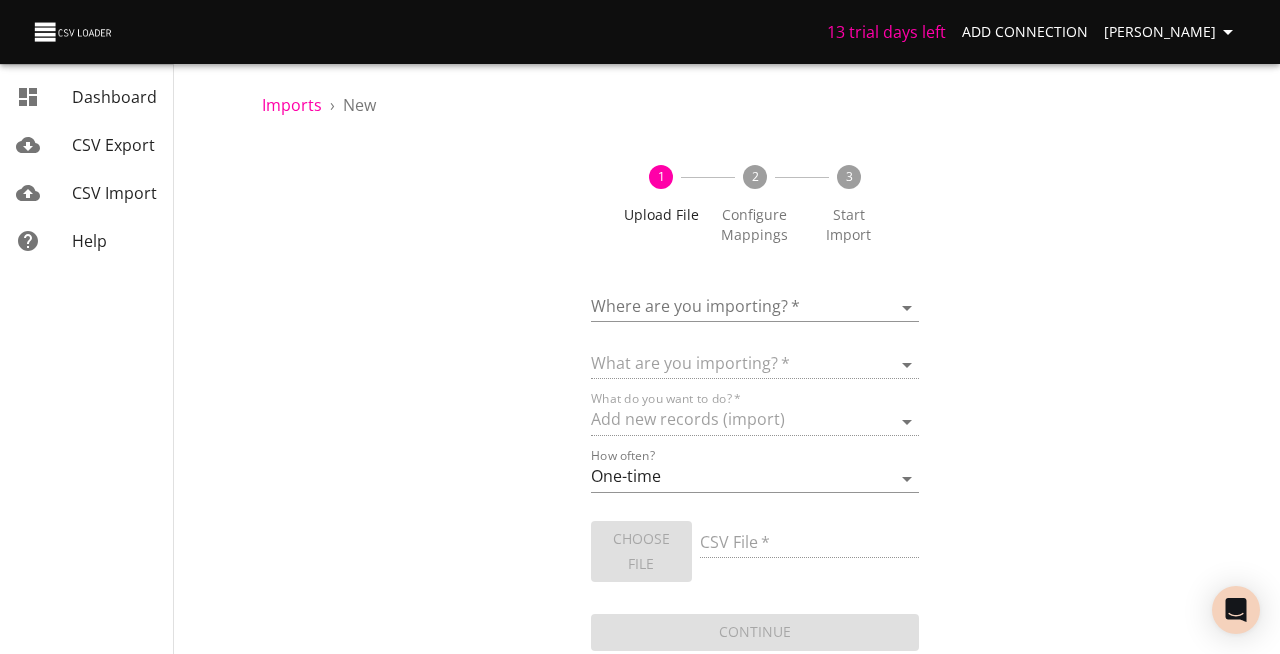 click on "13 trial days left Add Connection Marc Longwood   Dashboard CSV Export CSV Import Help Imports › New 1 Upload File 2 Configure Mappings 3 Start Import Where are you importing?   * ​ What are you importing?   * What do you want to do?   * Add new records (import) How often? One-time Auto import Choose File CSV File   * Continue
Dashboard CSV Export CSV Import Help" at bounding box center (640, 324) 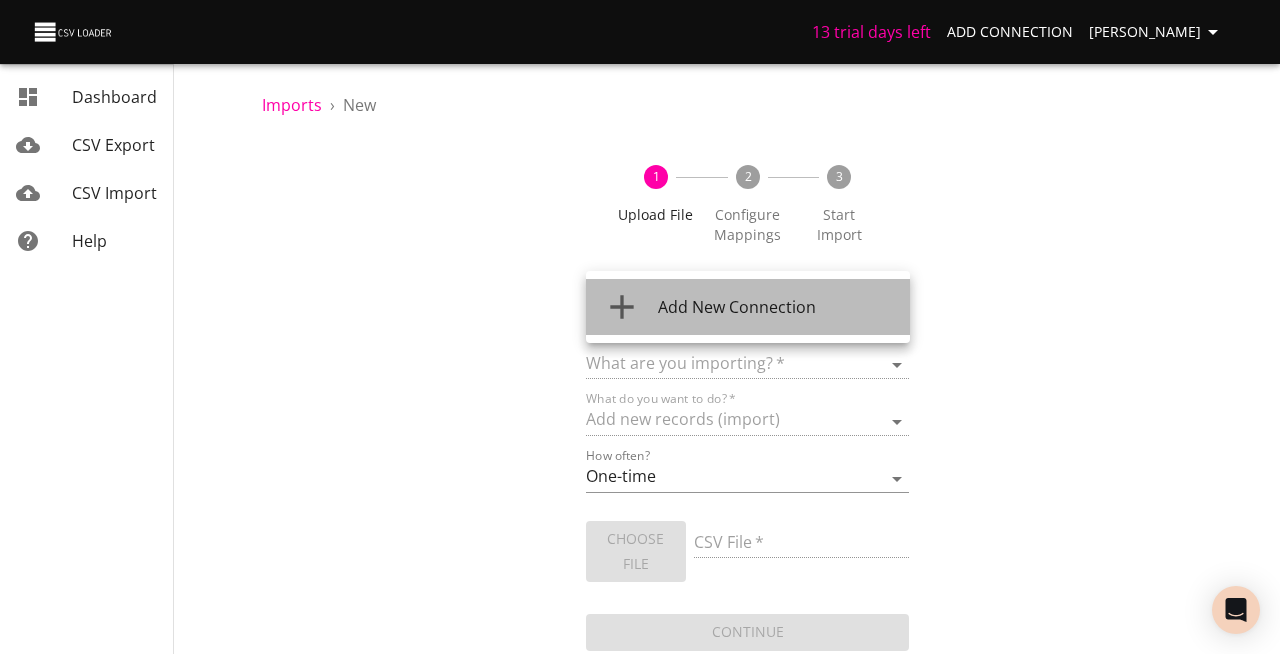 click 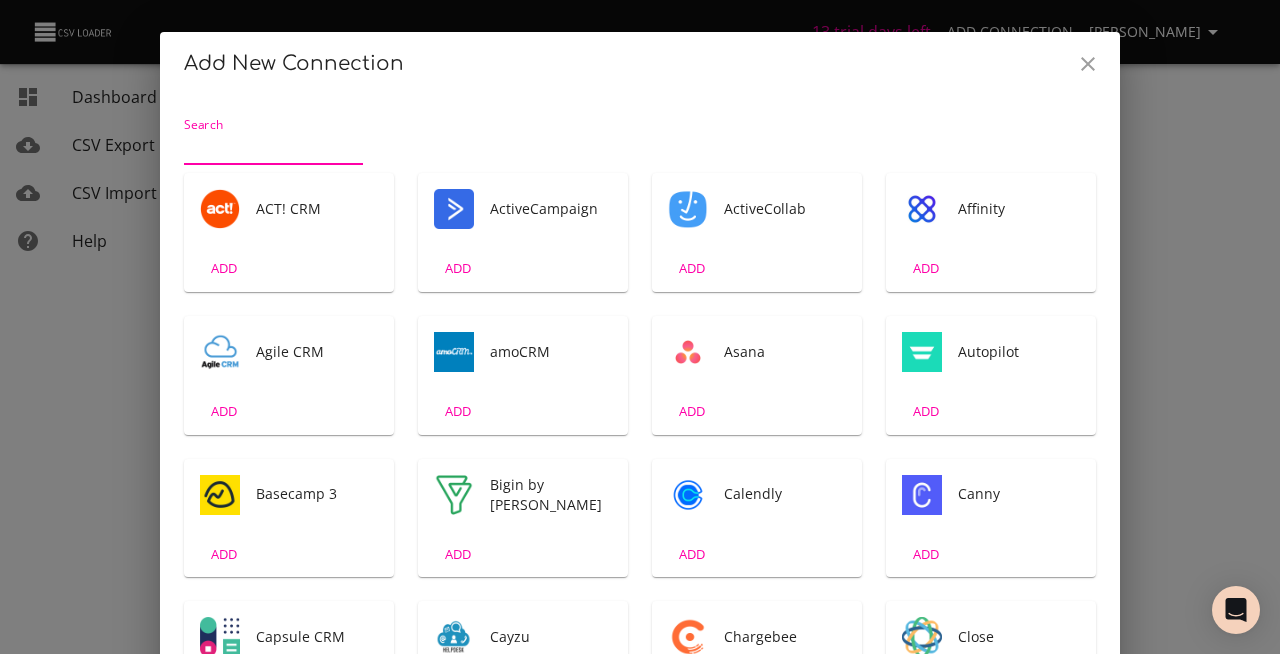 scroll, scrollTop: 4, scrollLeft: 0, axis: vertical 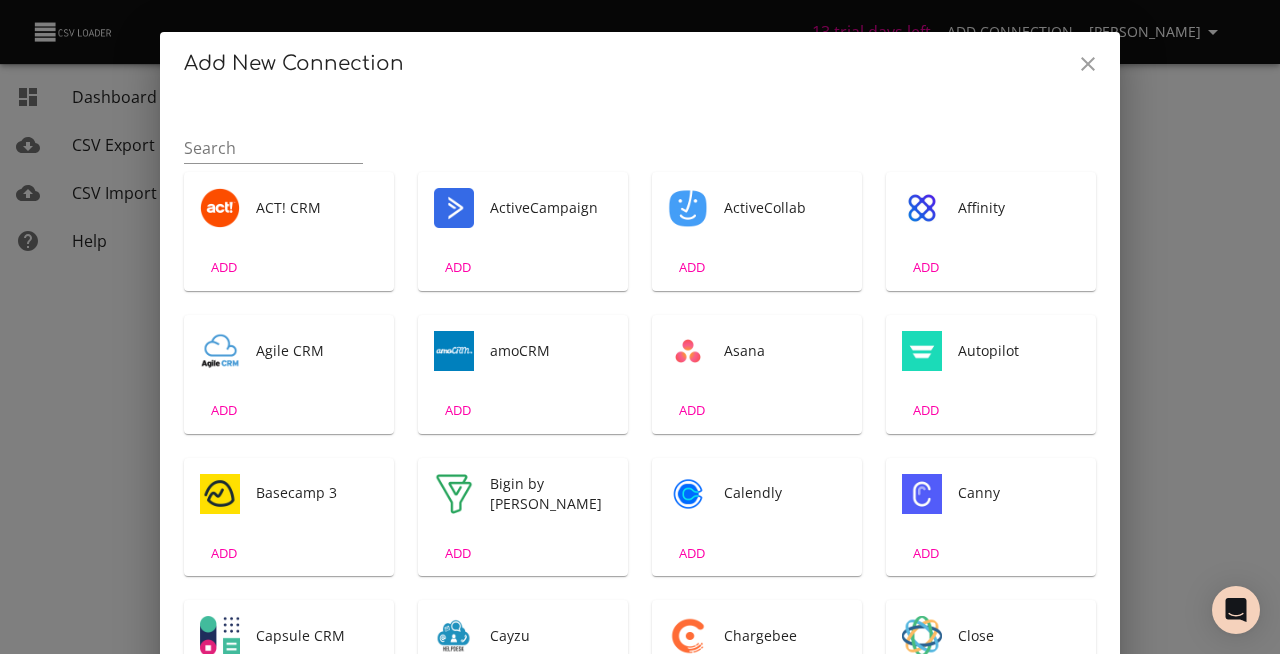 click on "Bigin by Zoho CRM ADD" at bounding box center [523, 517] 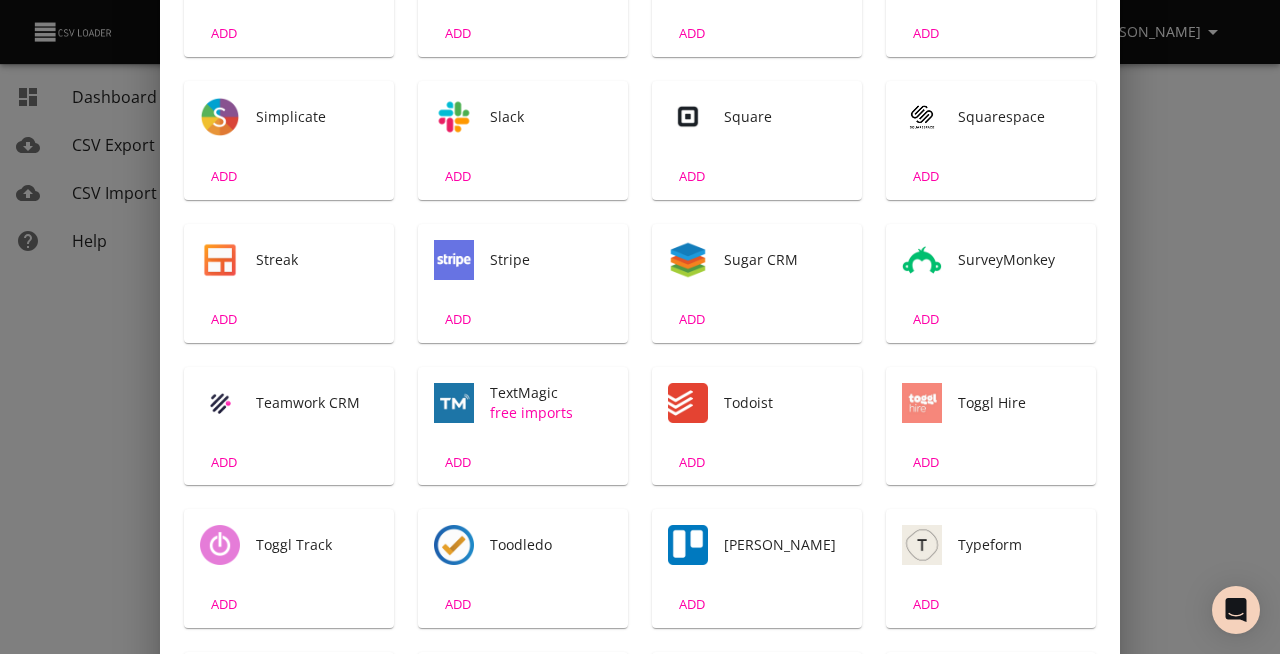 scroll, scrollTop: 3127, scrollLeft: 0, axis: vertical 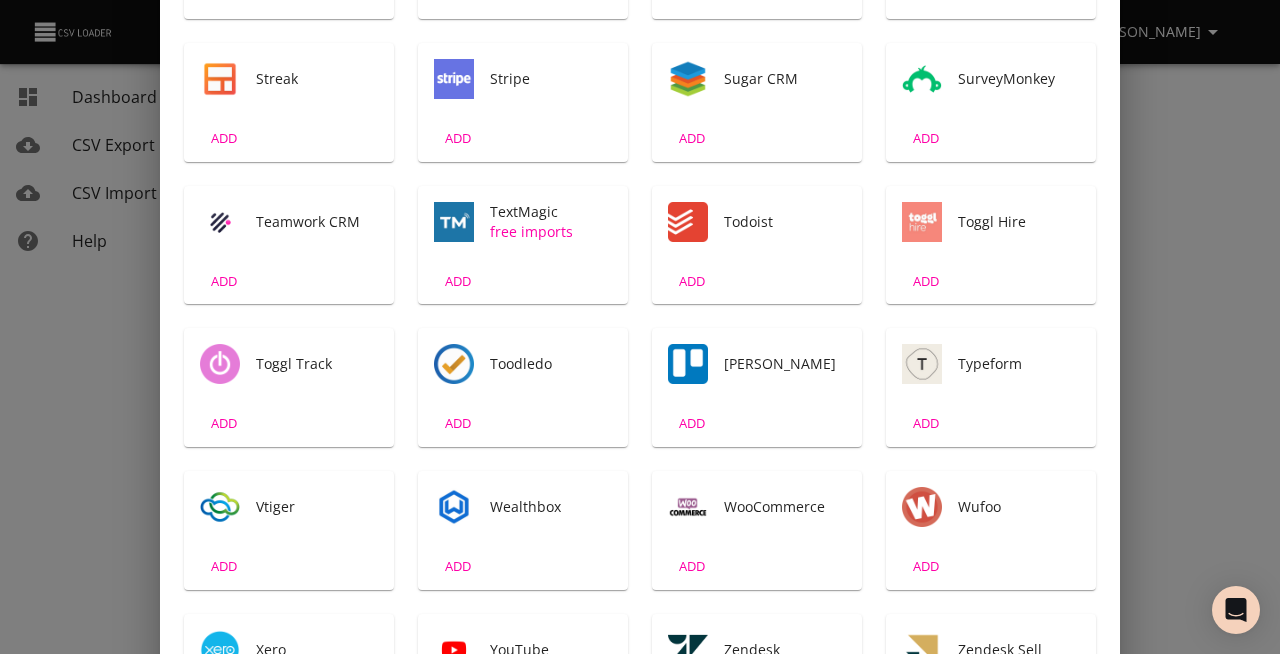 click on "ADD" at bounding box center (692, 423) 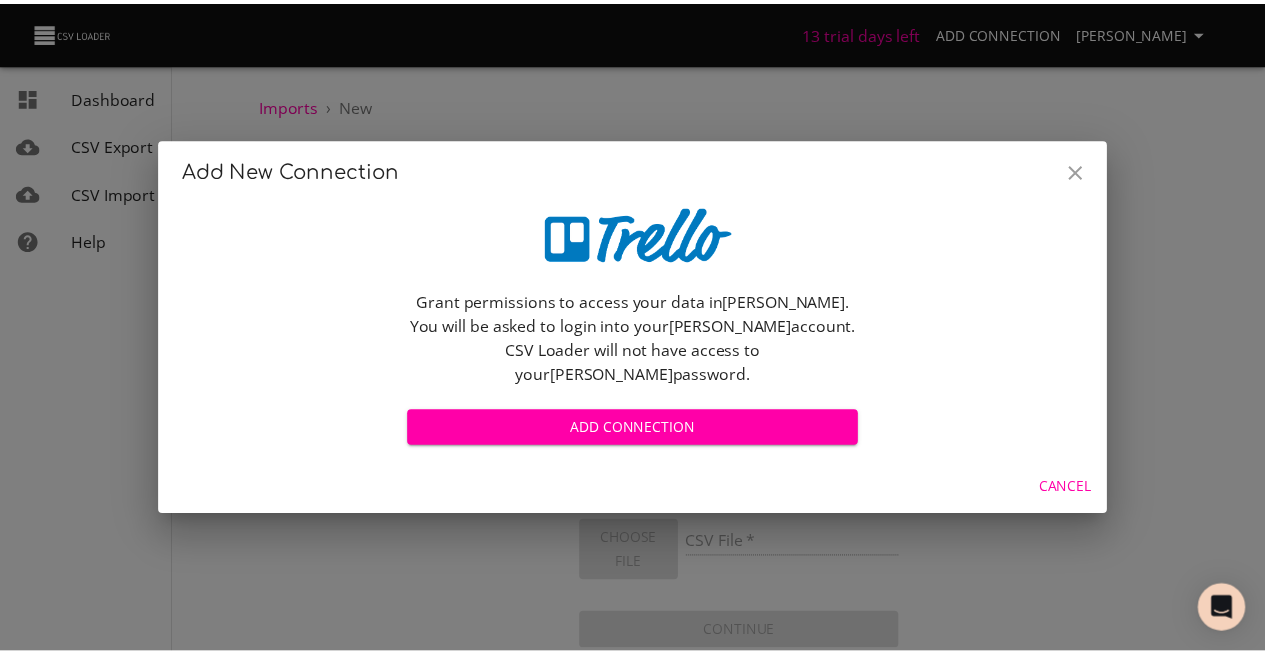scroll, scrollTop: 0, scrollLeft: 0, axis: both 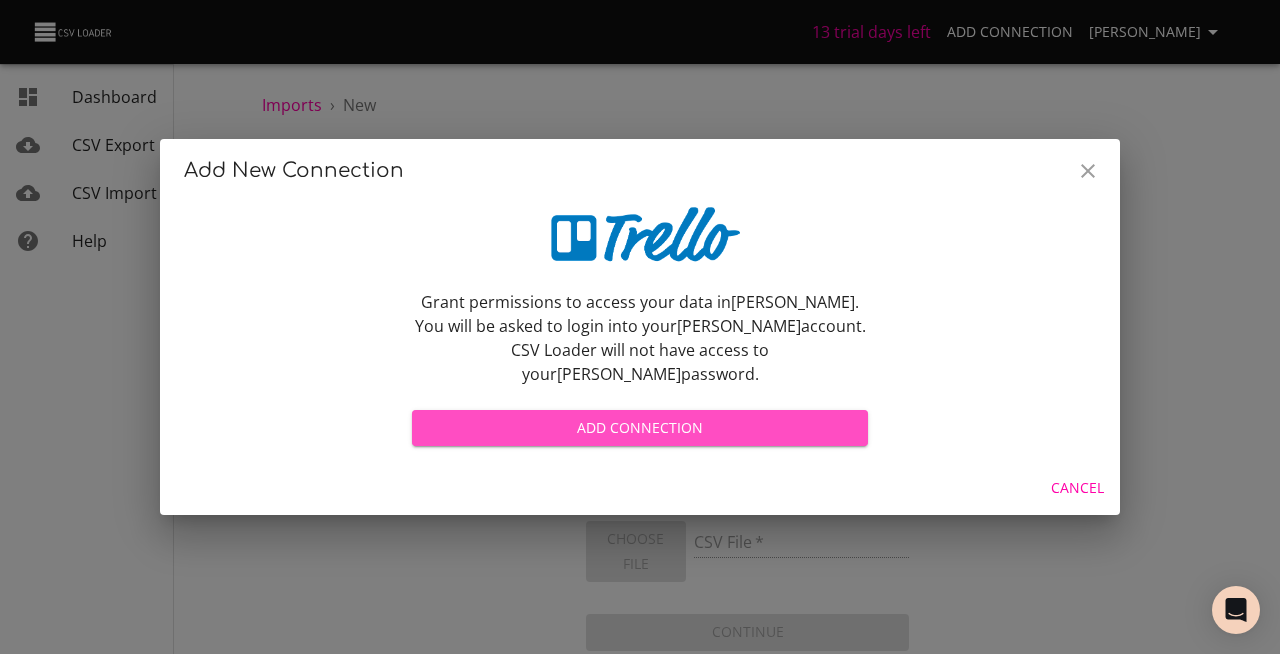 click on "Add Connection" at bounding box center (640, 428) 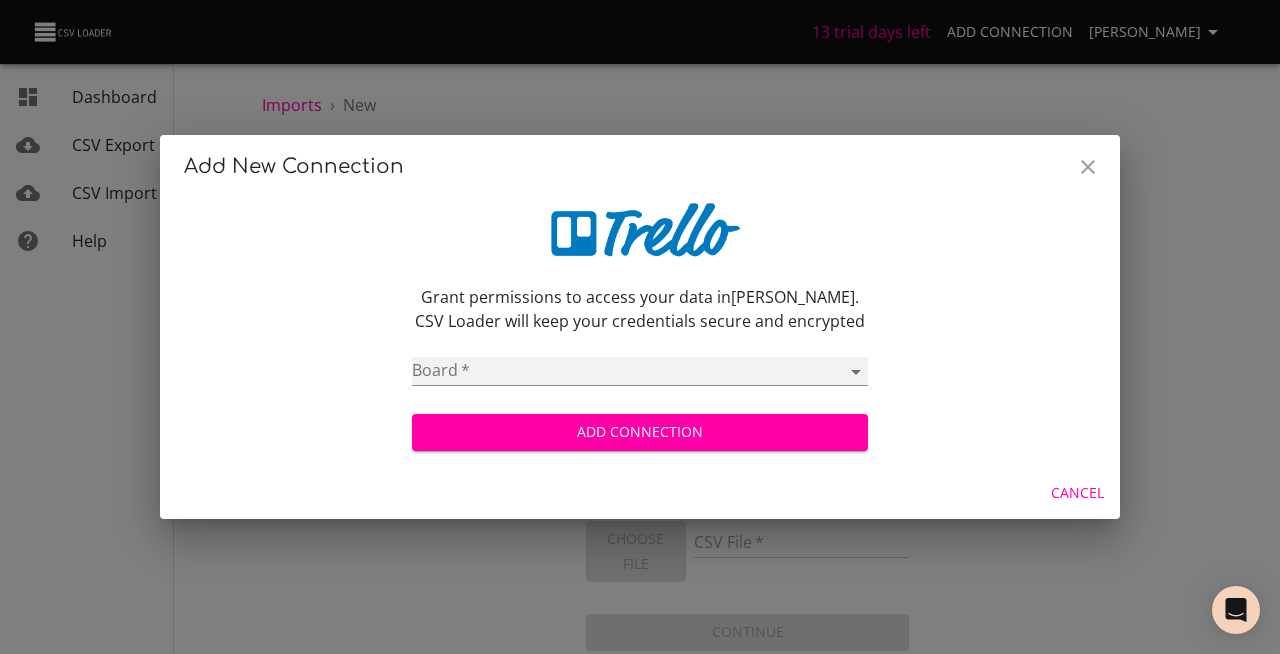 click on "WORK Board PERSONAL Board Writing [Template] Copywriting [Template} Copywriting Process [Template] Web Design Process [Template] Client Onboarding" at bounding box center (640, 371) 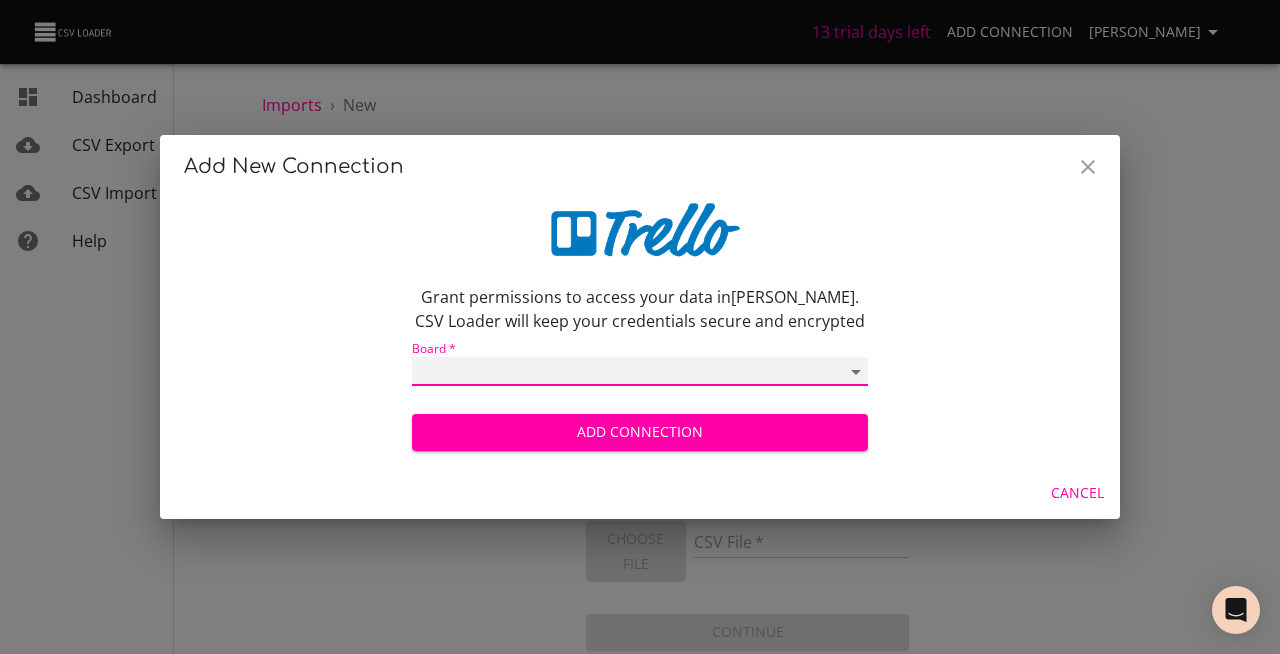 select on "6884c6ba49585d6ca787e5c7" 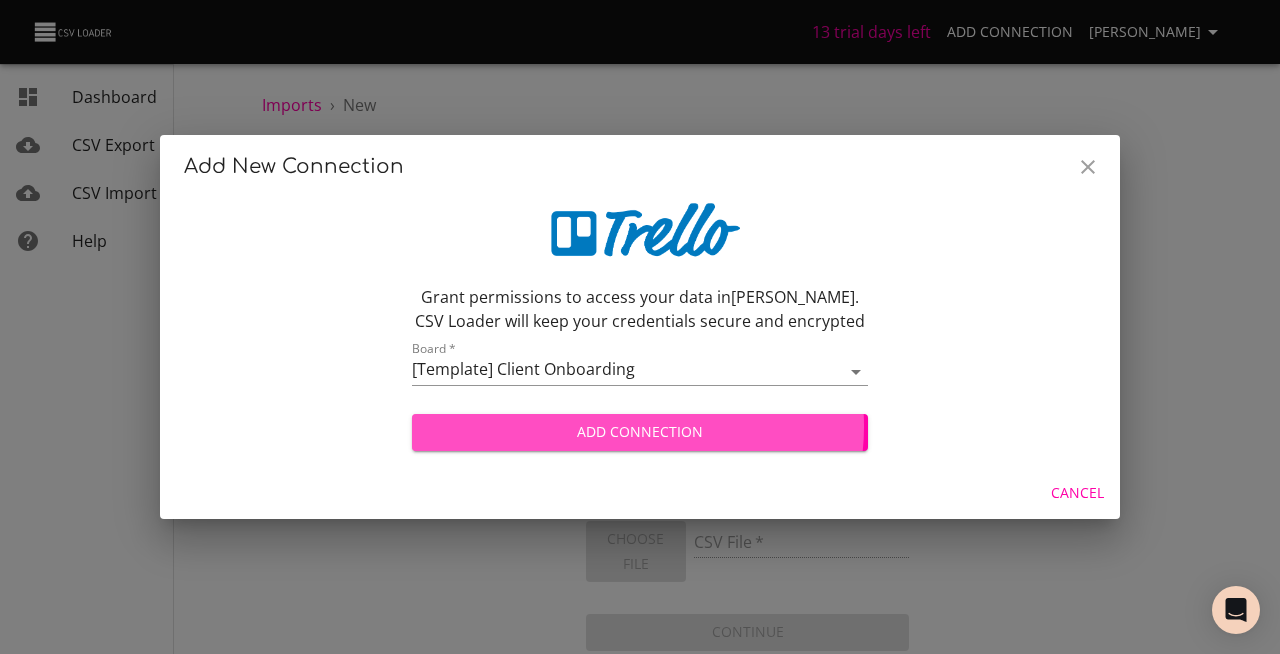 click on "Add Connection" at bounding box center (640, 432) 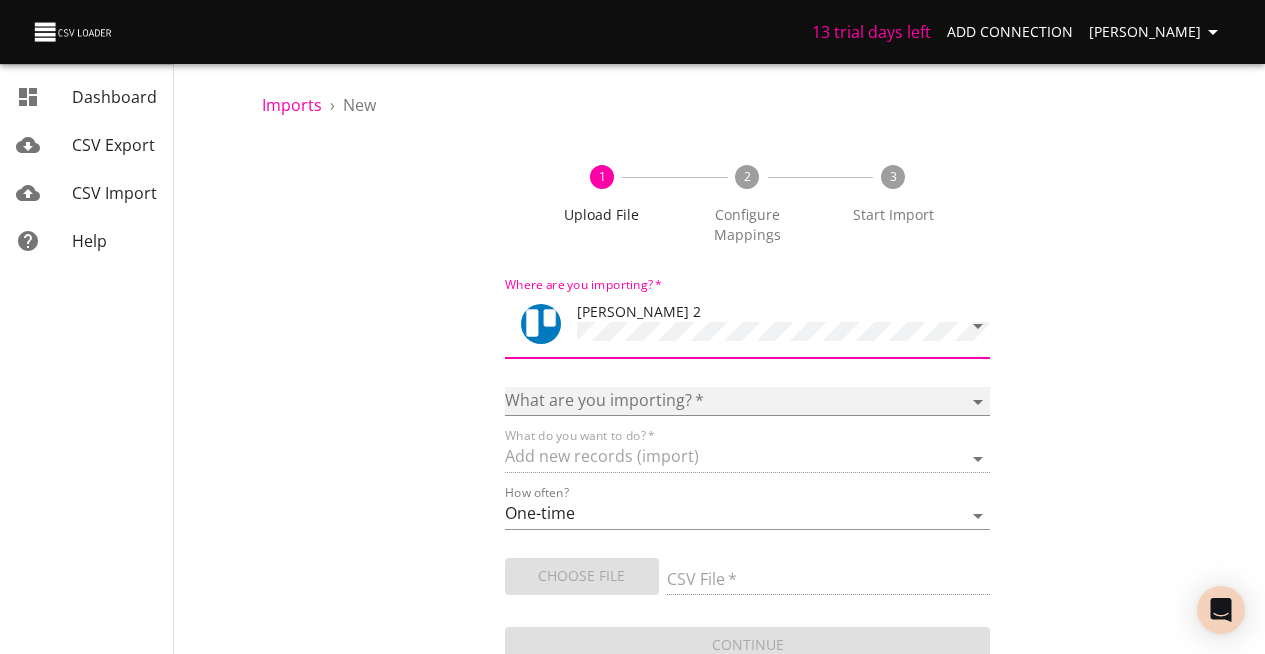 click on "Boards Cards Checkitems Checklists" at bounding box center (748, 401) 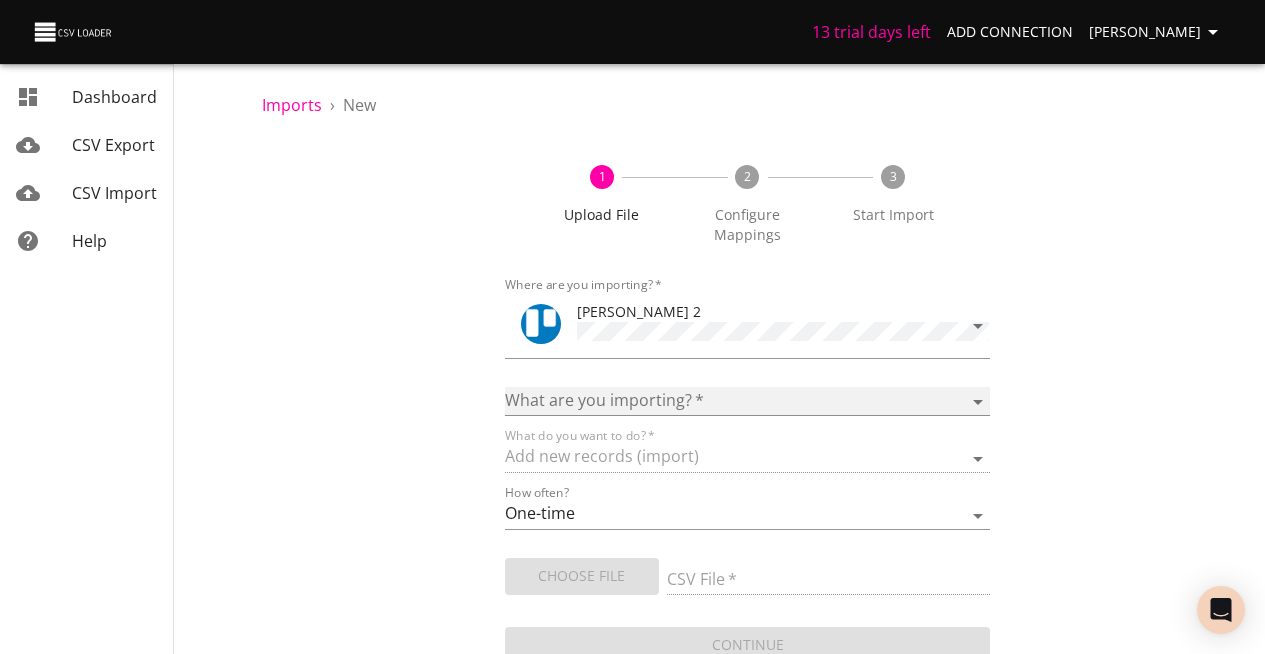 click on "Boards Cards Checkitems Checklists" at bounding box center [748, 401] 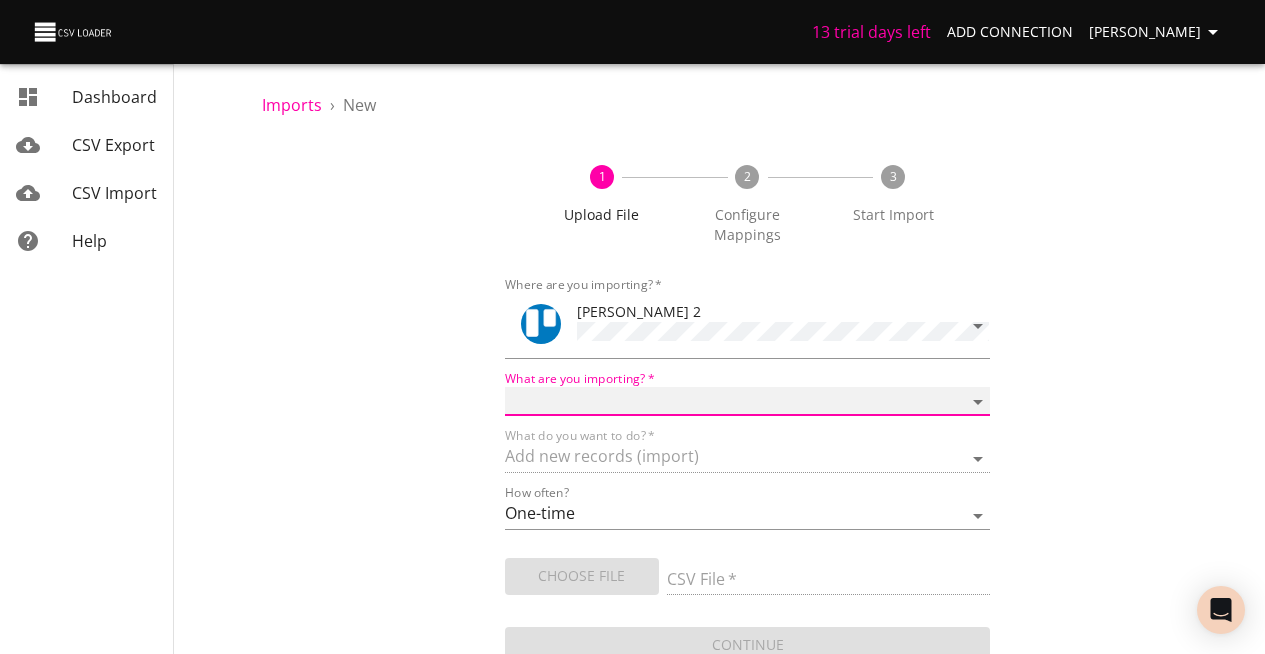 select on "cards" 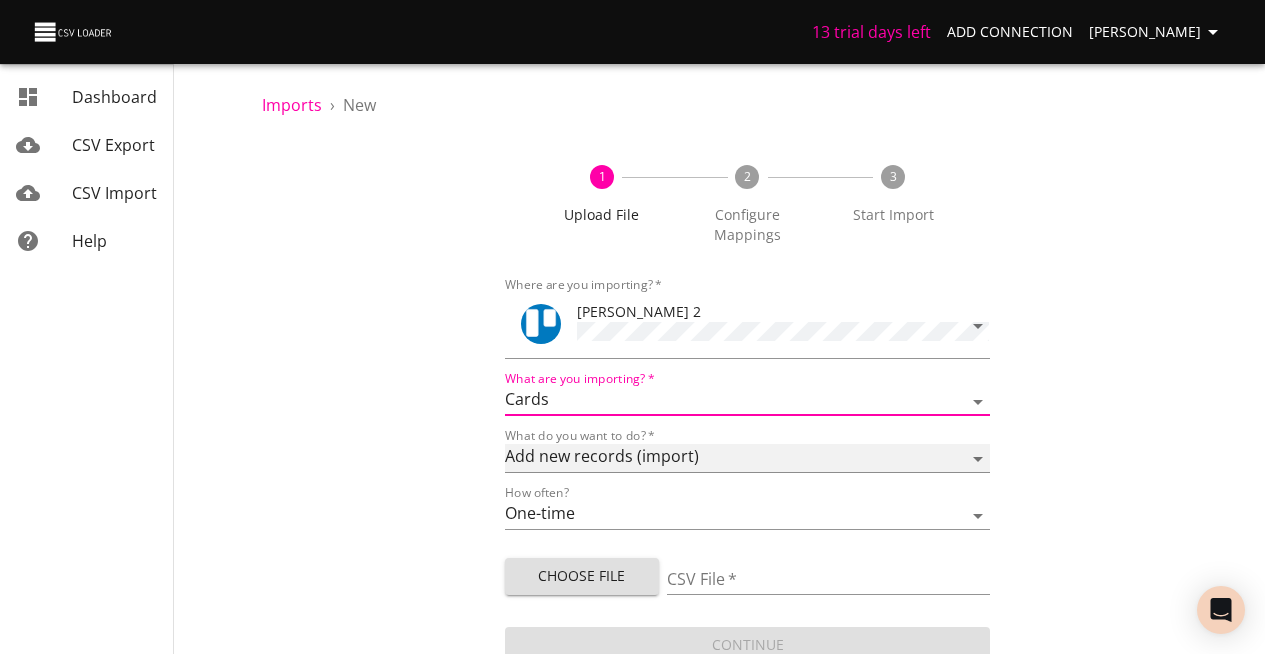 click on "Add new records (import) Update existing records (update) Add new and update existing records (upsert)" at bounding box center [748, 458] 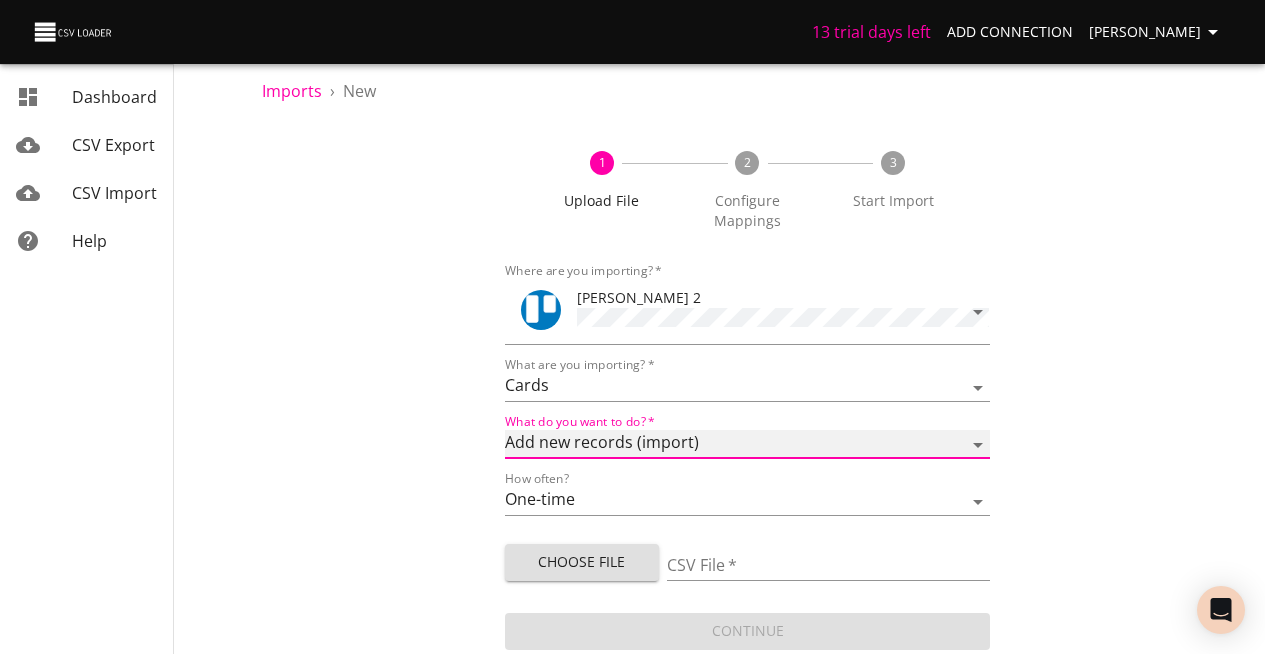 scroll, scrollTop: 36, scrollLeft: 0, axis: vertical 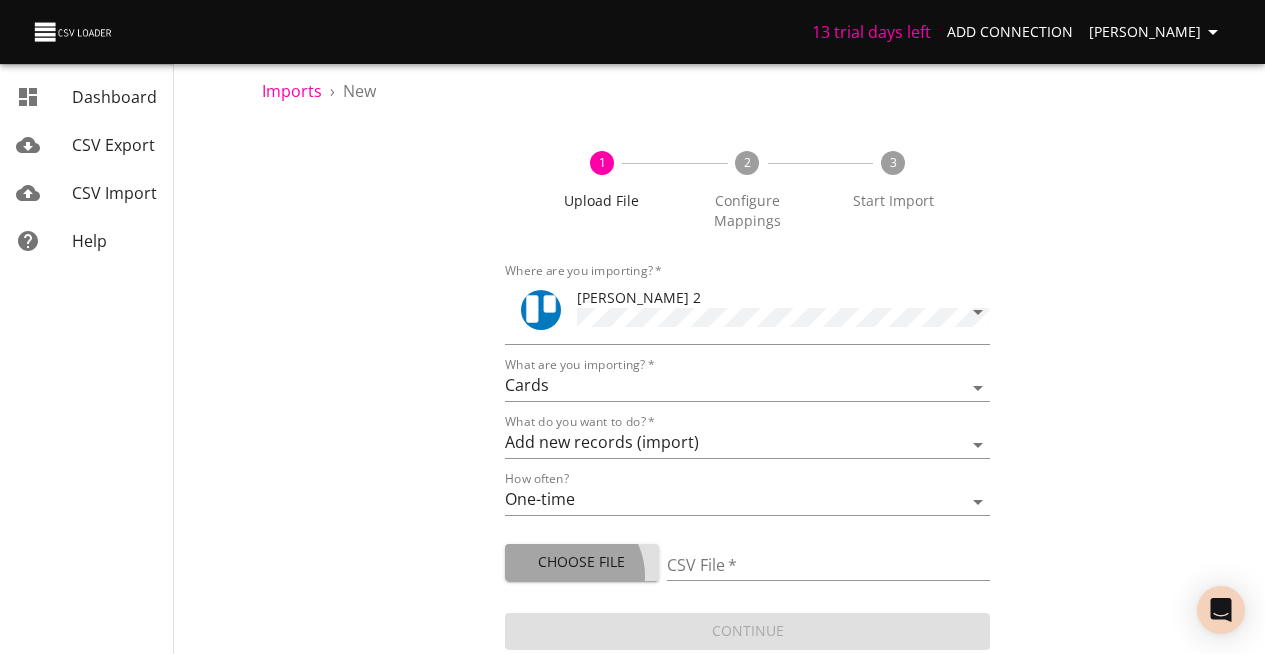click on "Choose File" at bounding box center [582, 562] 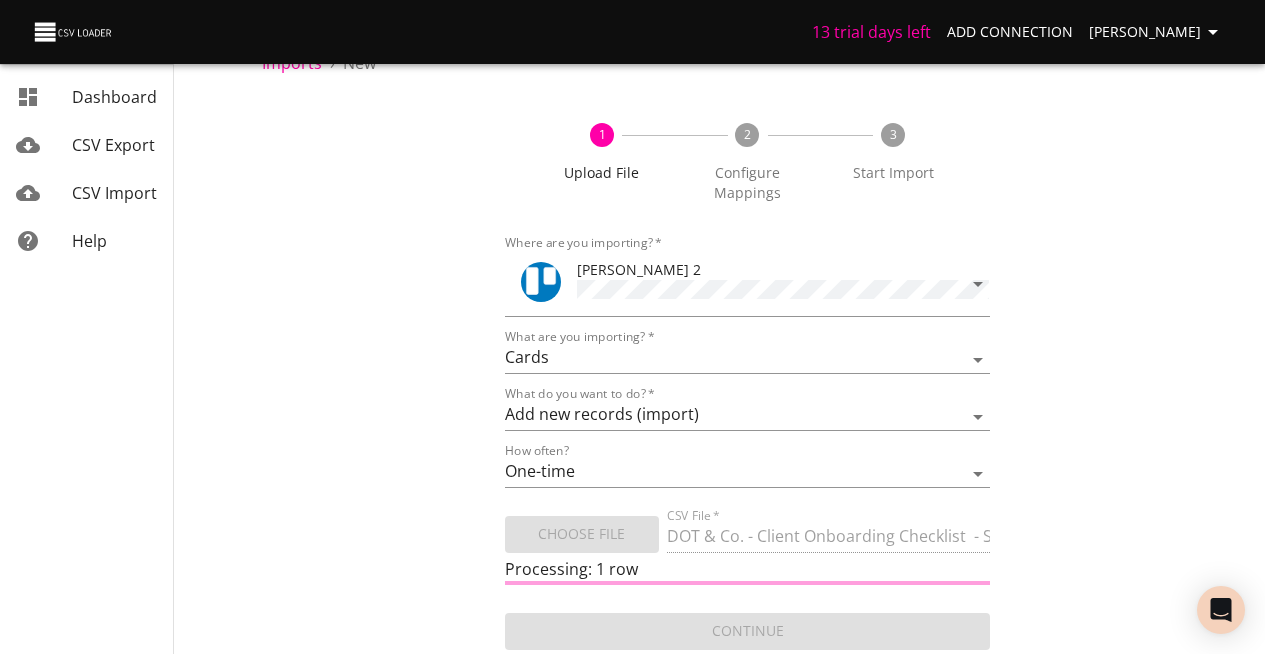 scroll, scrollTop: 64, scrollLeft: 0, axis: vertical 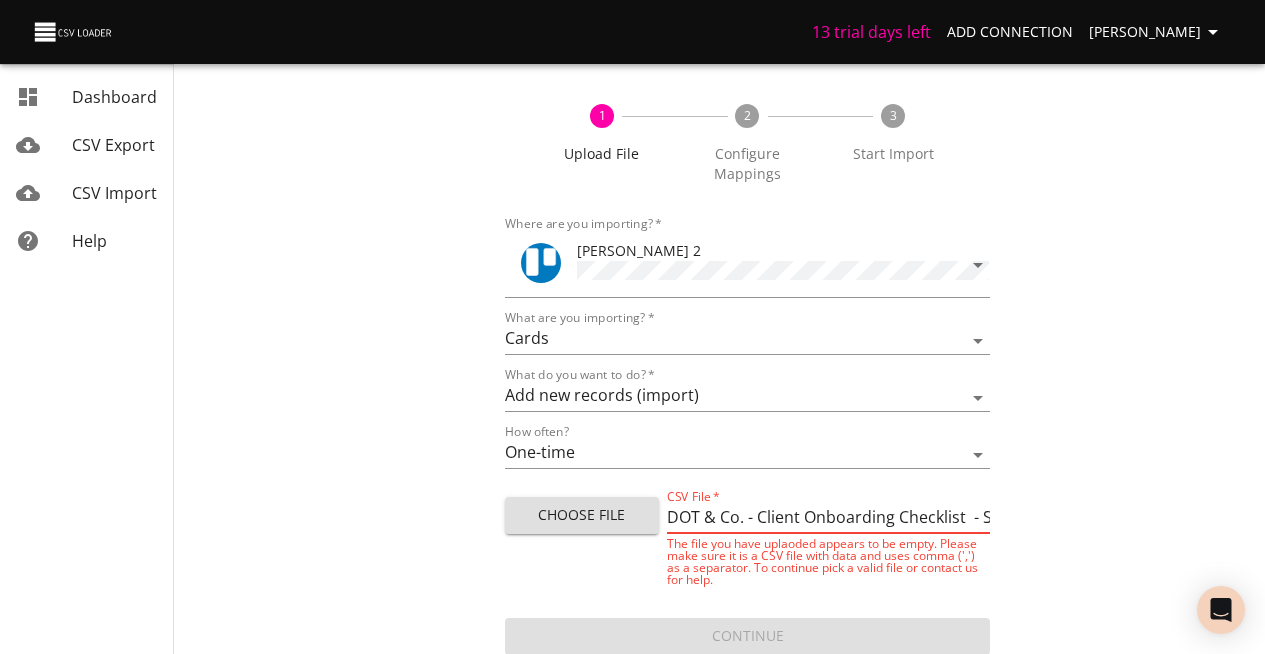 click on "1 Upload File 2 Configure Mappings 3 Start Import Where are you importing?   * Trello 2 What are you importing?   * Boards Cards Checkitems Checklists What do you want to do?   * Add new records (import) Update existing records (update) Add new and update existing records (upsert) How often? One-time Auto import Choose File CSV File   * DOT & Co. - Client Onboarding Checklist  - Start Here.csv The file you have uplaoded appears to be empty. Please make sure it is a CSV file with data and uses comma (',') as a separator. To continue pick a valid file or contact us for help. Continue" at bounding box center [747, 369] 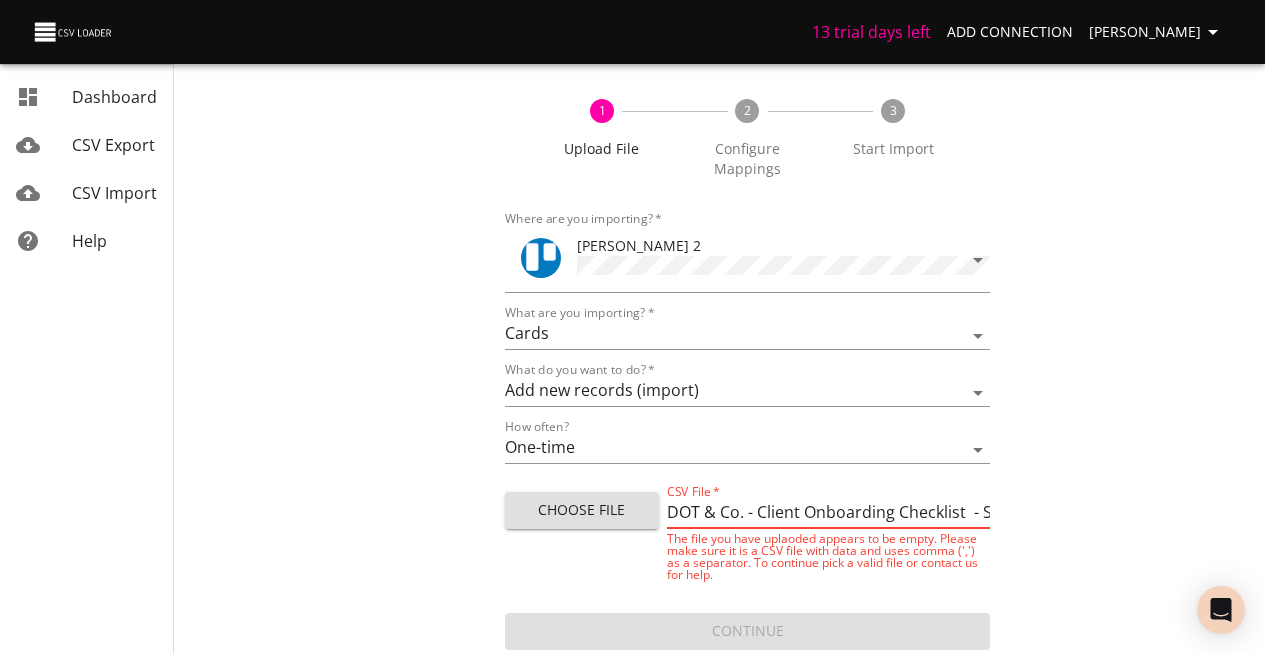 scroll, scrollTop: 76, scrollLeft: 0, axis: vertical 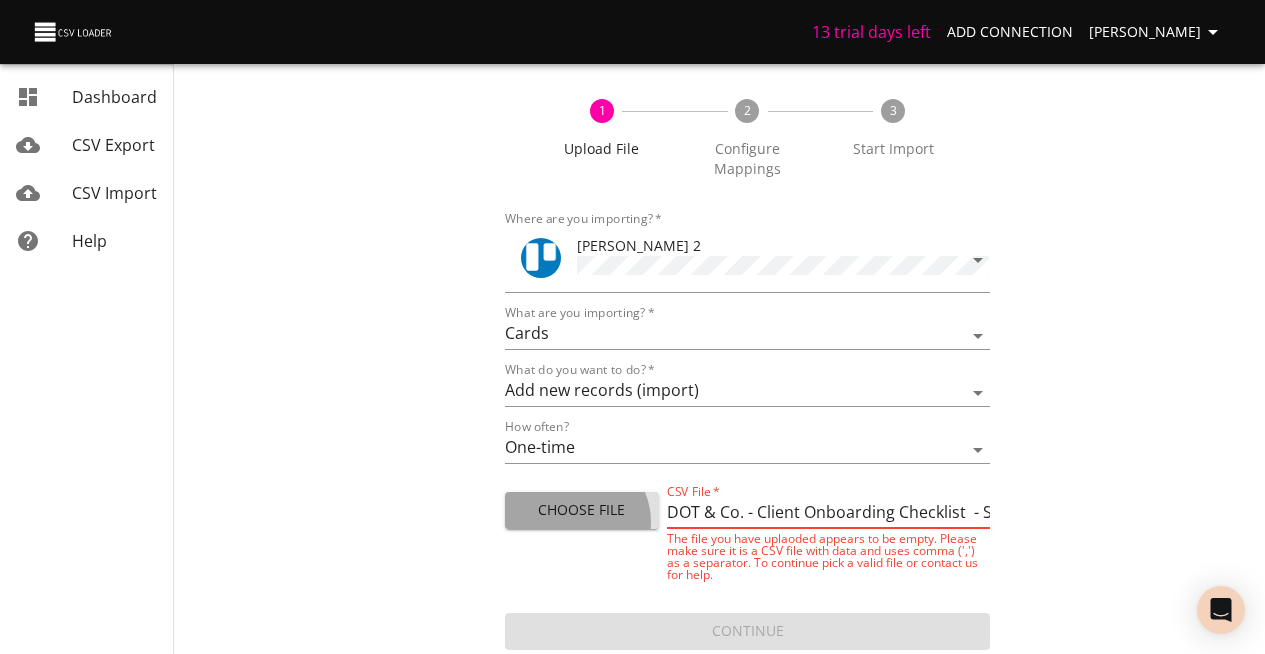 click on "Choose File" at bounding box center [582, 510] 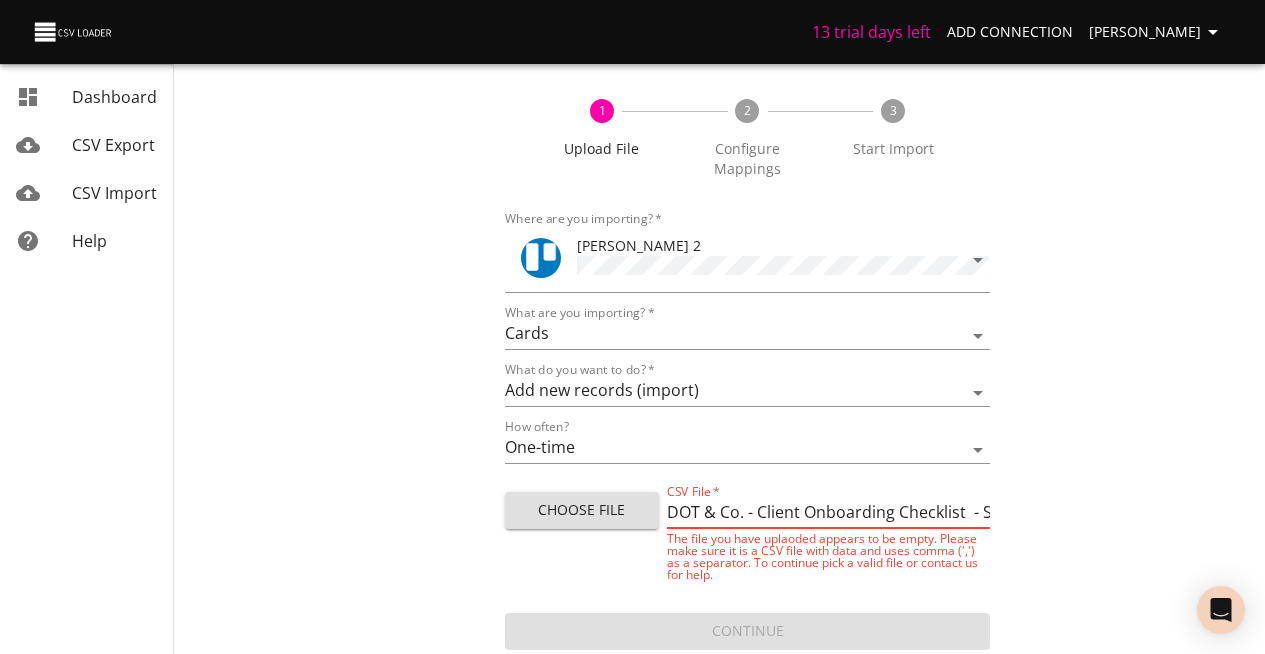 type on "DOT & Co. - Client Onboarding Checklist  - Email Onboarding.csv" 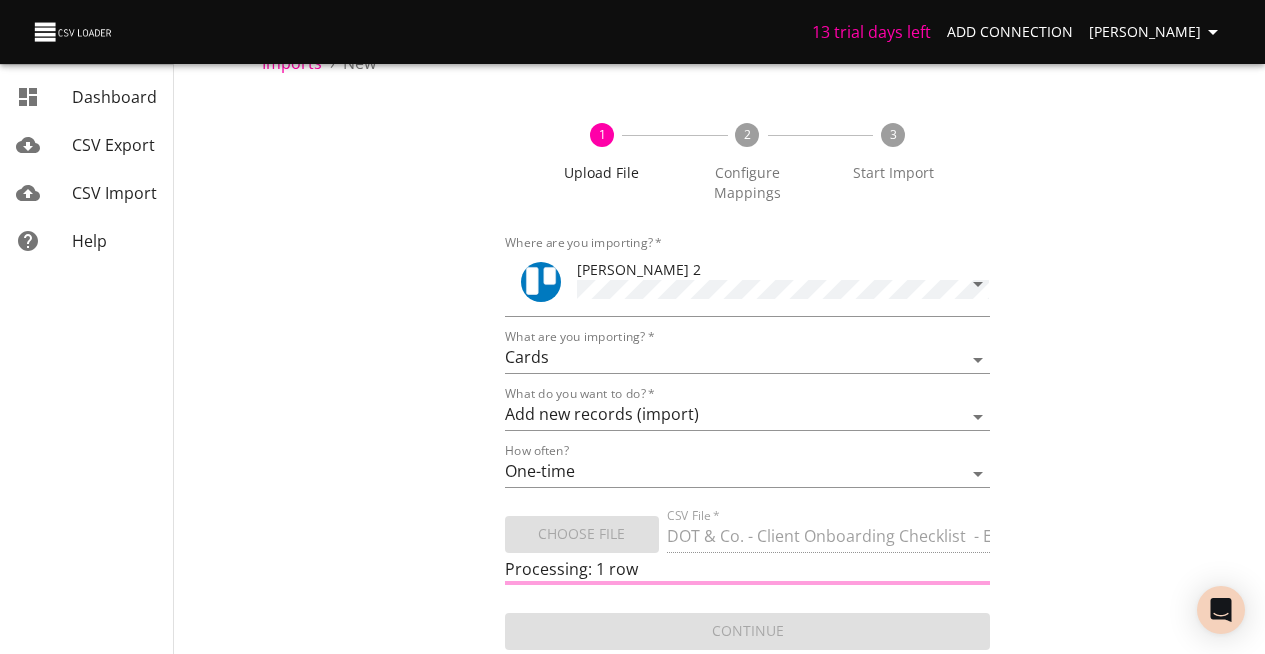 scroll, scrollTop: 64, scrollLeft: 0, axis: vertical 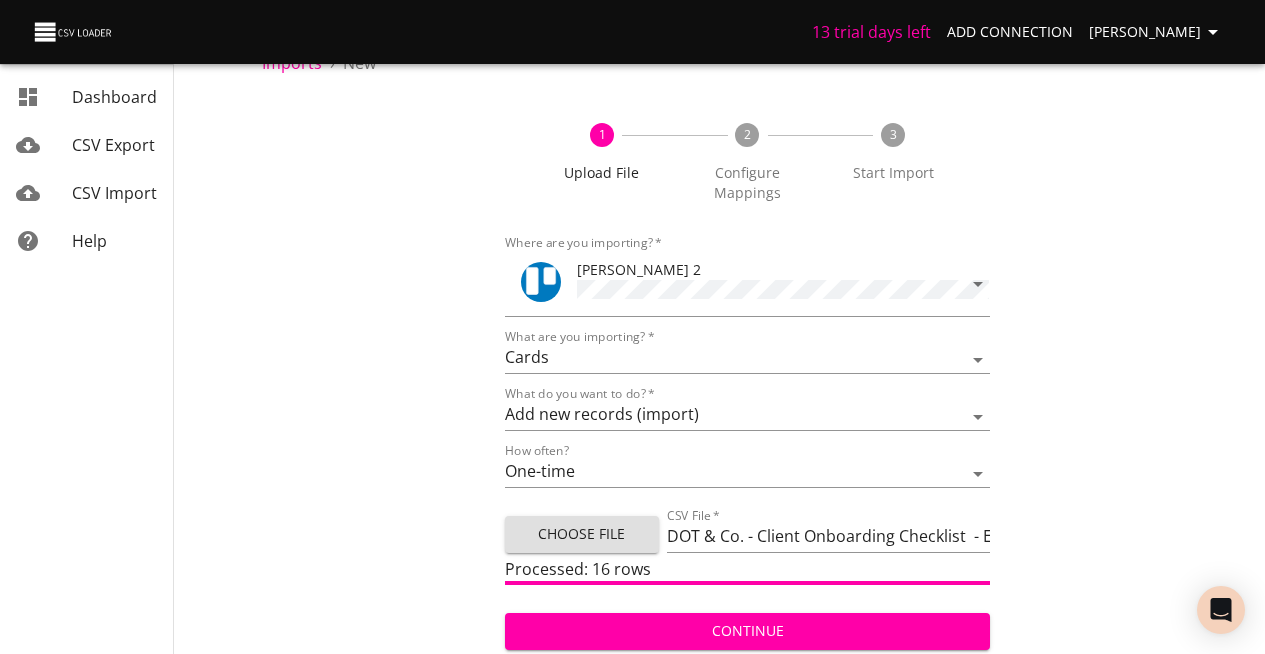 click on "Continue" at bounding box center [748, 631] 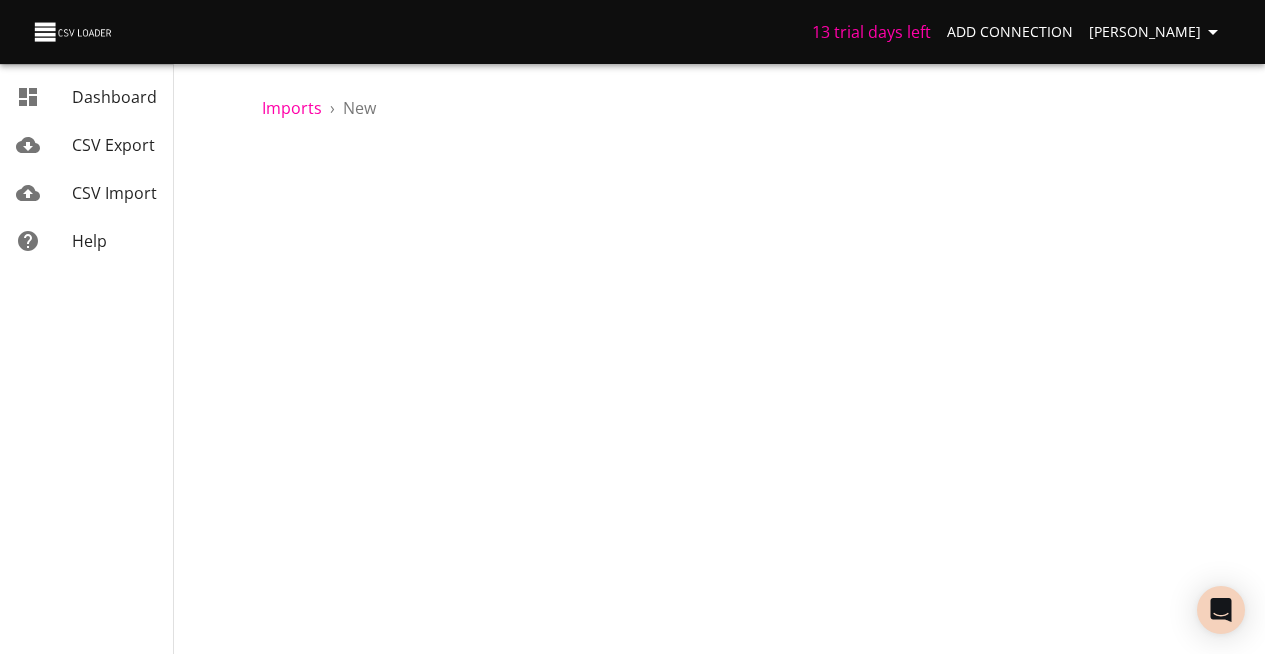 scroll, scrollTop: 0, scrollLeft: 0, axis: both 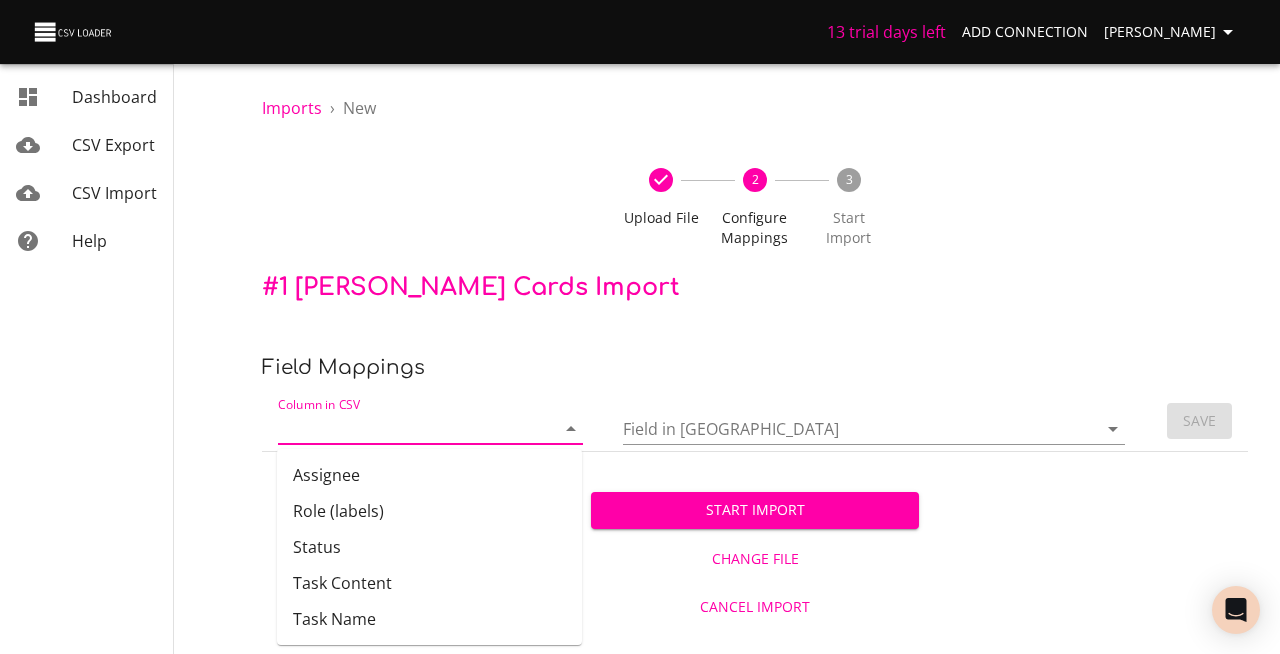 click on "Column in CSV" at bounding box center (399, 428) 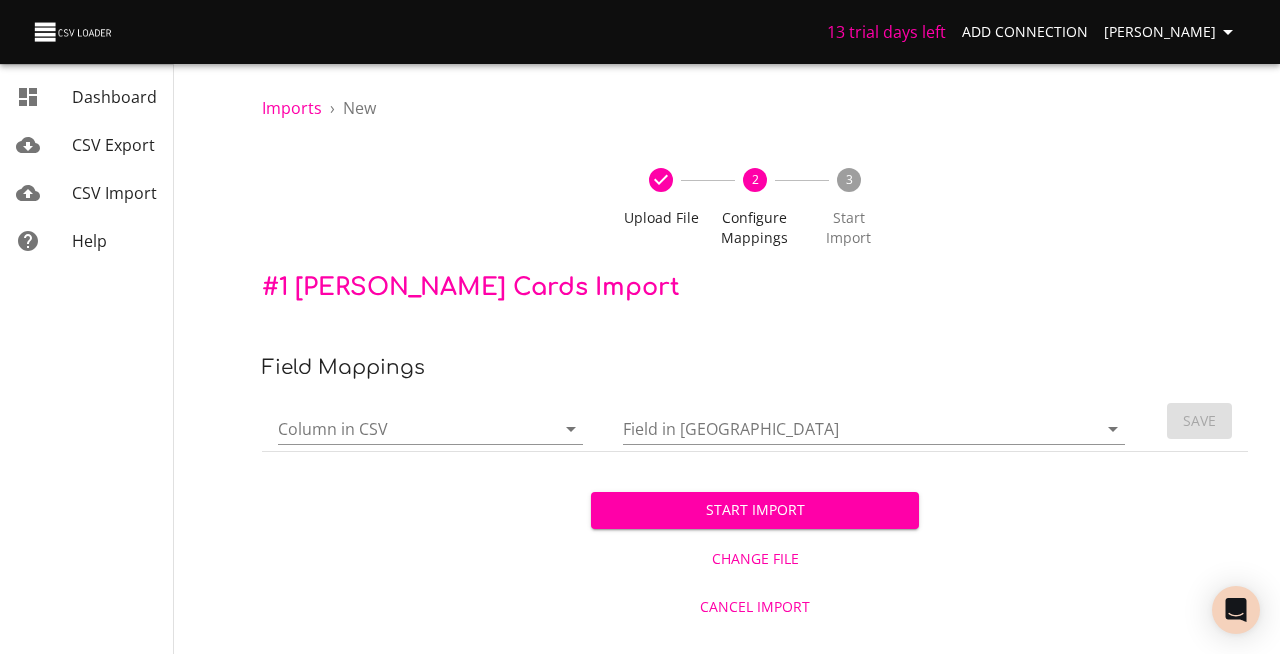 click on "Dashboard CSV Export CSV Import Help" at bounding box center (115, 315) 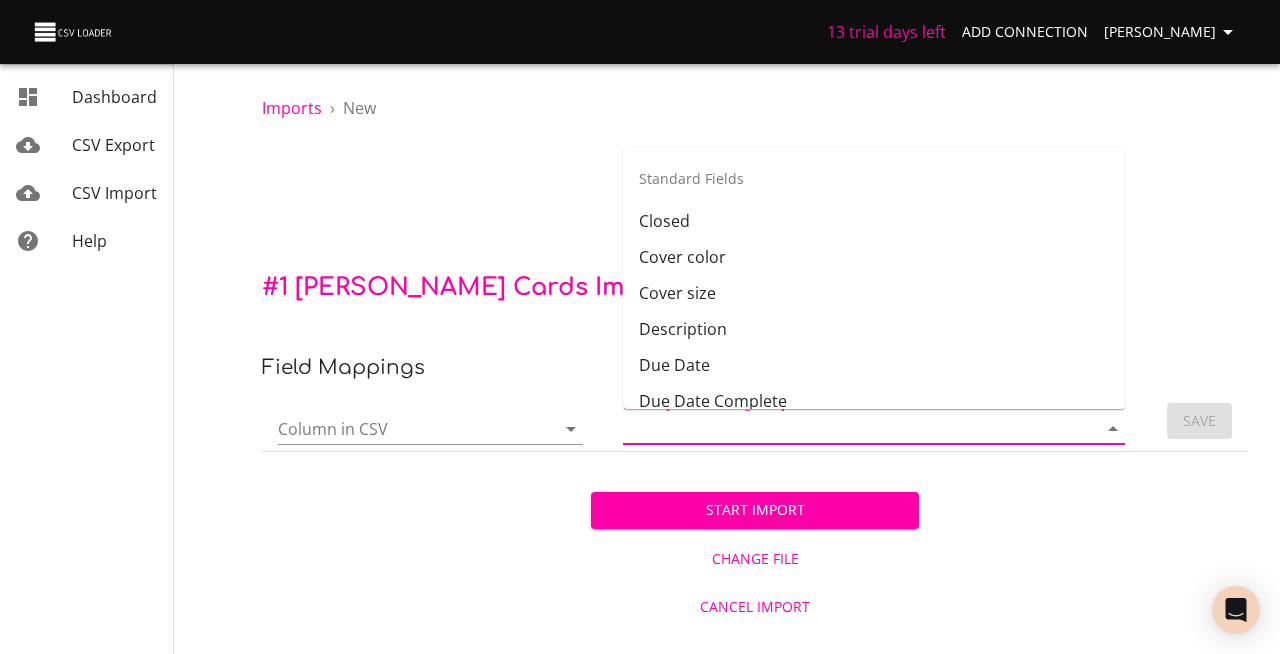 click on "Field in Trello" at bounding box center (843, 428) 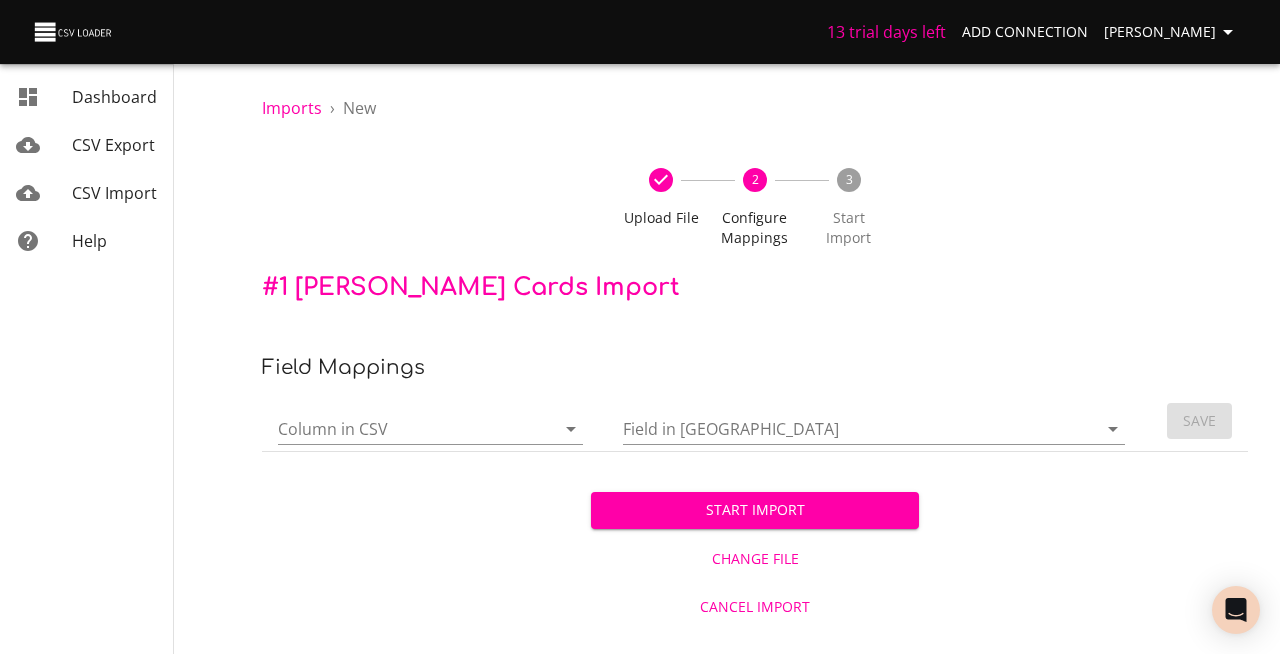 click on "Start Import Change File Cancel Import" at bounding box center [755, 541] 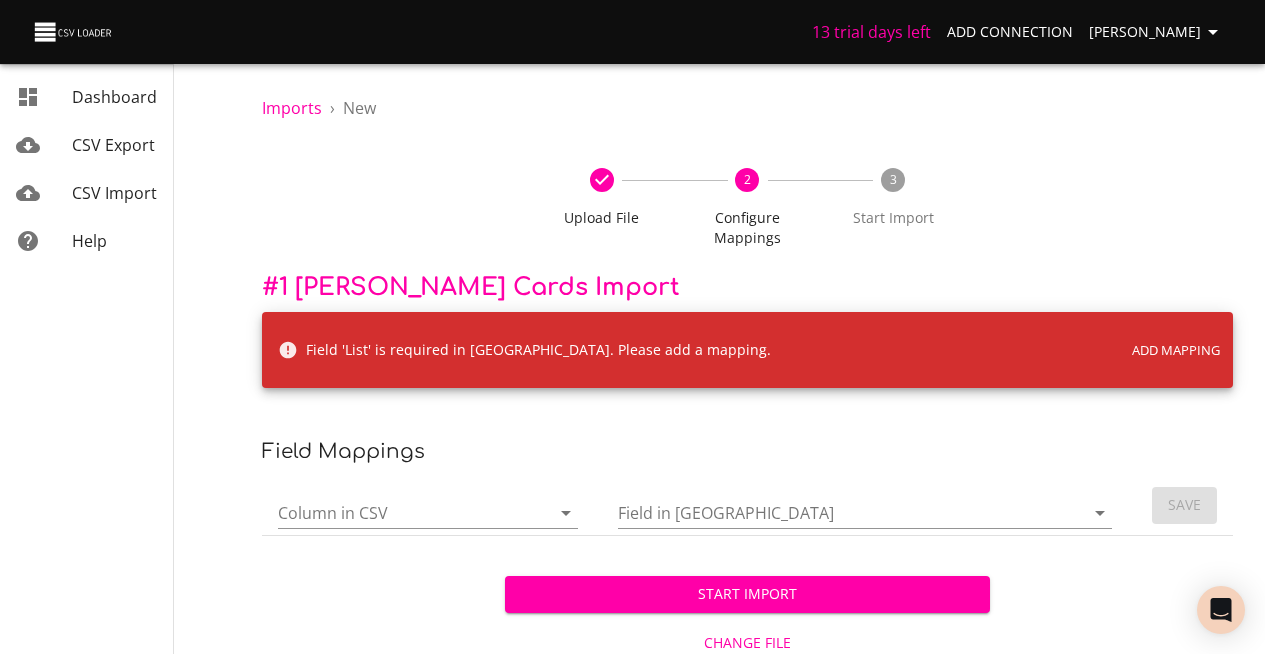 click at bounding box center [552, 513] 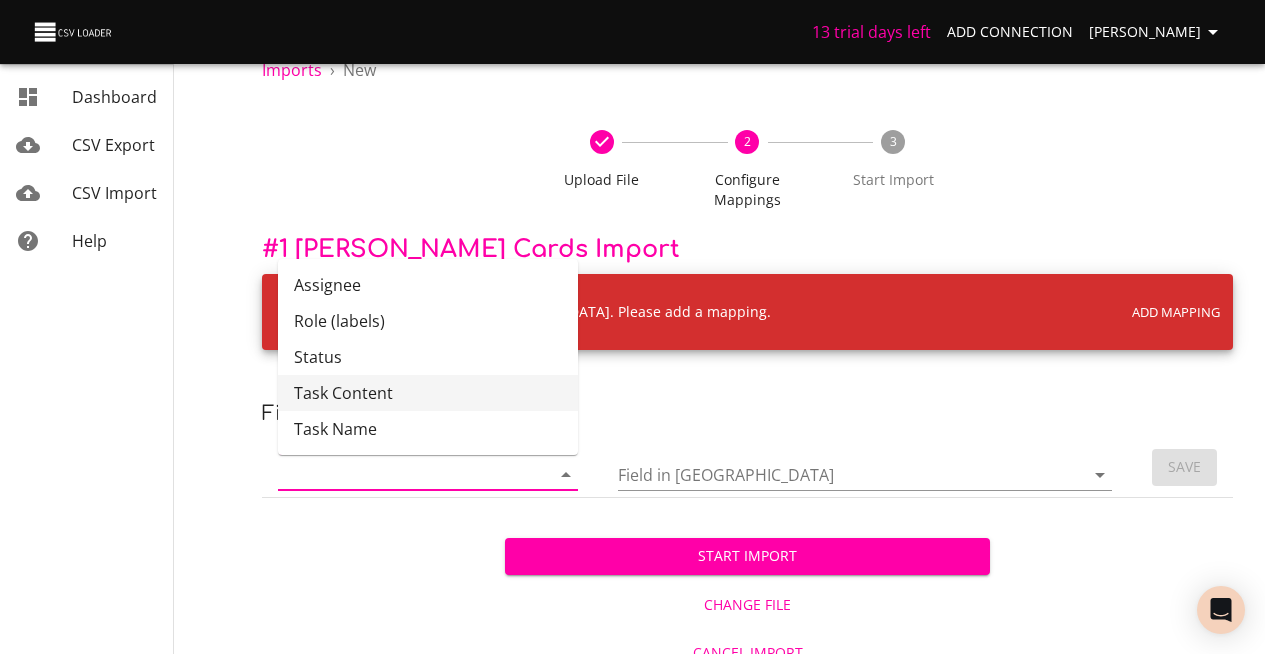 scroll, scrollTop: 39, scrollLeft: 0, axis: vertical 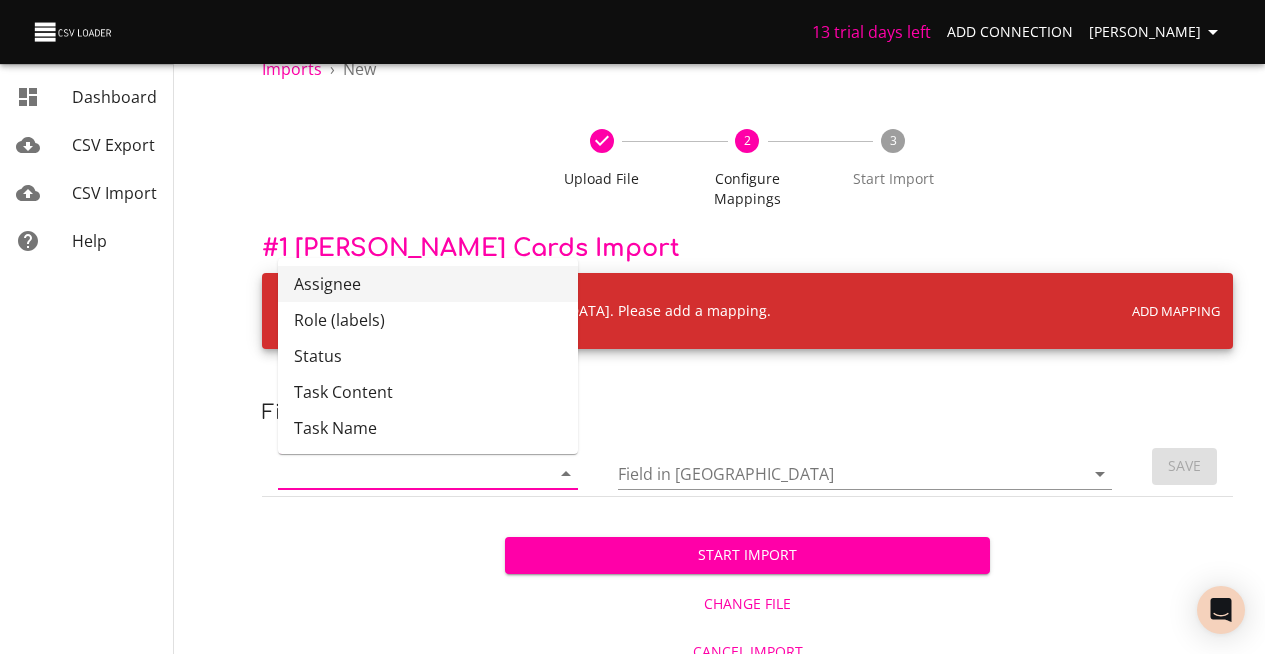 click on "Assignee" at bounding box center (428, 284) 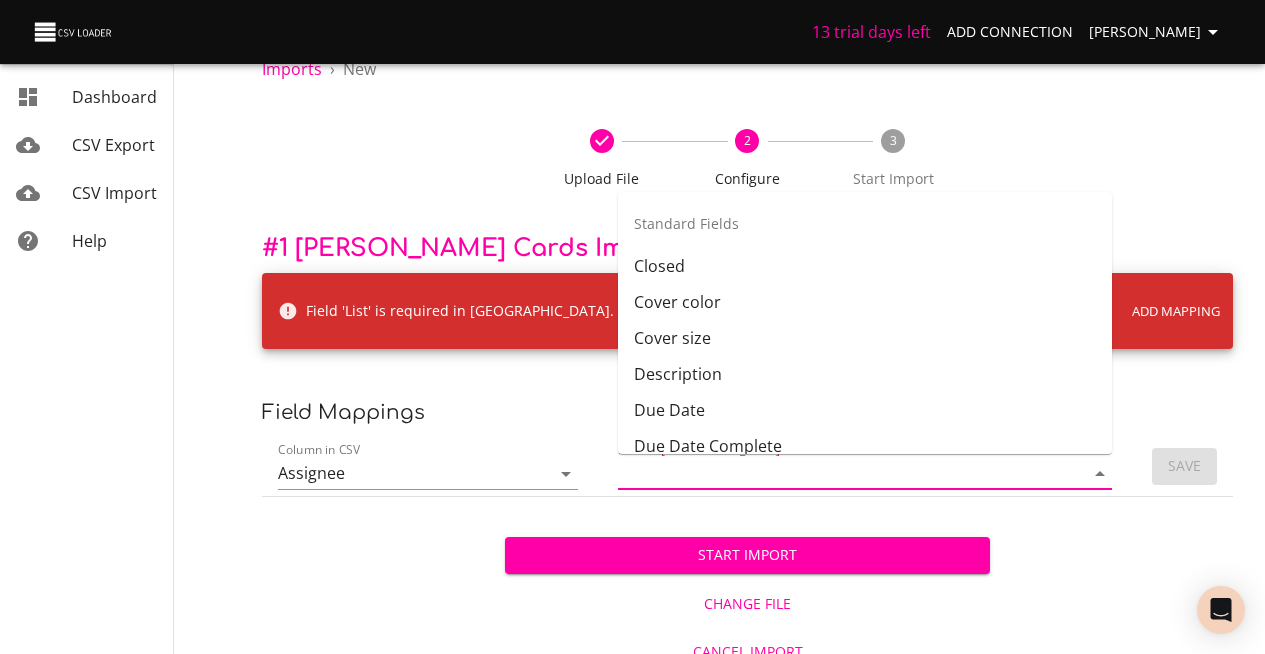 click on "Field in Trello" at bounding box center (834, 473) 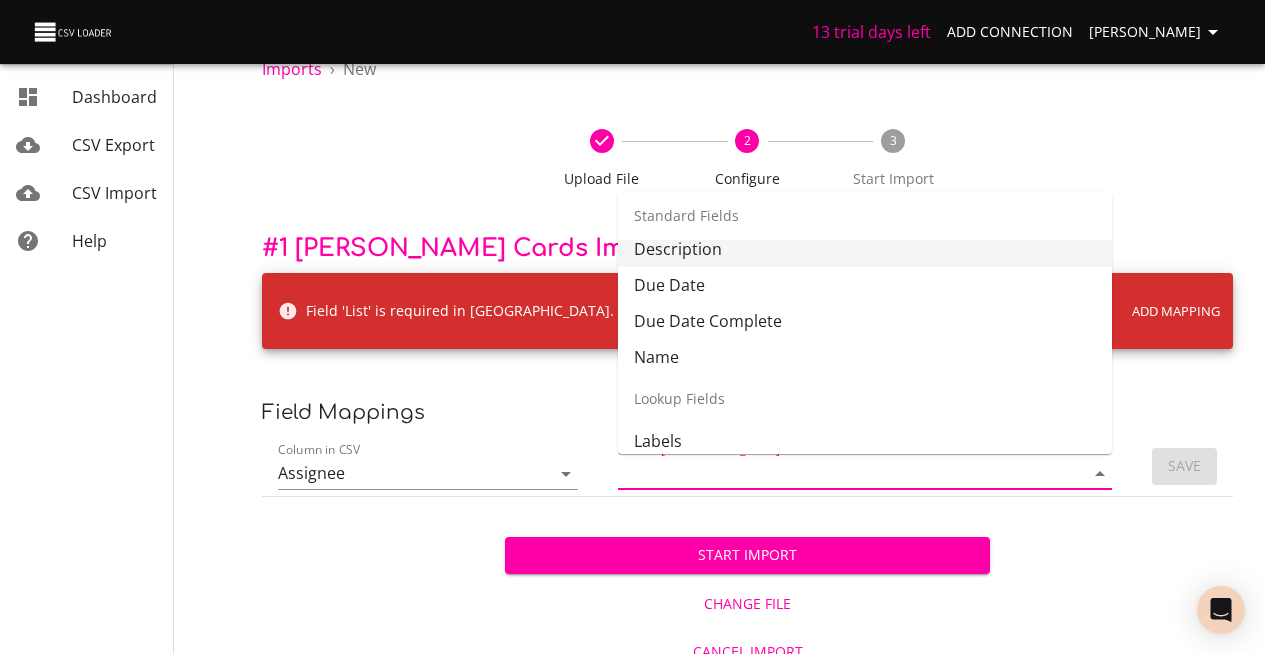 scroll, scrollTop: 210, scrollLeft: 0, axis: vertical 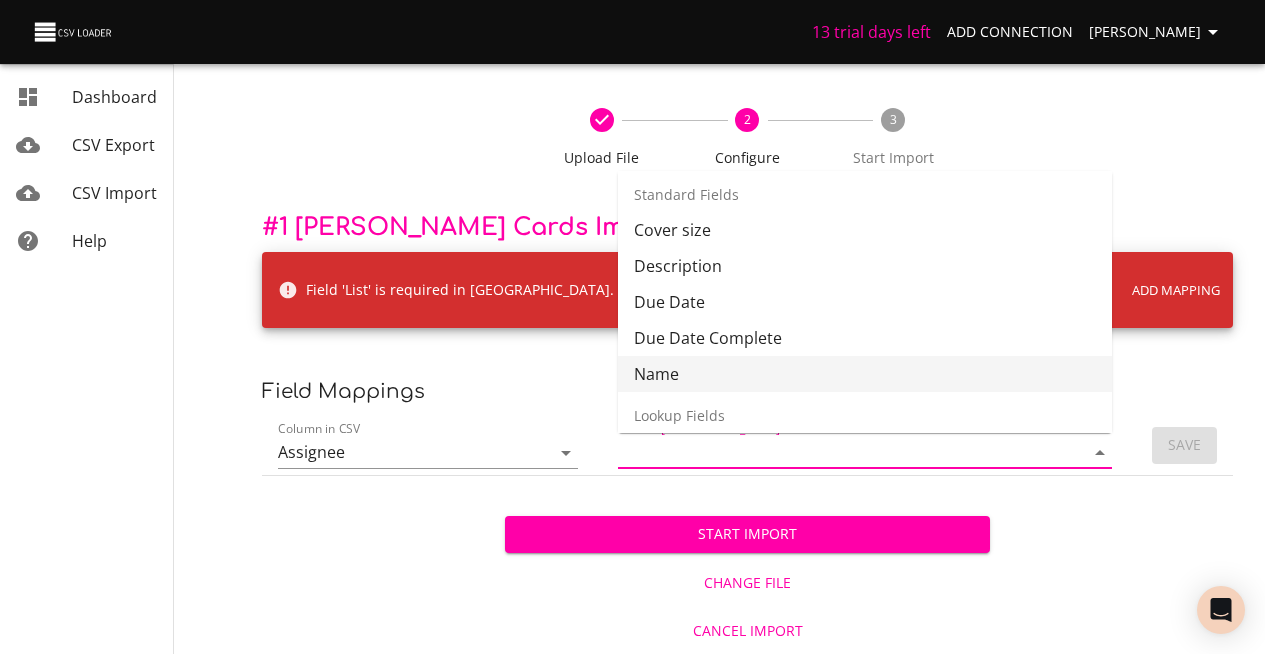 click on "Name" at bounding box center [865, 374] 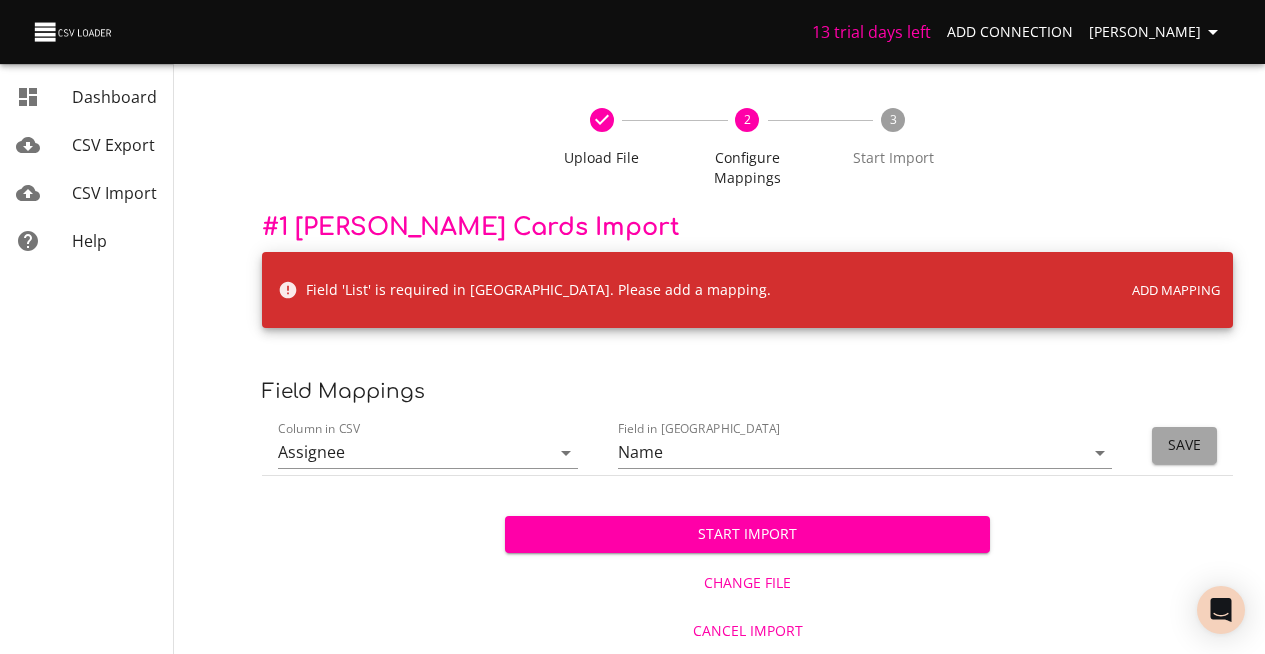 click on "Save" at bounding box center (1184, 445) 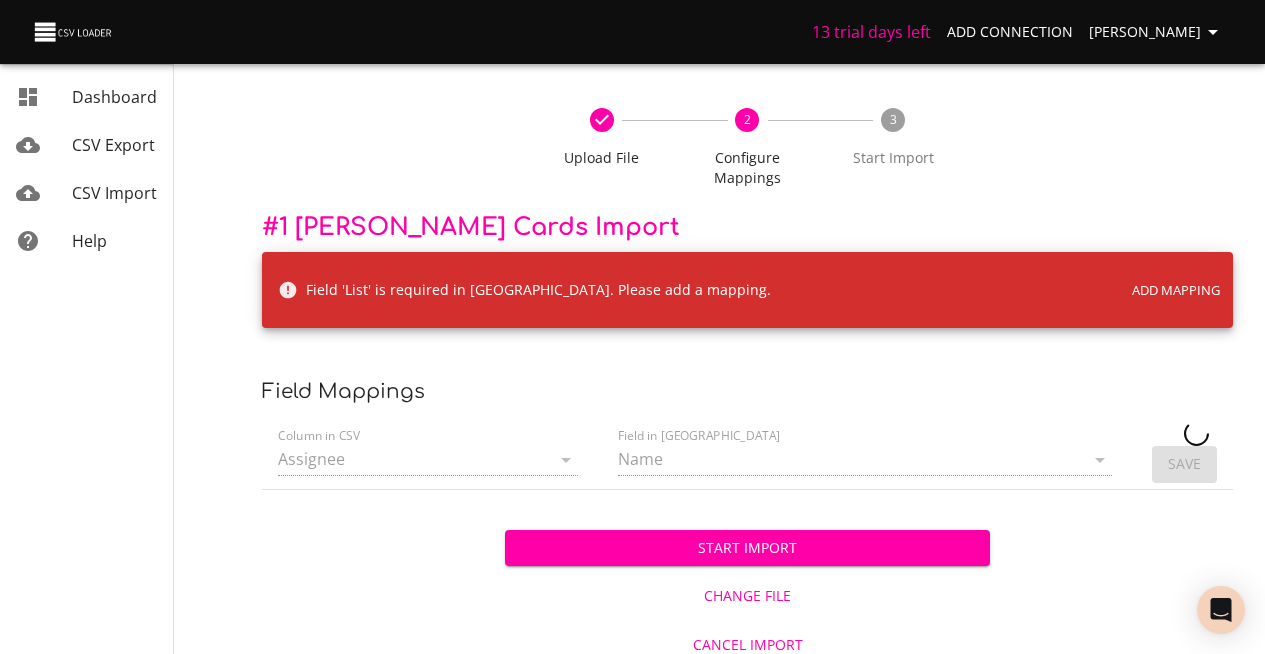 type 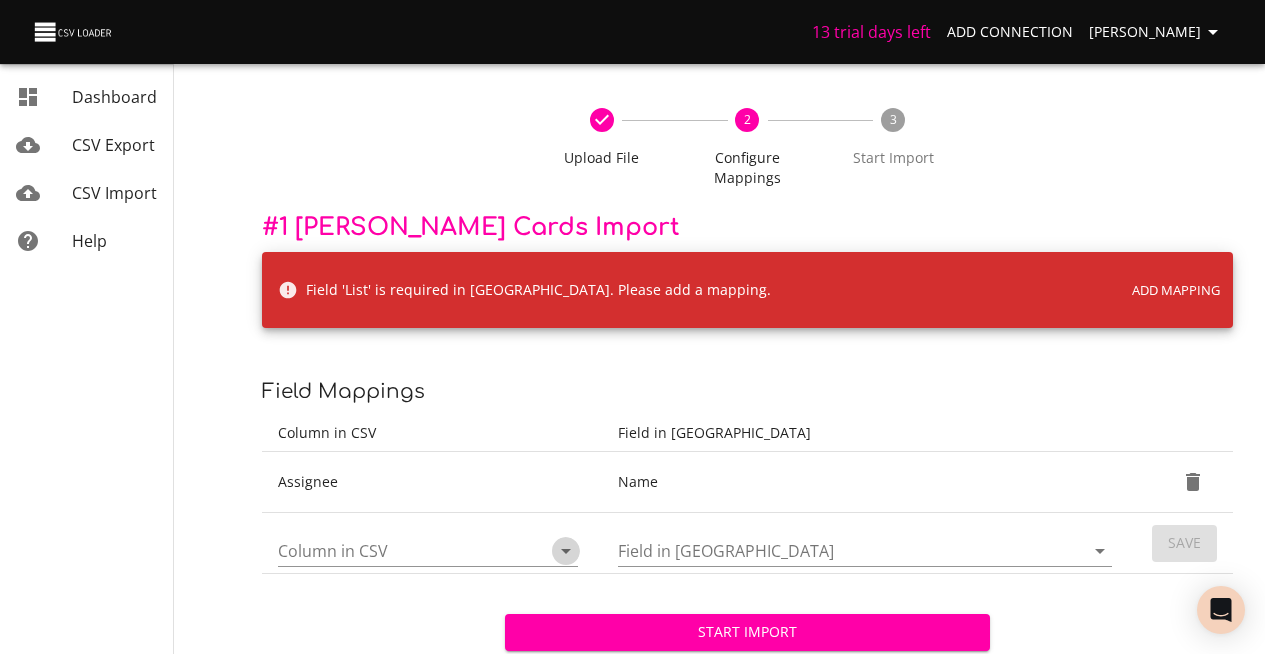 click 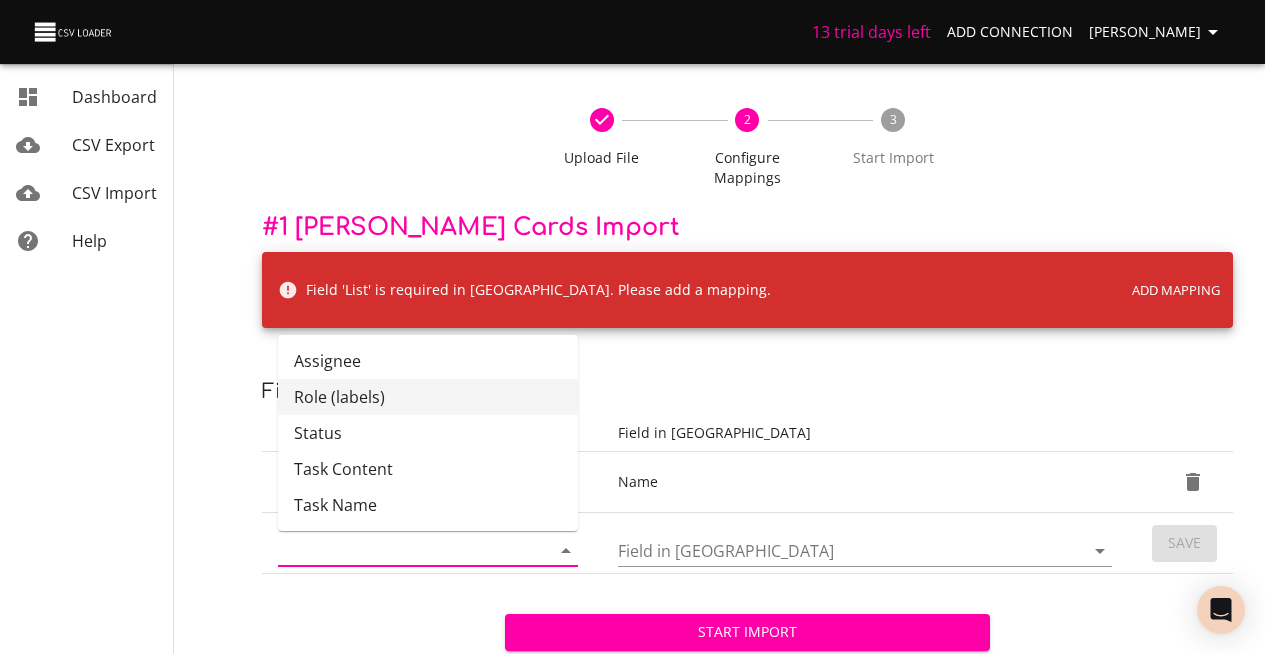 click on "Role (labels)" at bounding box center (428, 397) 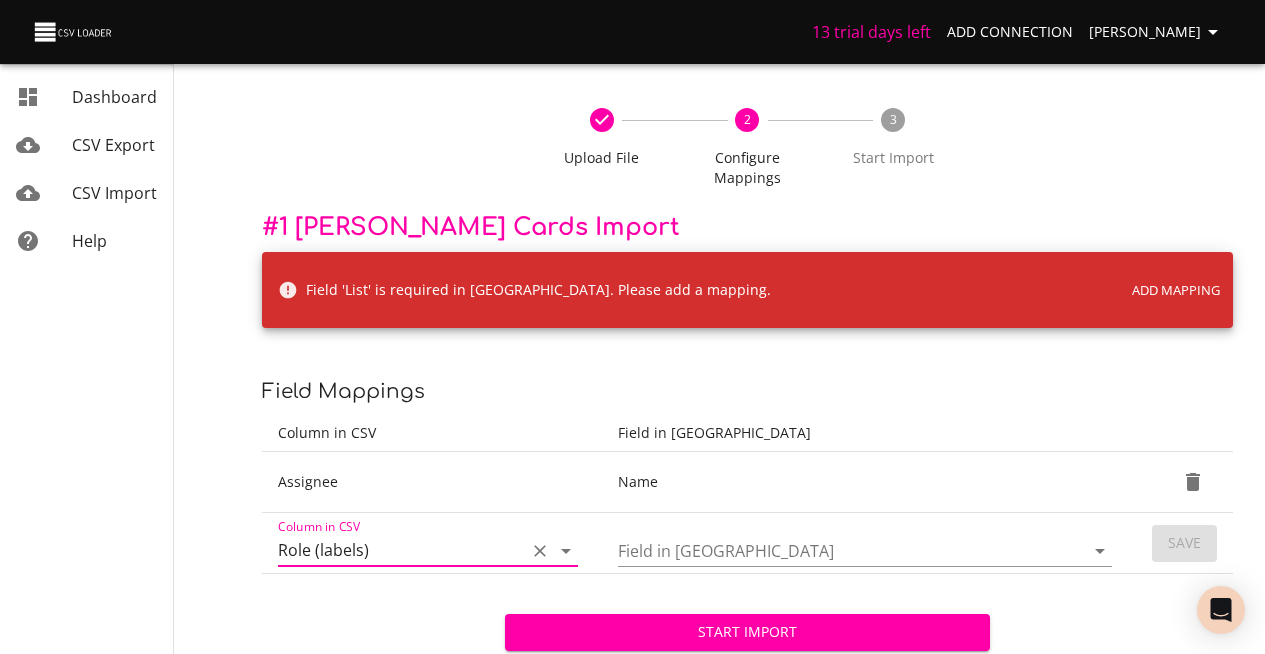 click on "Field in Trello" at bounding box center (834, 550) 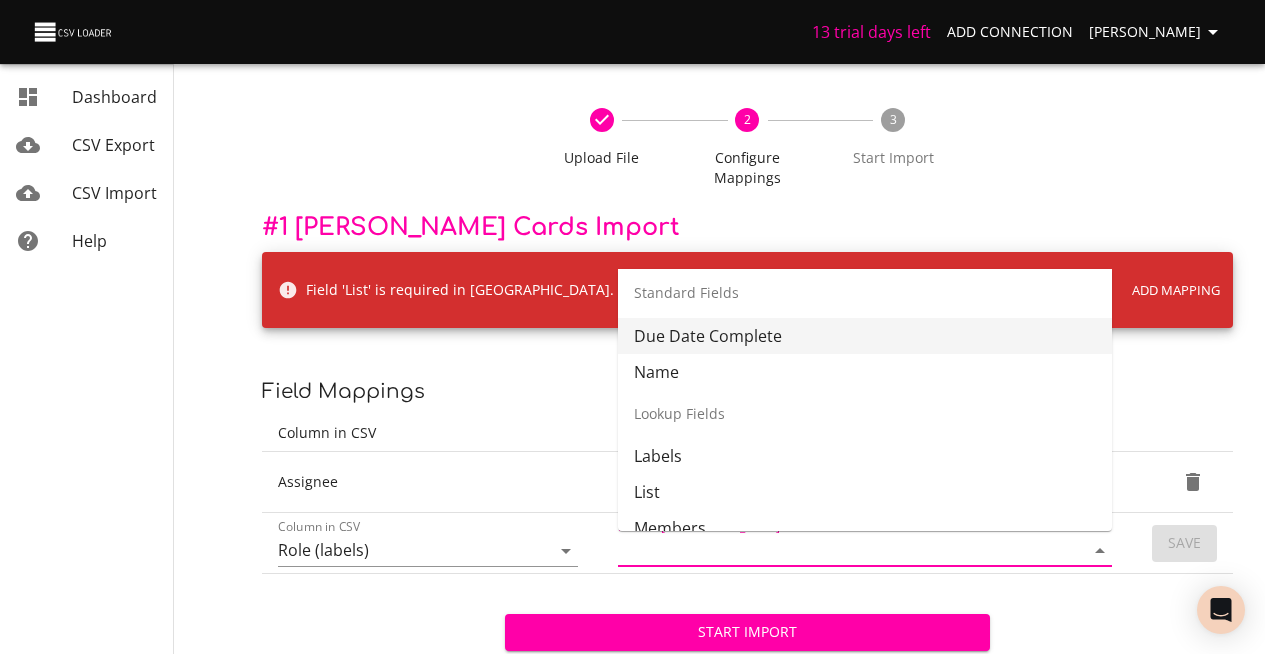 scroll, scrollTop: 210, scrollLeft: 0, axis: vertical 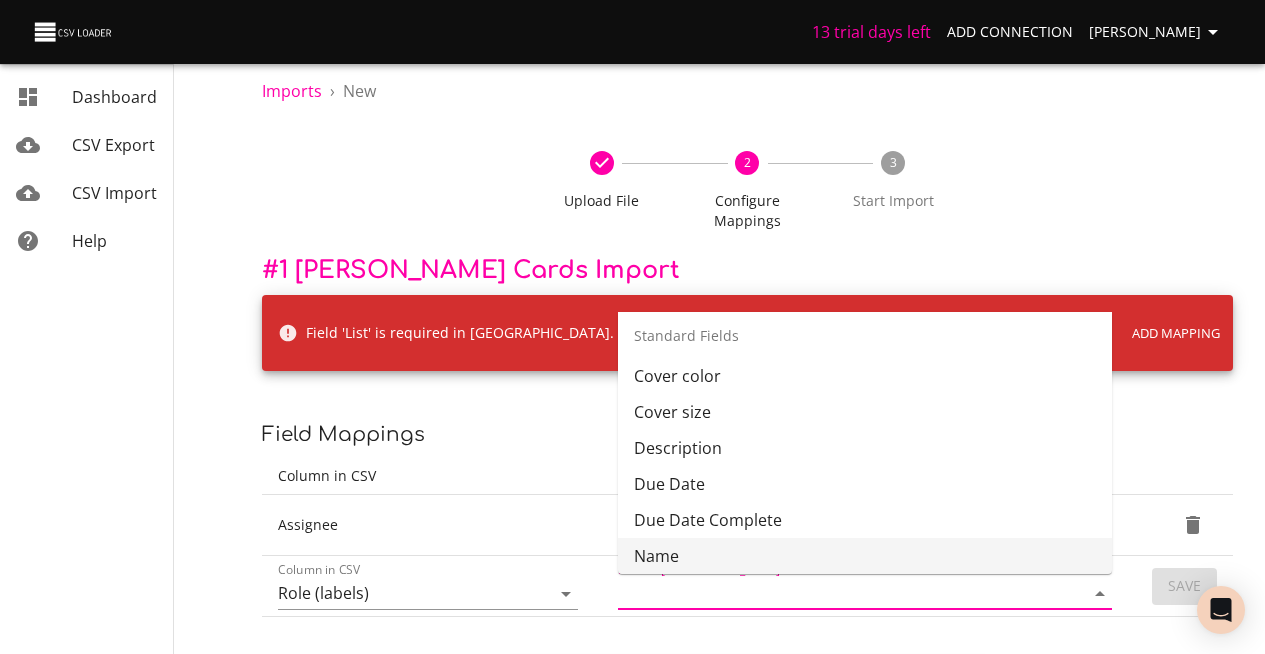 click on "Dashboard CSV Export CSV Import Help" at bounding box center (115, 389) 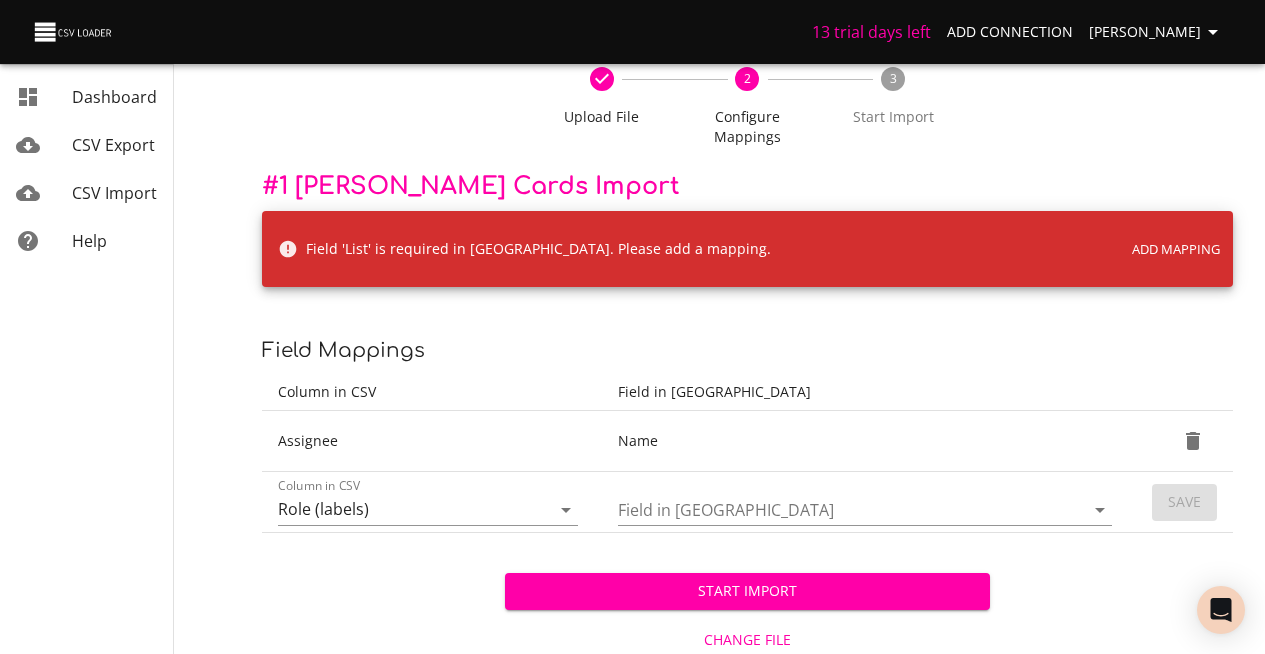 scroll, scrollTop: 113, scrollLeft: 0, axis: vertical 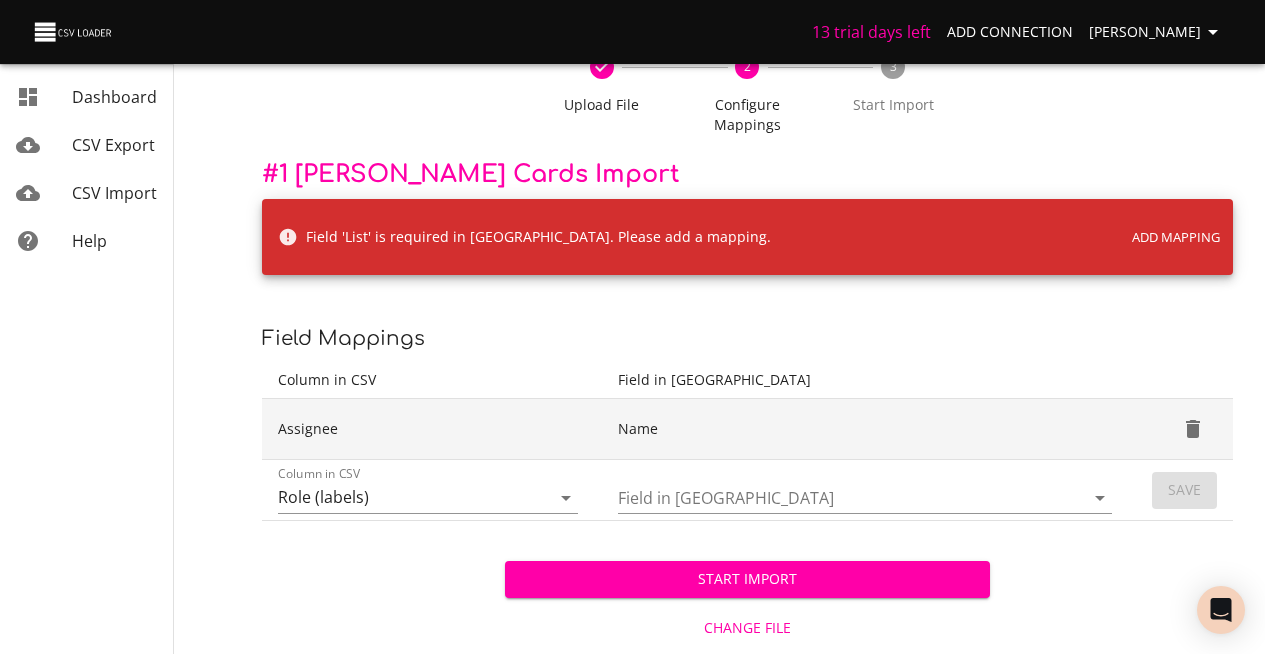 click on "Assignee" at bounding box center [432, 429] 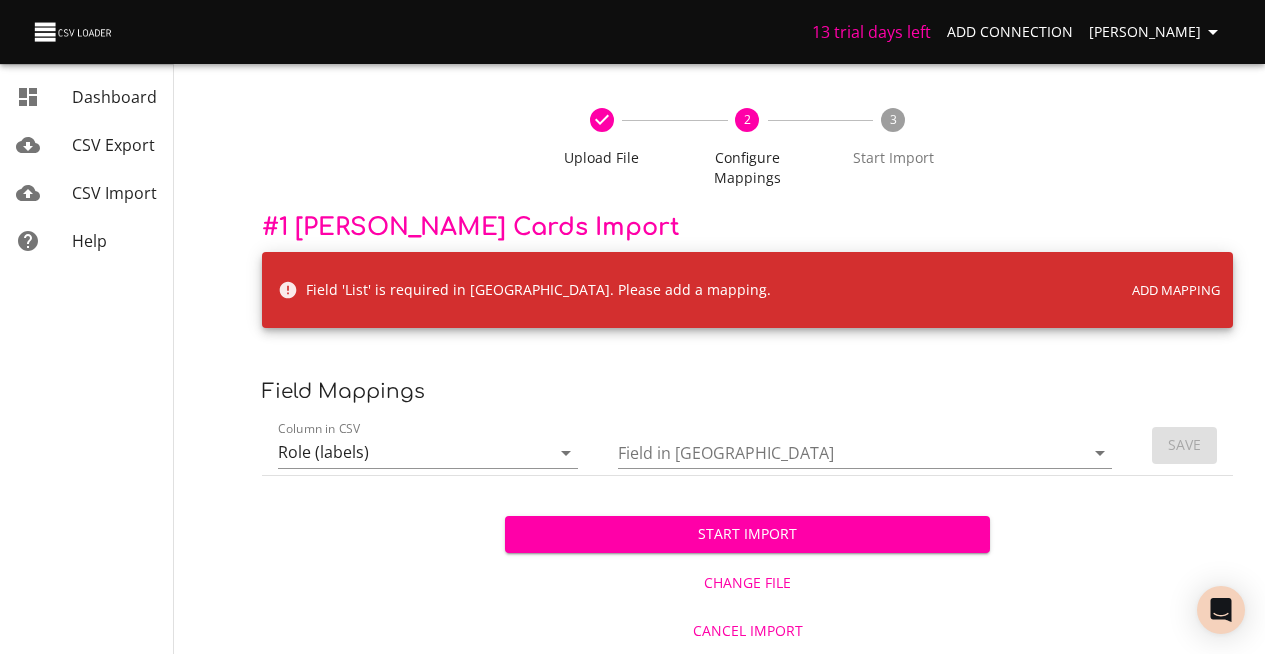 scroll, scrollTop: 60, scrollLeft: 0, axis: vertical 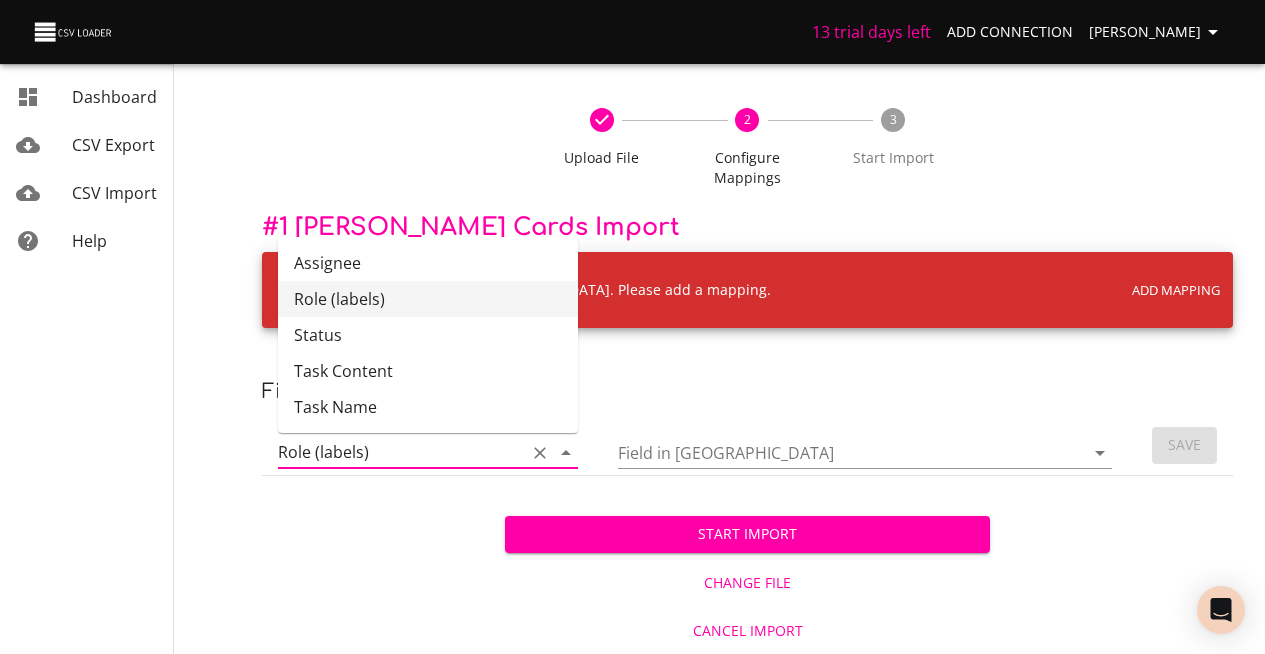 click on "Role (labels)" at bounding box center [397, 452] 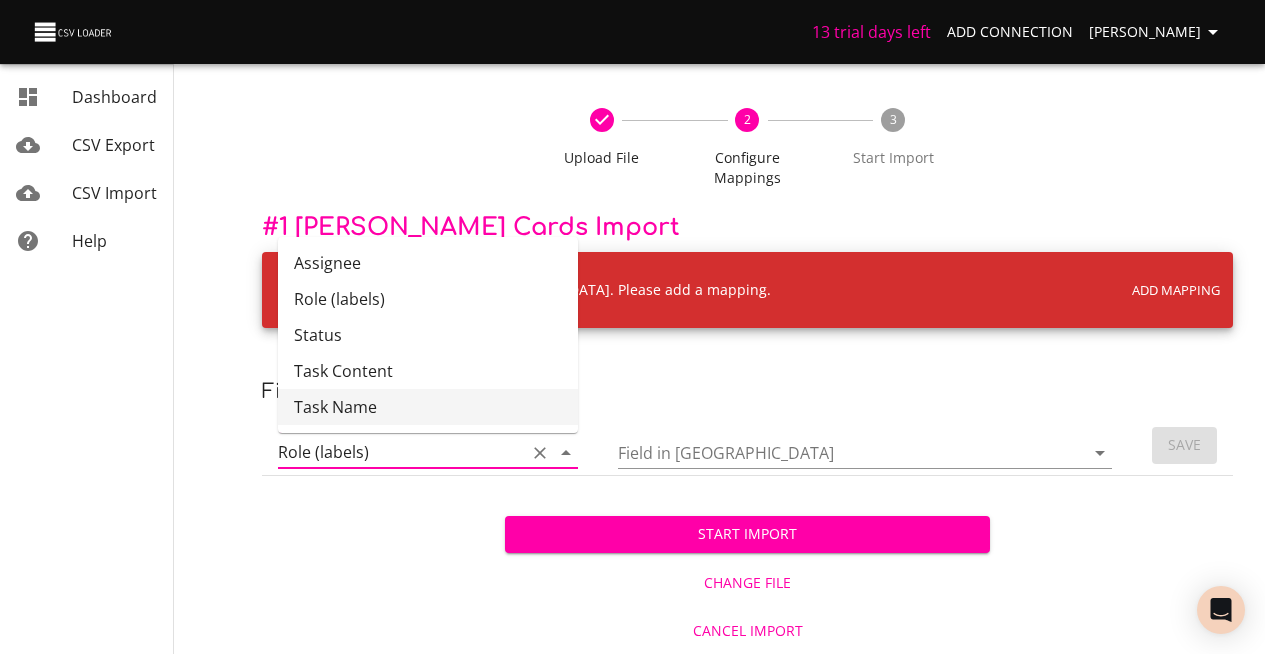 click on "Task Name" at bounding box center (428, 407) 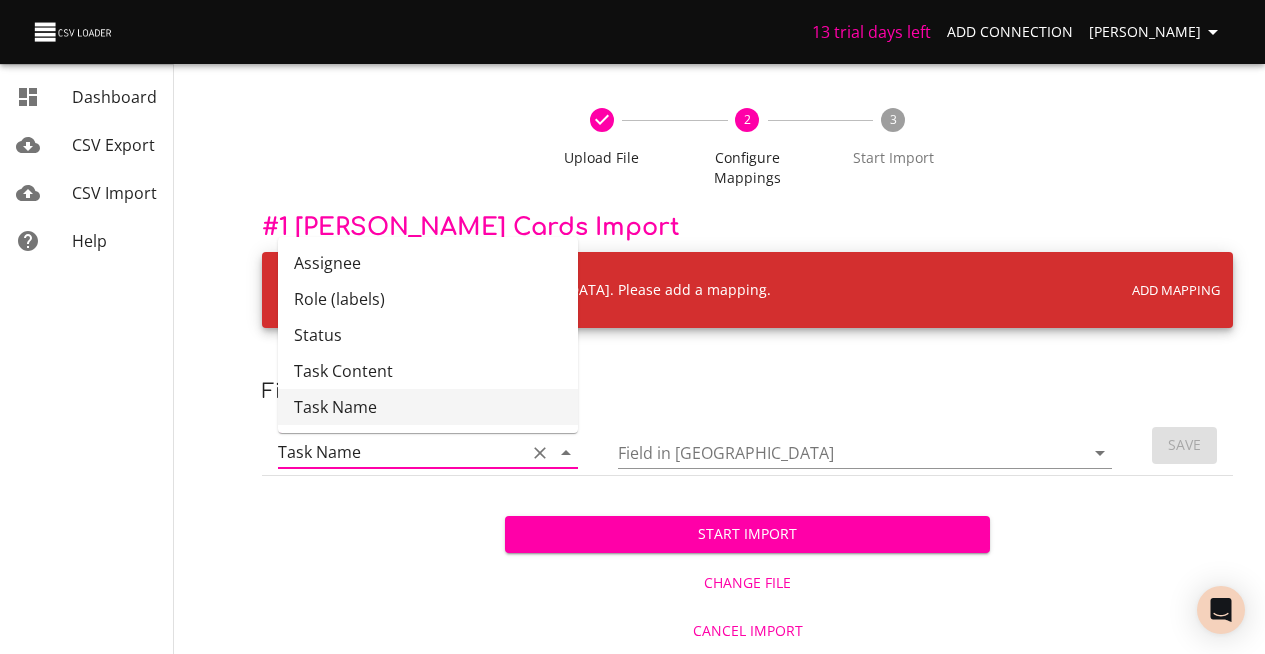 click on "Task Name" at bounding box center (428, 407) 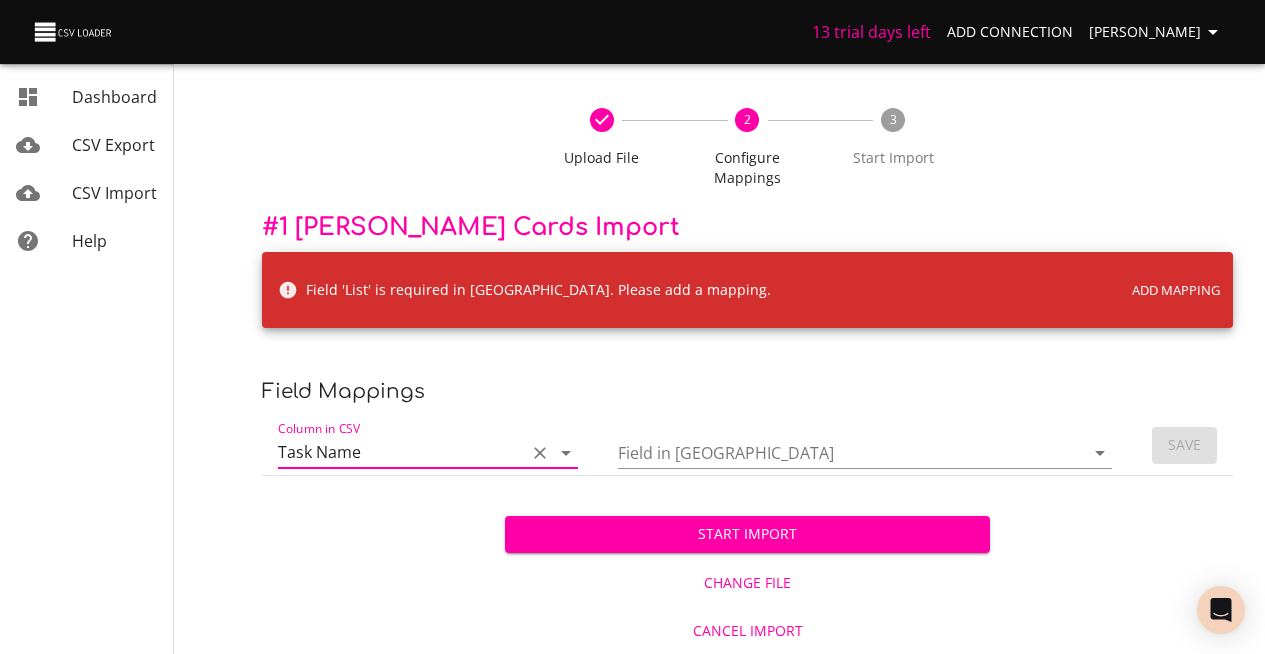 click on "Field in Trello" at bounding box center [834, 452] 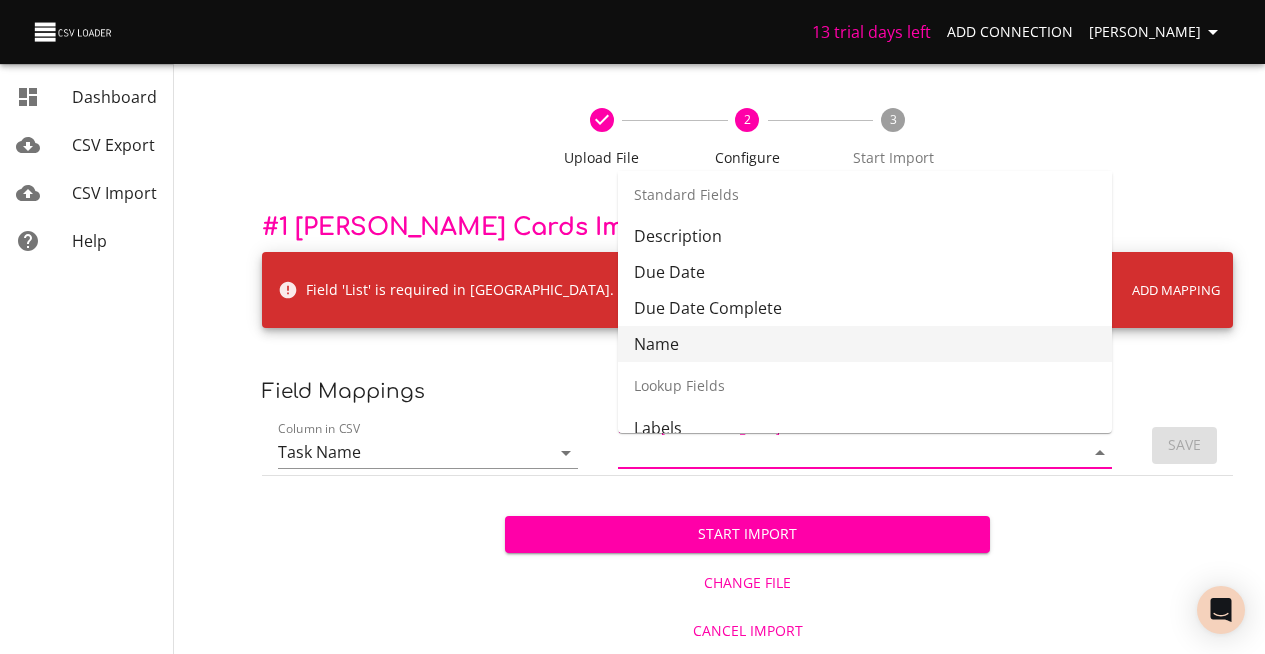 scroll, scrollTop: 0, scrollLeft: 0, axis: both 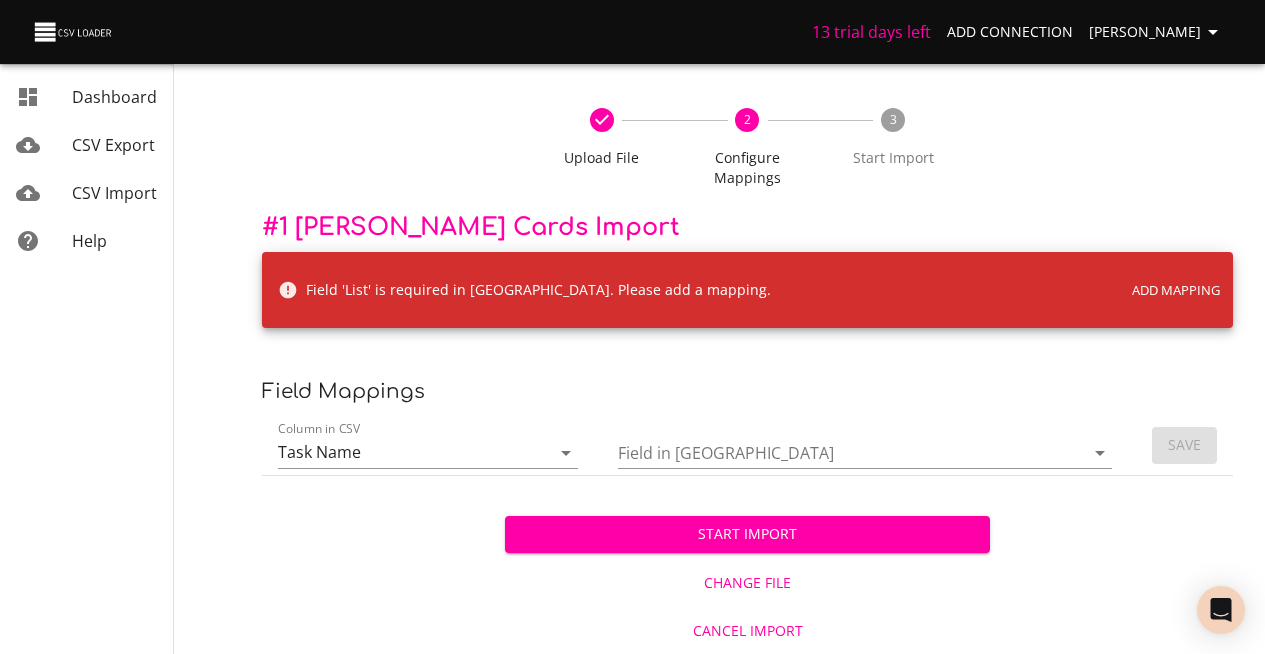 click on "Upload File 2 Configure Mappings 3 Start Import" at bounding box center [747, 148] 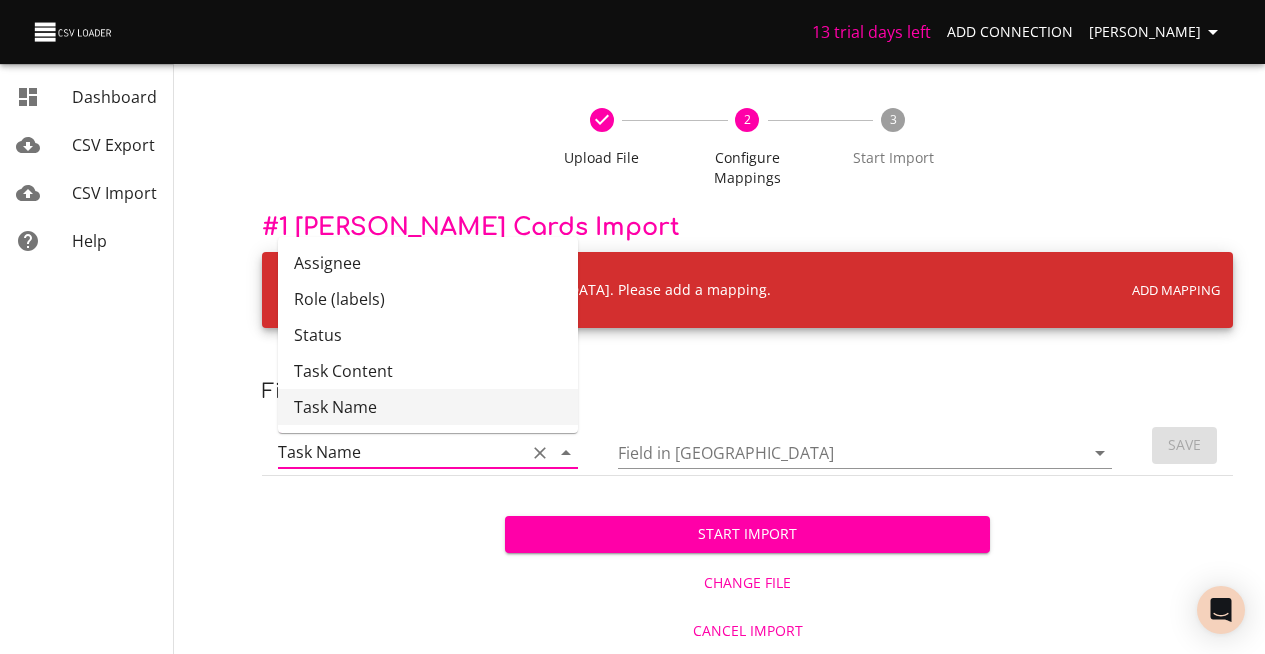click on "Task Name" at bounding box center [397, 452] 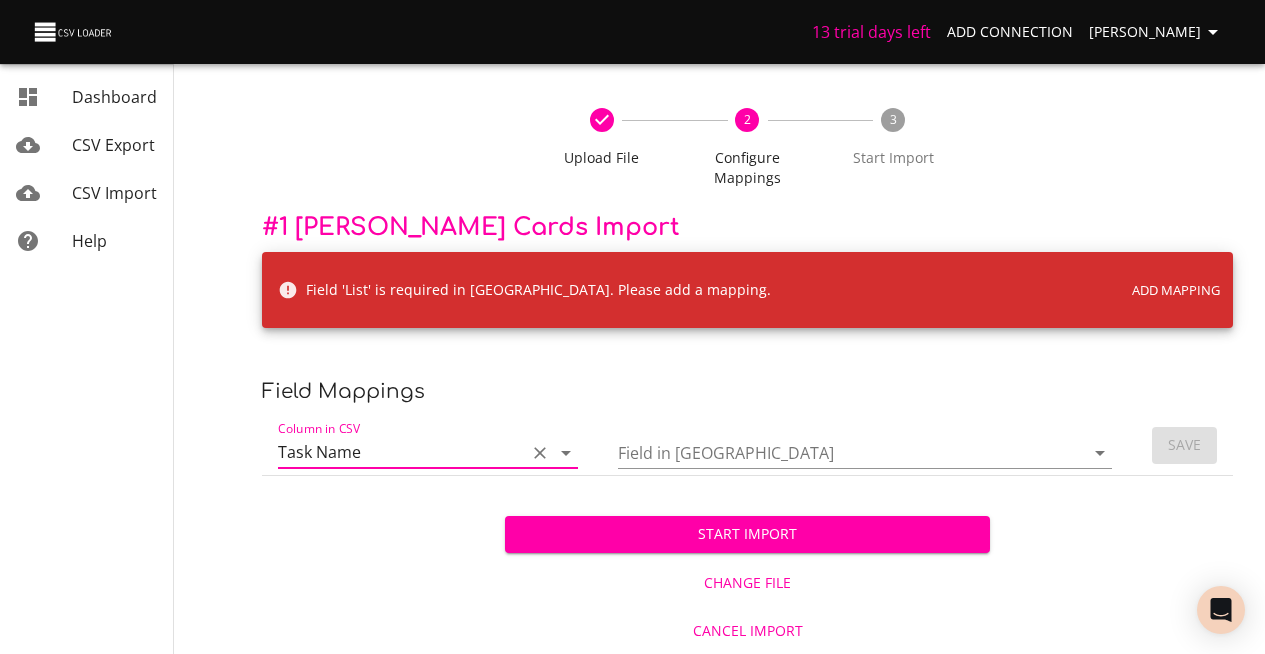 click 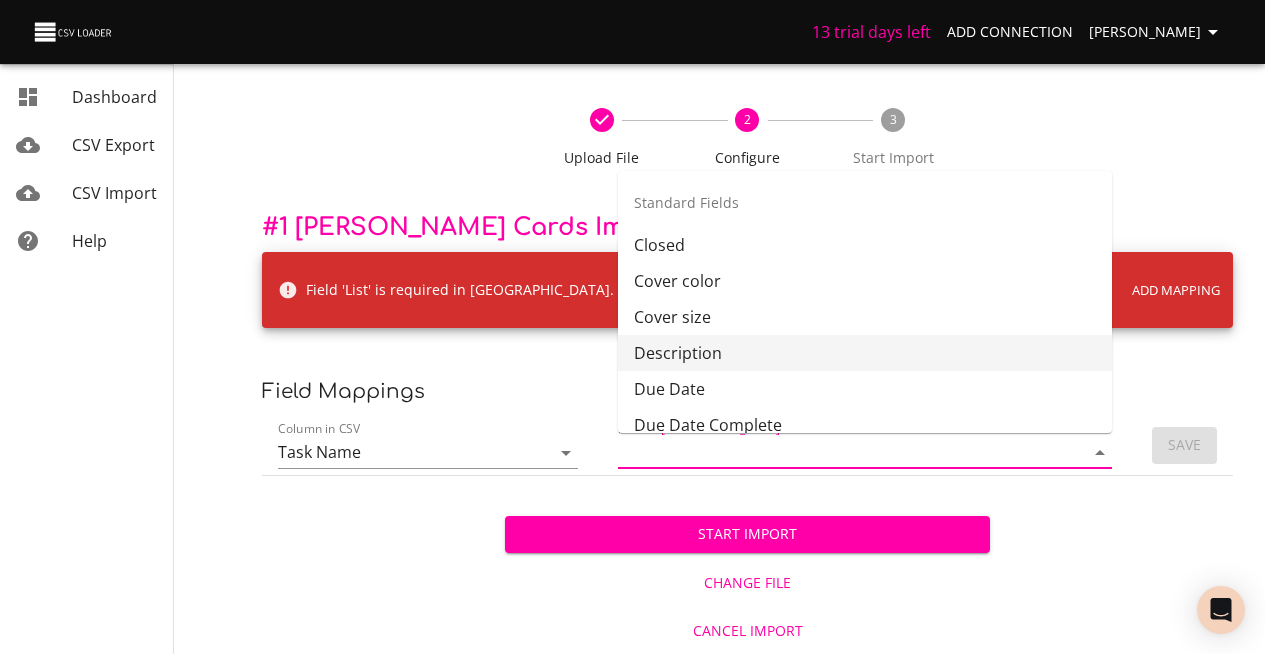 scroll, scrollTop: 210, scrollLeft: 0, axis: vertical 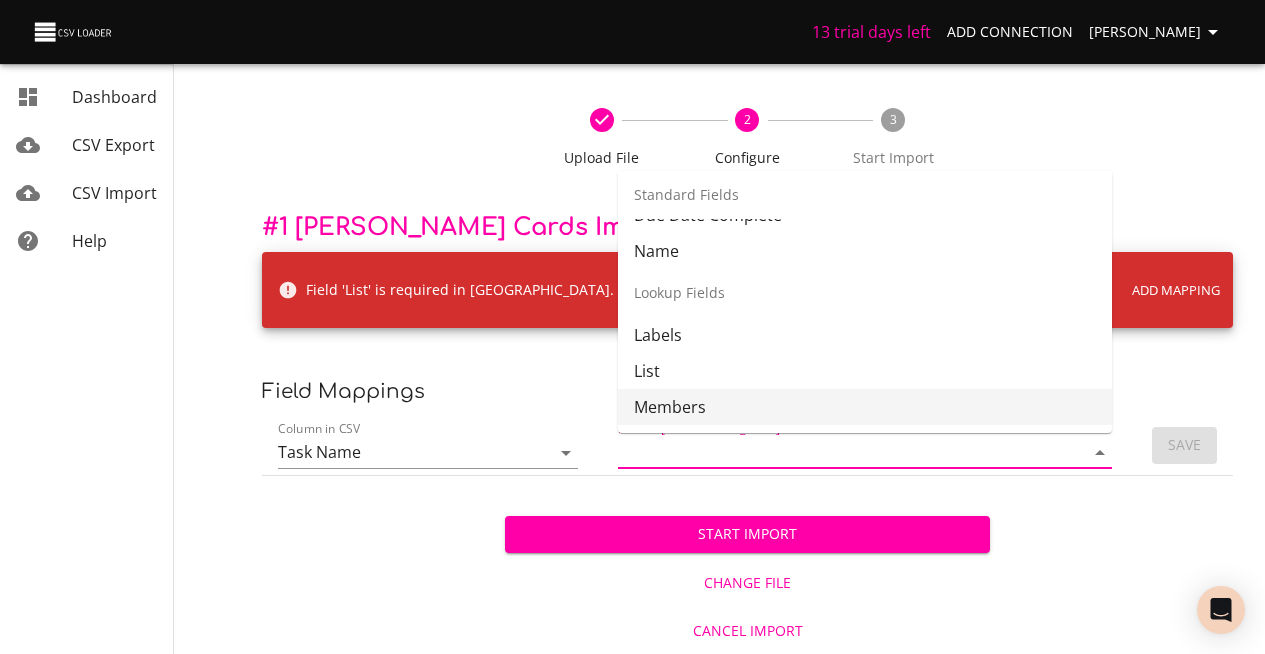 click on "Start Import Change File Cancel Import" at bounding box center [747, 565] 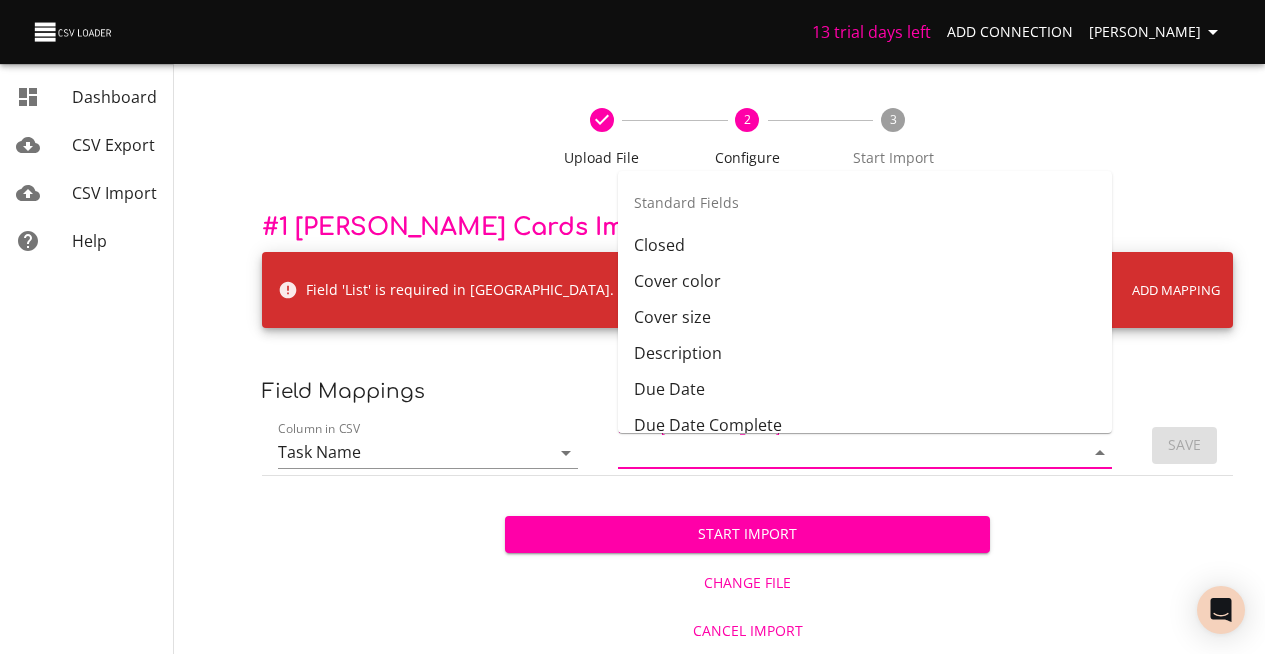 click on "Field in Trello" at bounding box center (834, 452) 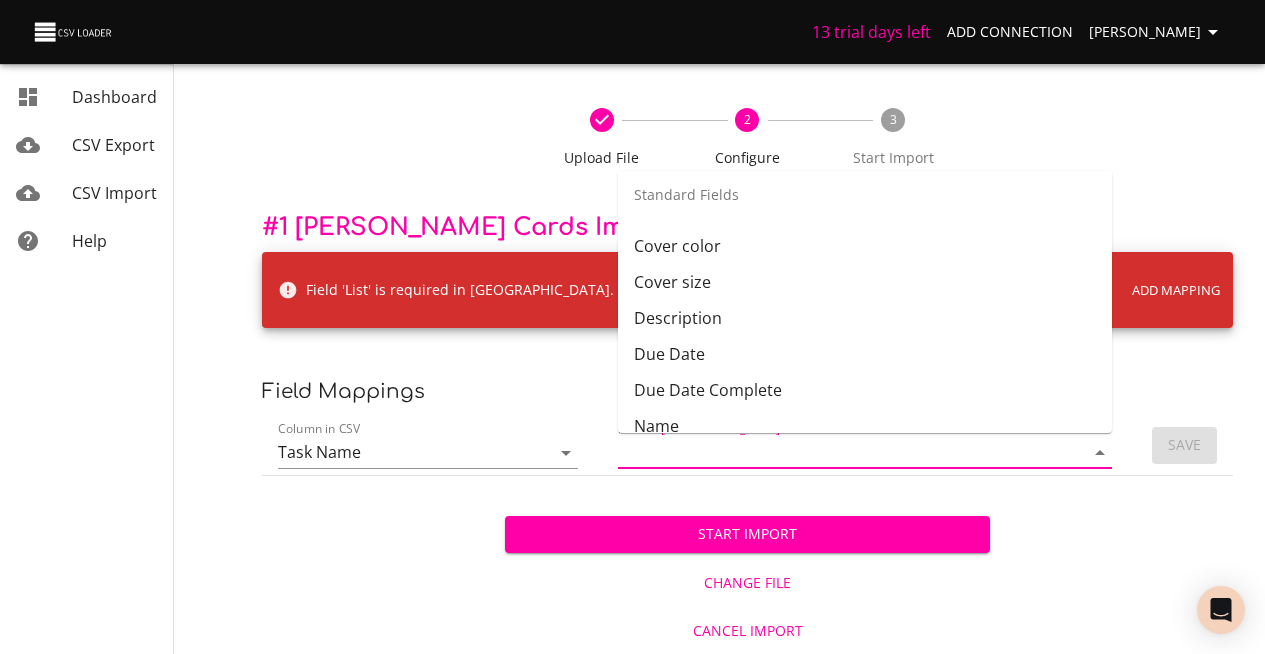 scroll, scrollTop: 0, scrollLeft: 0, axis: both 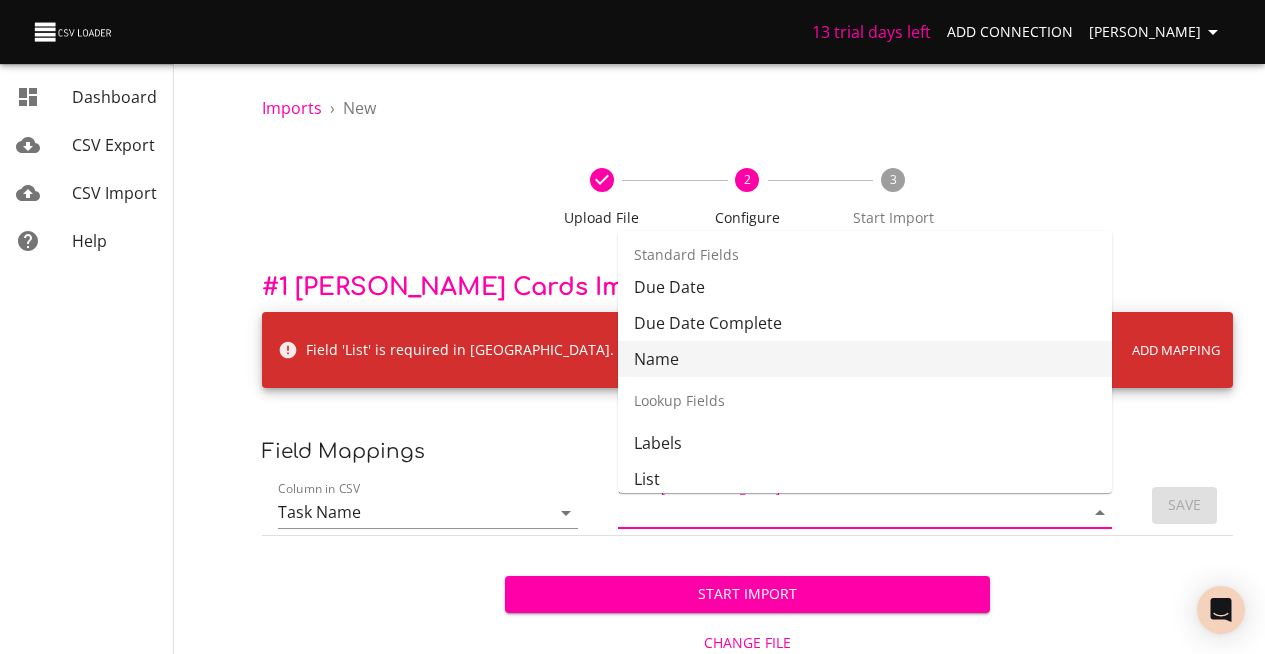 click on "Name" at bounding box center [865, 359] 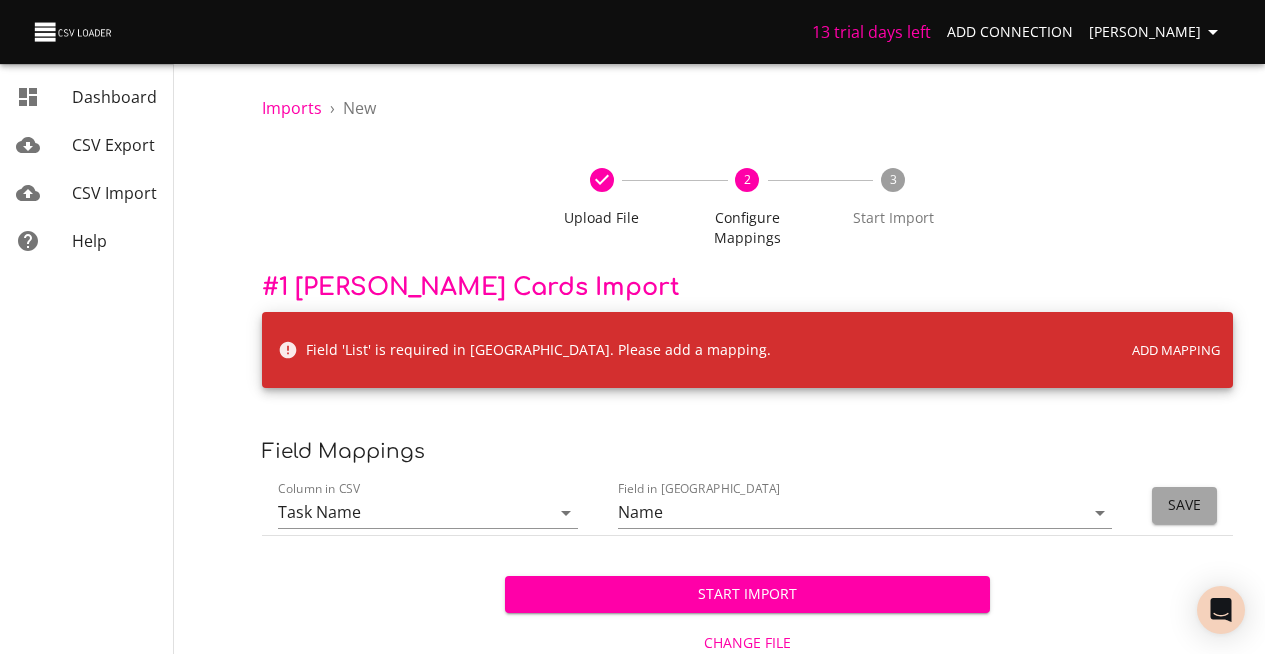 click on "Save" at bounding box center [1184, 505] 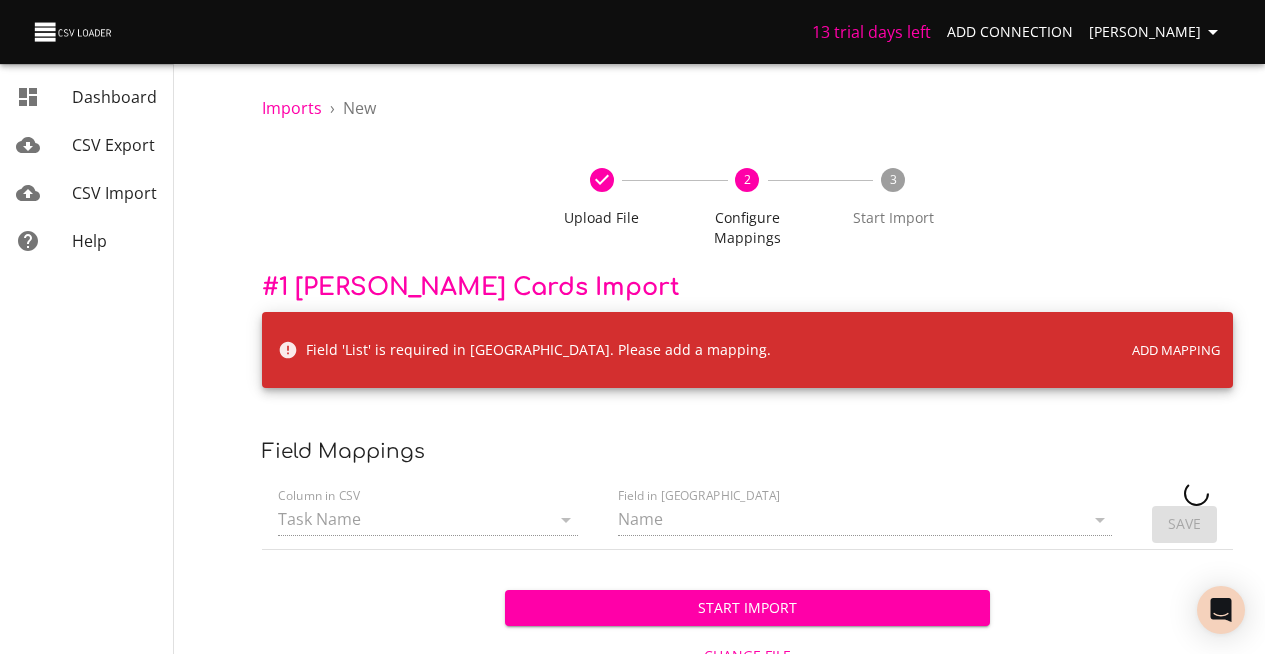 type 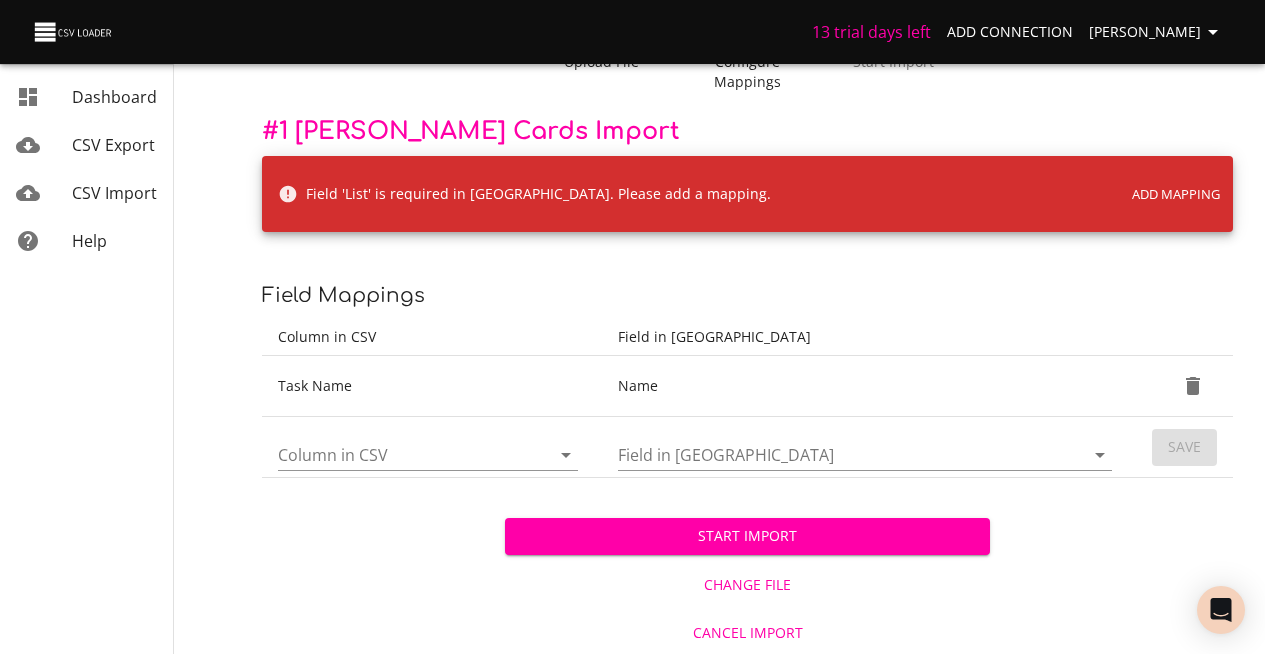 scroll, scrollTop: 158, scrollLeft: 0, axis: vertical 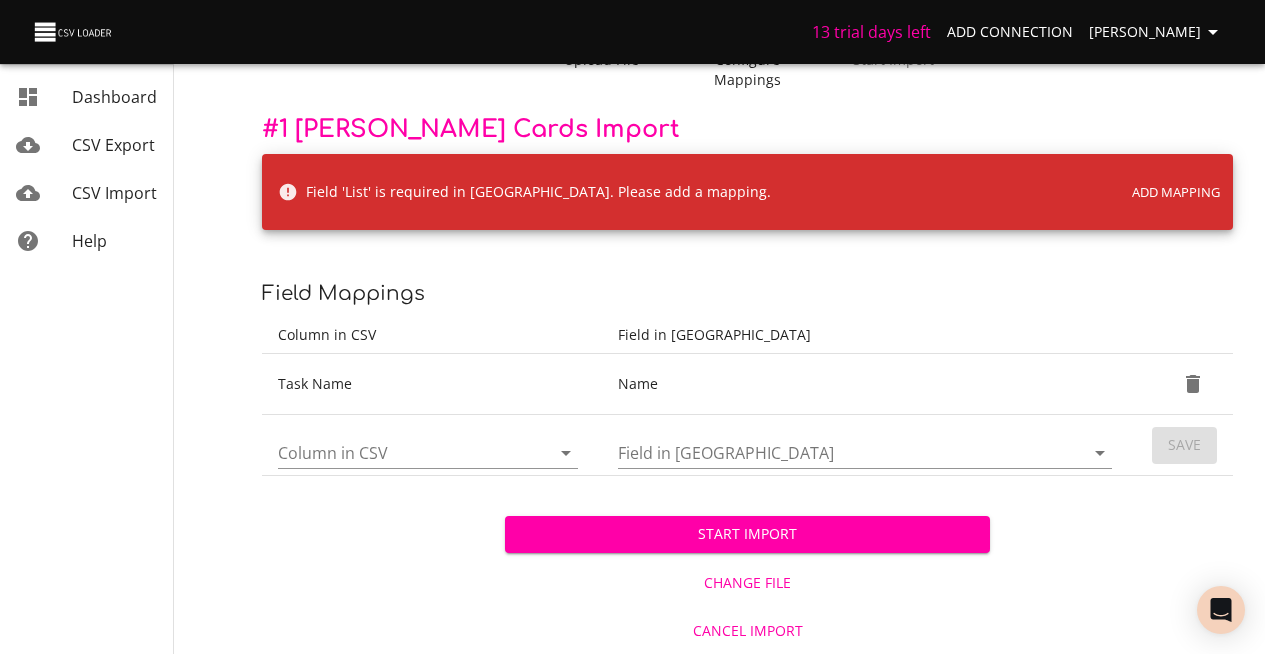 click on "Column in CSV" at bounding box center [397, 452] 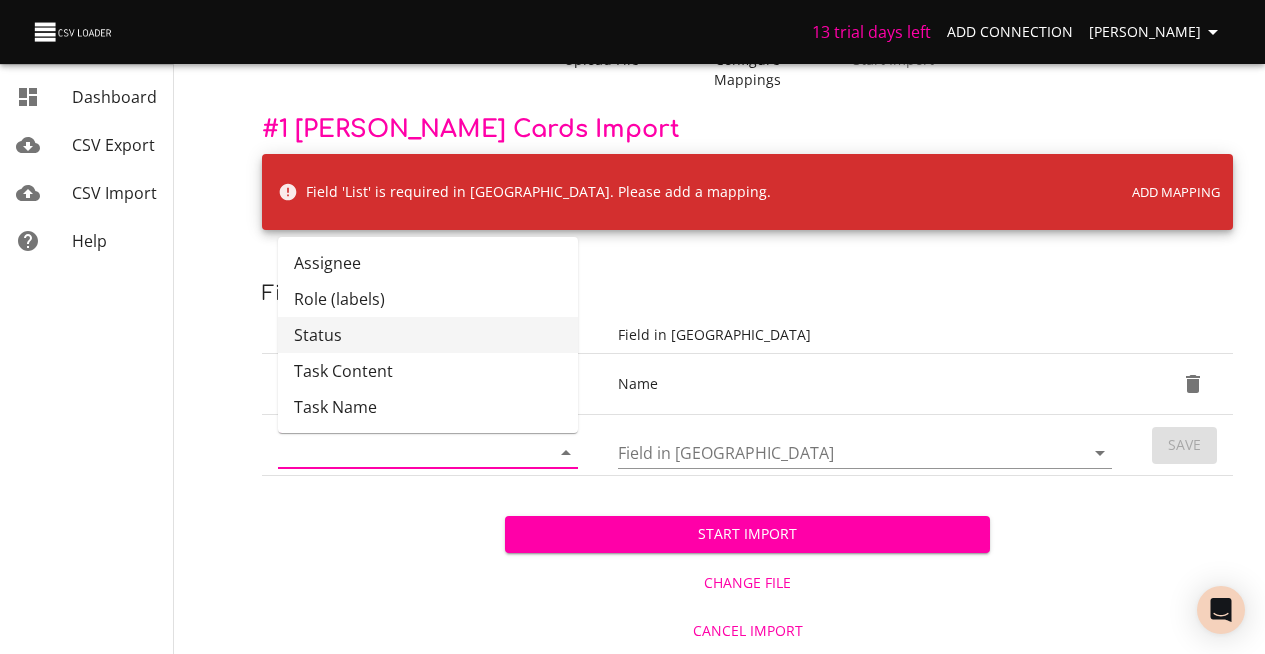 click on "Status" at bounding box center [428, 335] 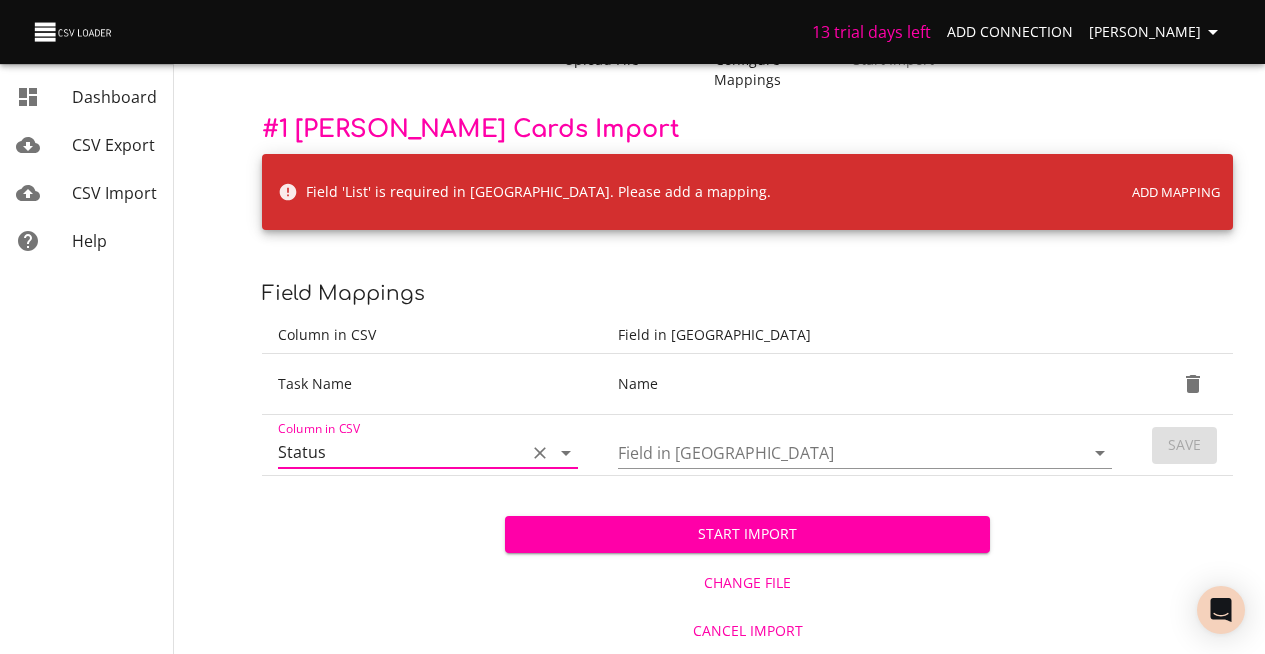 click on "Field in Trello" at bounding box center [834, 452] 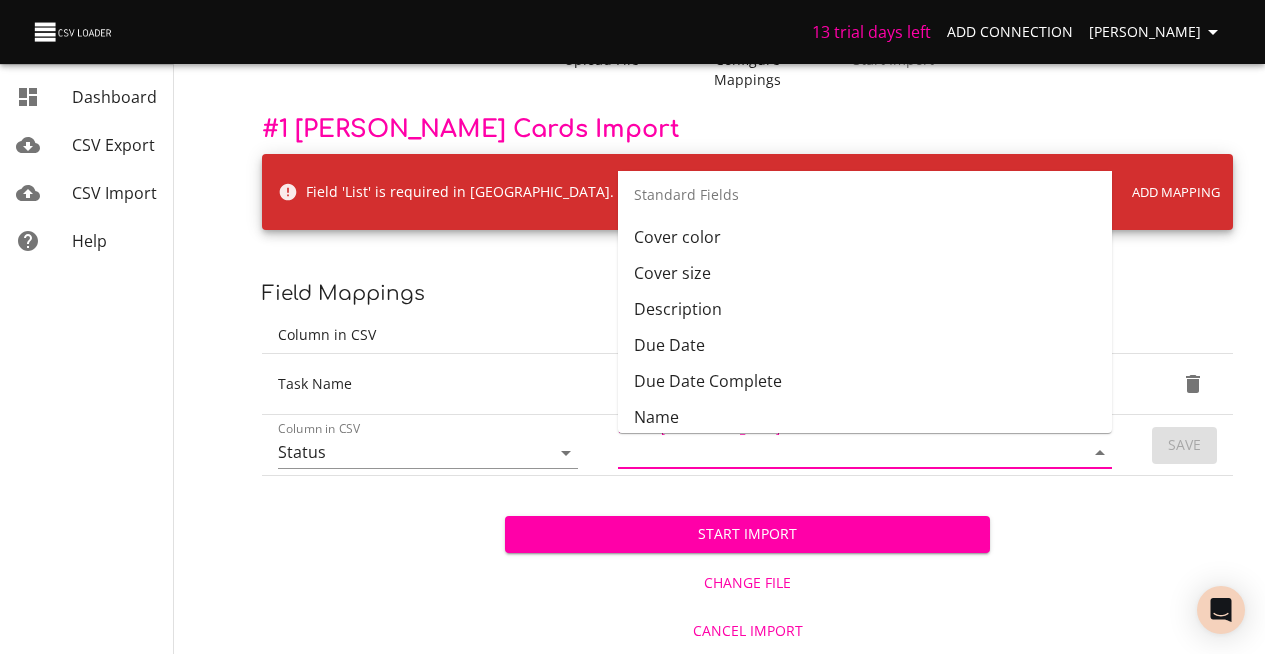 scroll, scrollTop: 0, scrollLeft: 0, axis: both 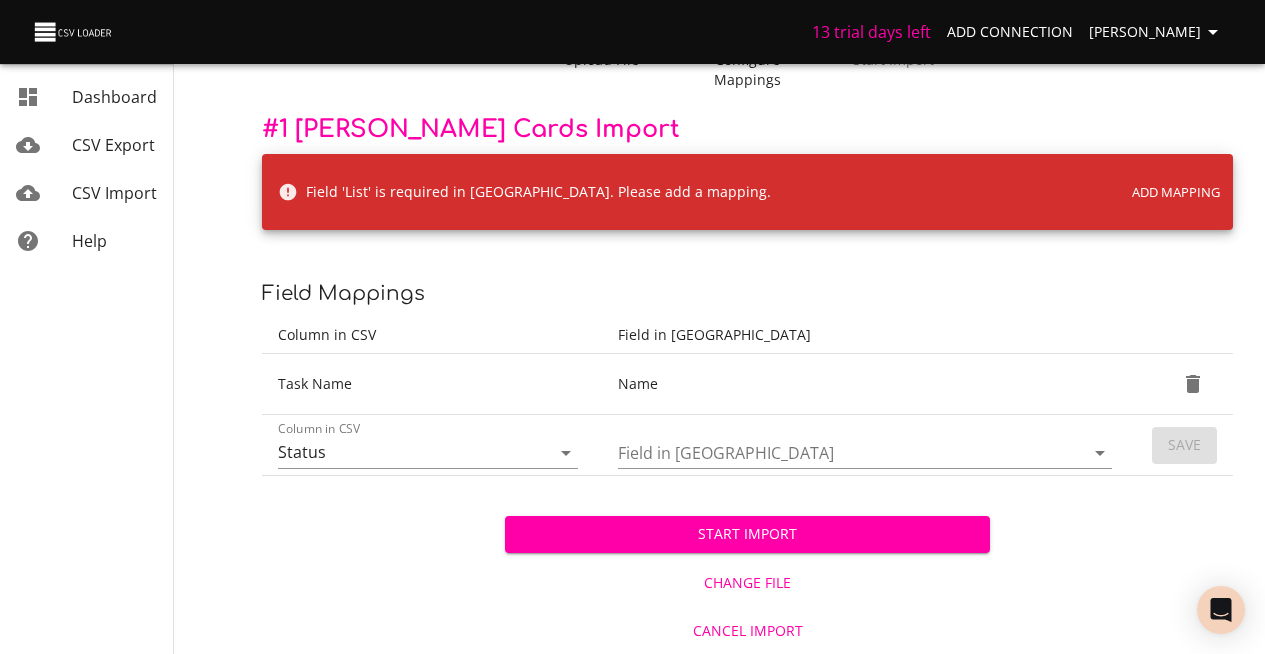 click on "Start Import Change File Cancel Import" at bounding box center (747, 565) 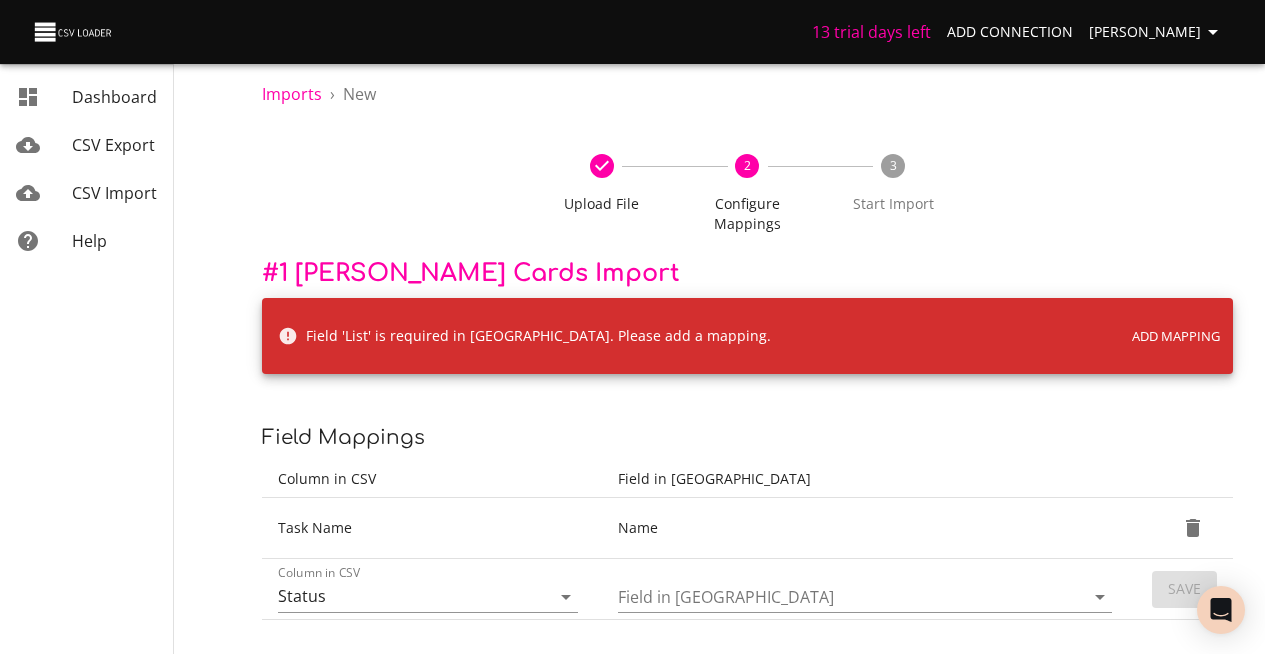 click on "Dashboard CSV Export CSV Import Help" at bounding box center [115, 392] 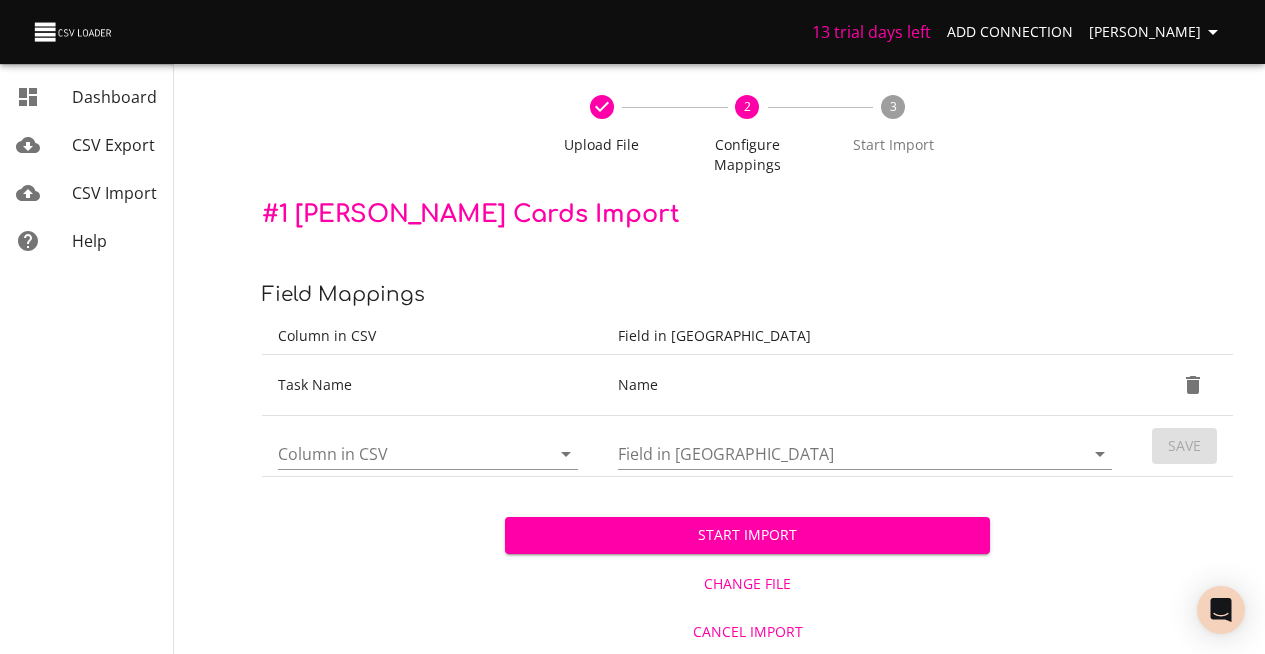 scroll, scrollTop: 73, scrollLeft: 0, axis: vertical 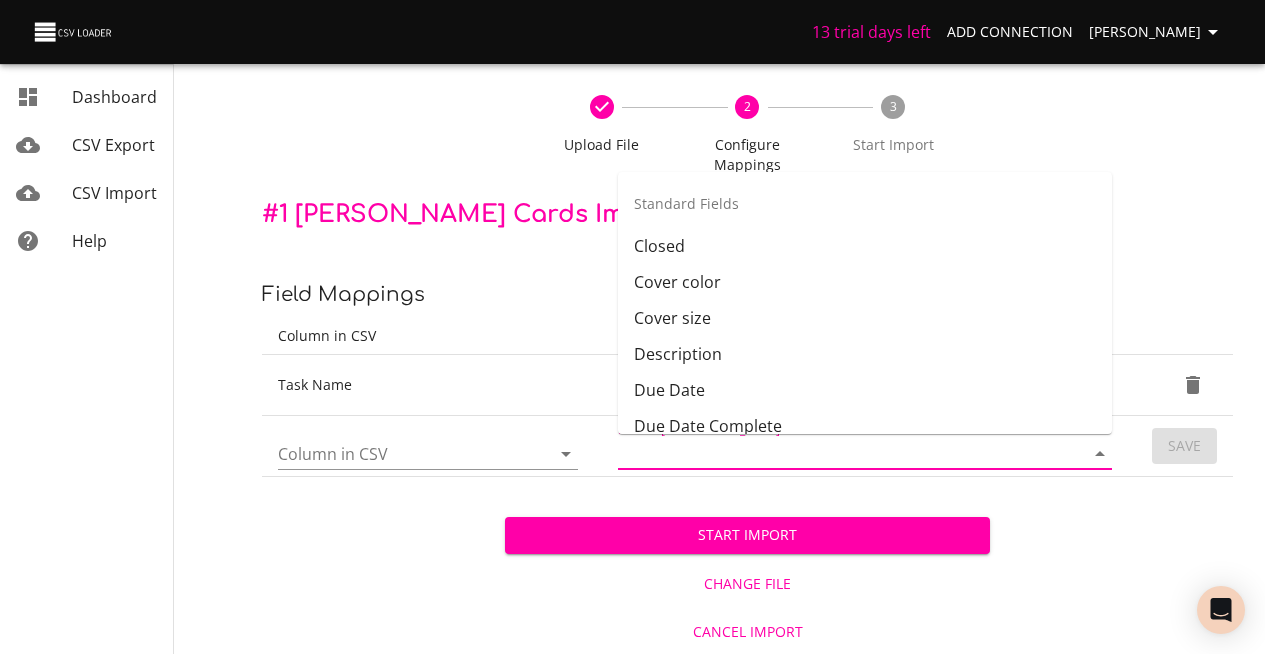 click on "Field in [GEOGRAPHIC_DATA]" at bounding box center [834, 453] 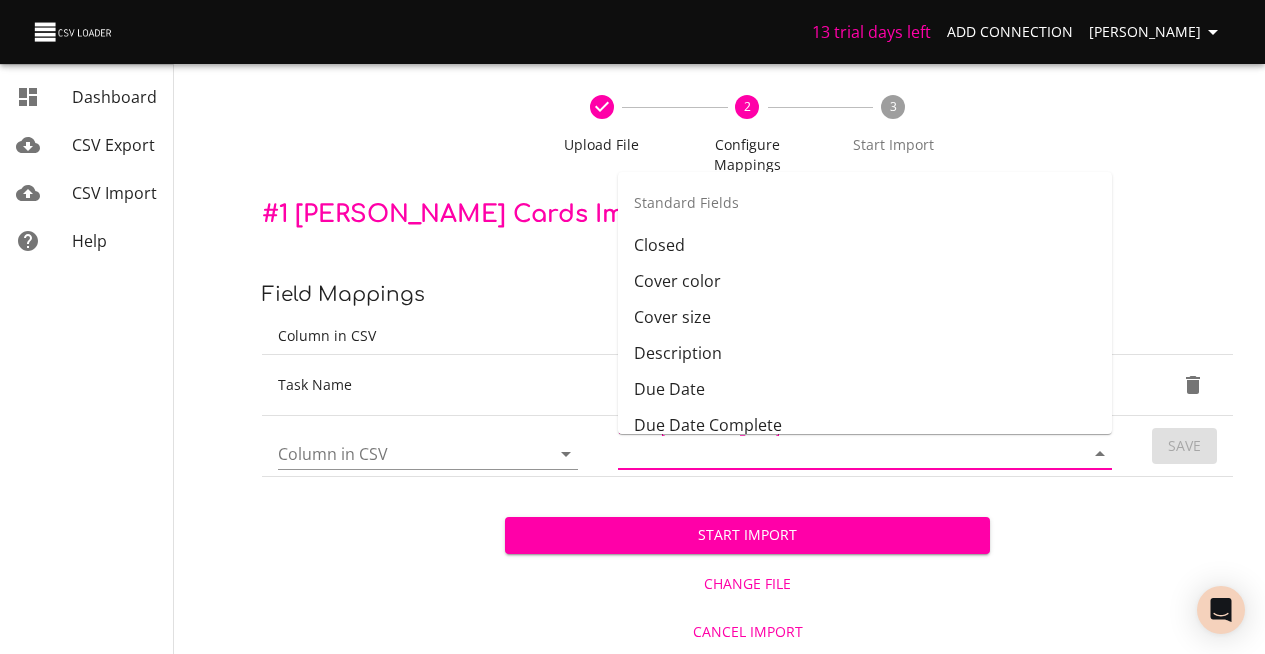 scroll, scrollTop: 0, scrollLeft: 0, axis: both 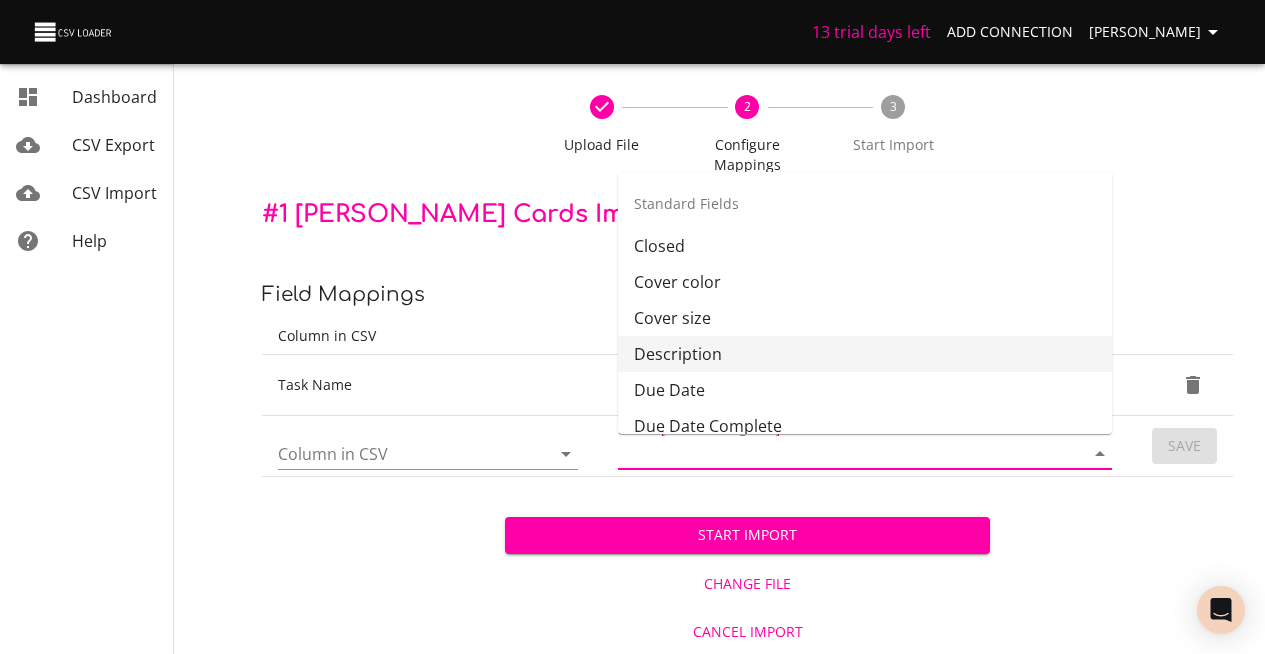 click on "Description" at bounding box center [865, 354] 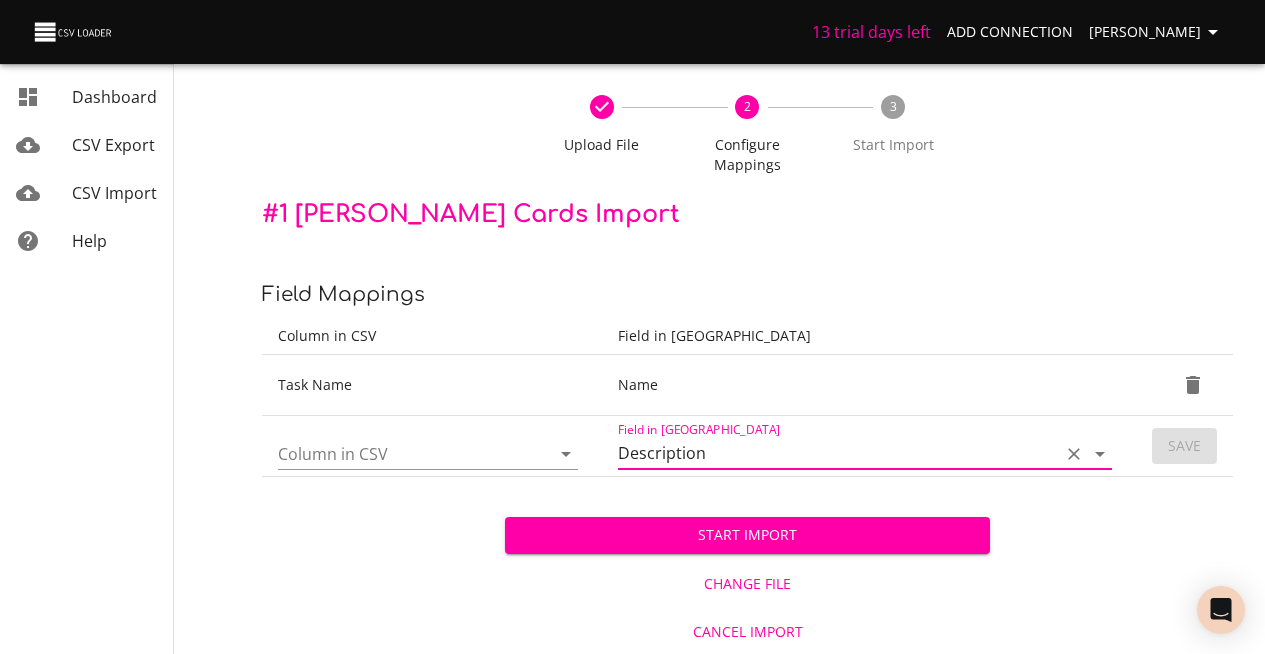 click at bounding box center [428, 454] 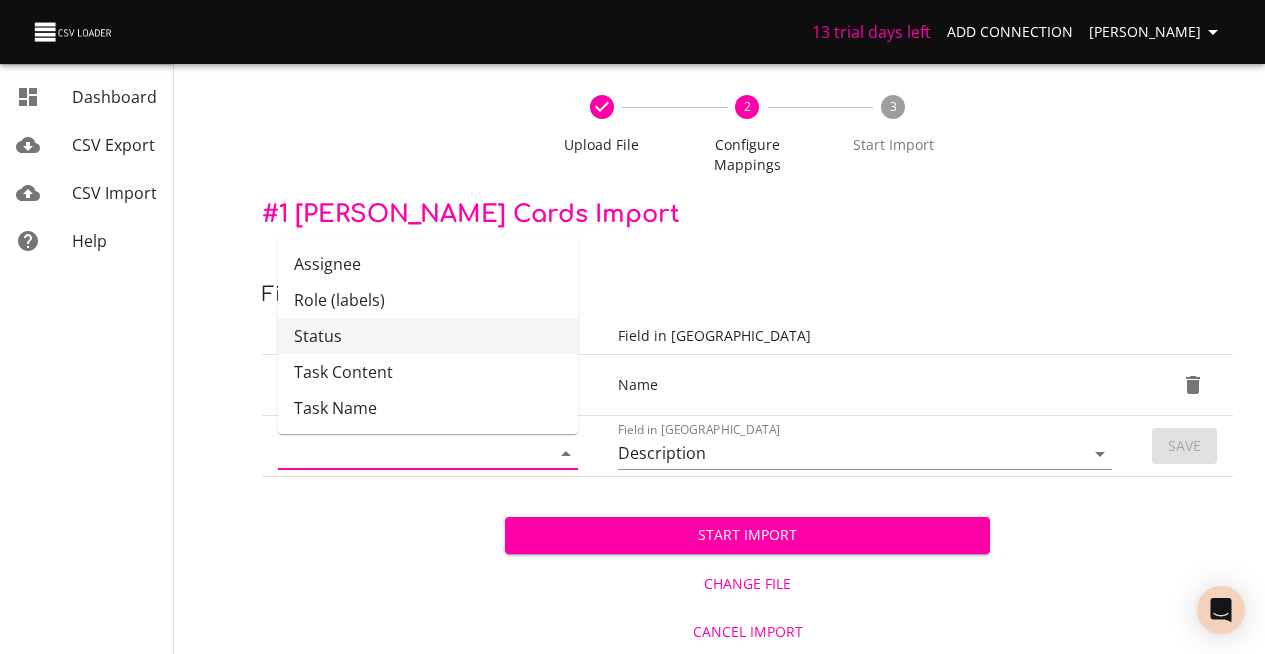 click on "Status" at bounding box center [428, 336] 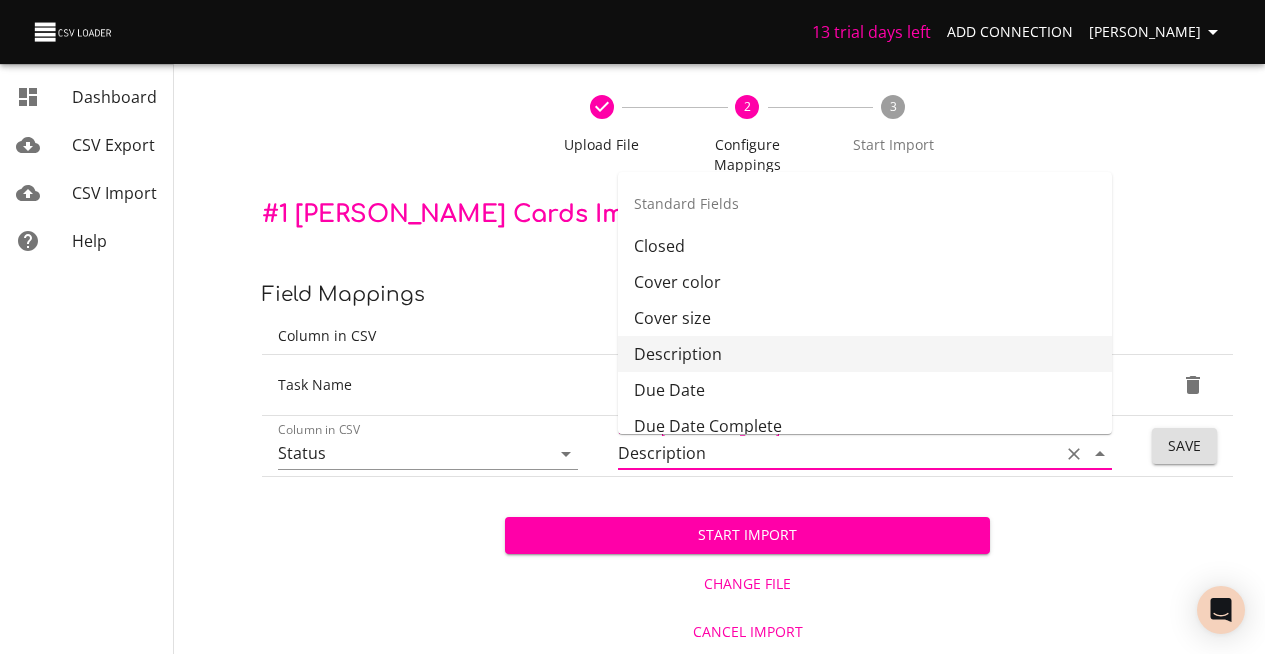 click on "Description" at bounding box center (834, 453) 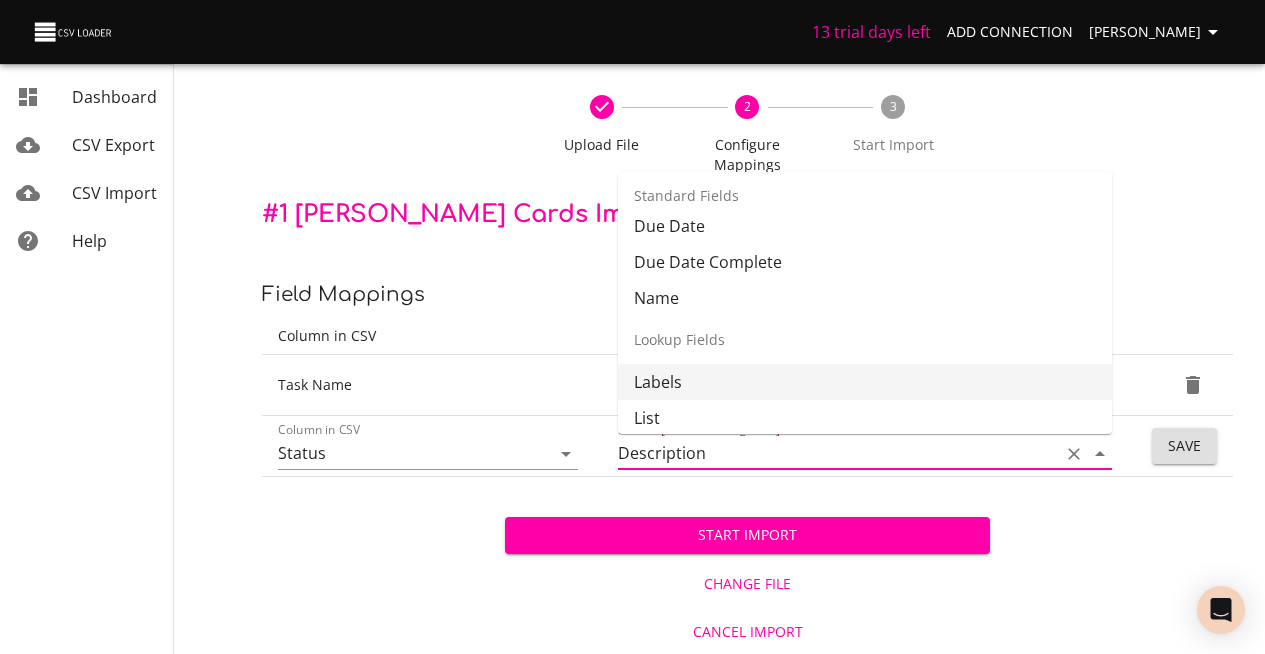 scroll, scrollTop: 168, scrollLeft: 0, axis: vertical 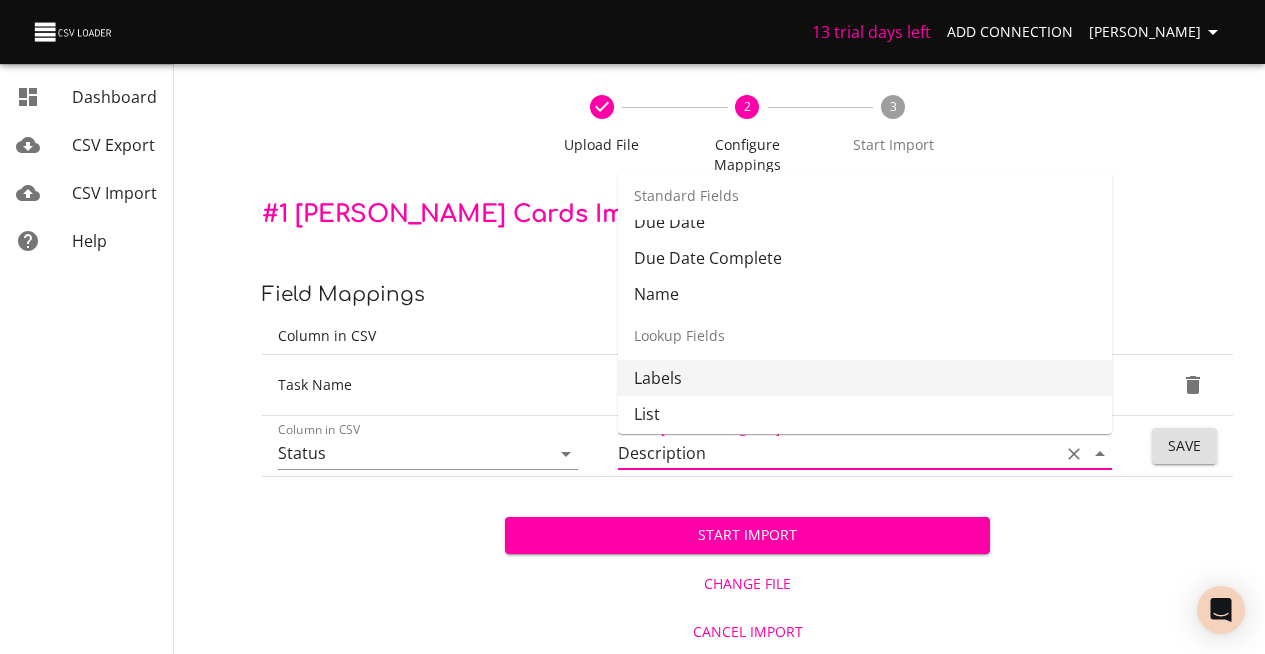 click on "Labels" at bounding box center [865, 378] 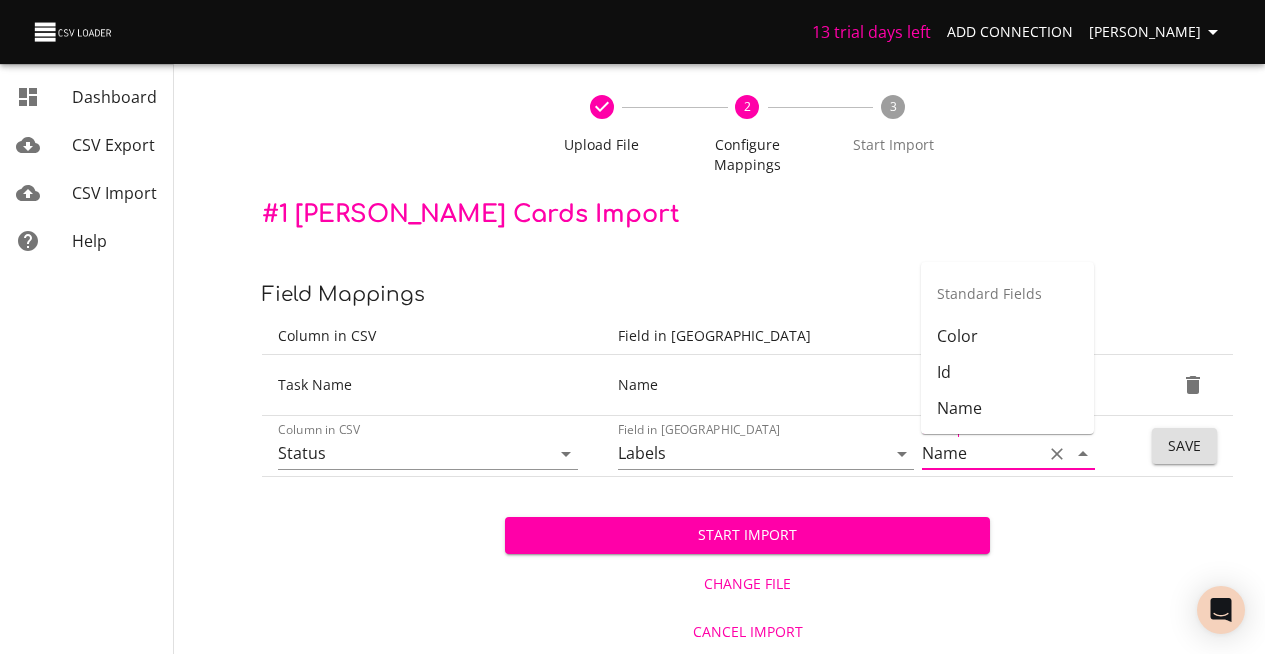 click on "Name" at bounding box center [977, 453] 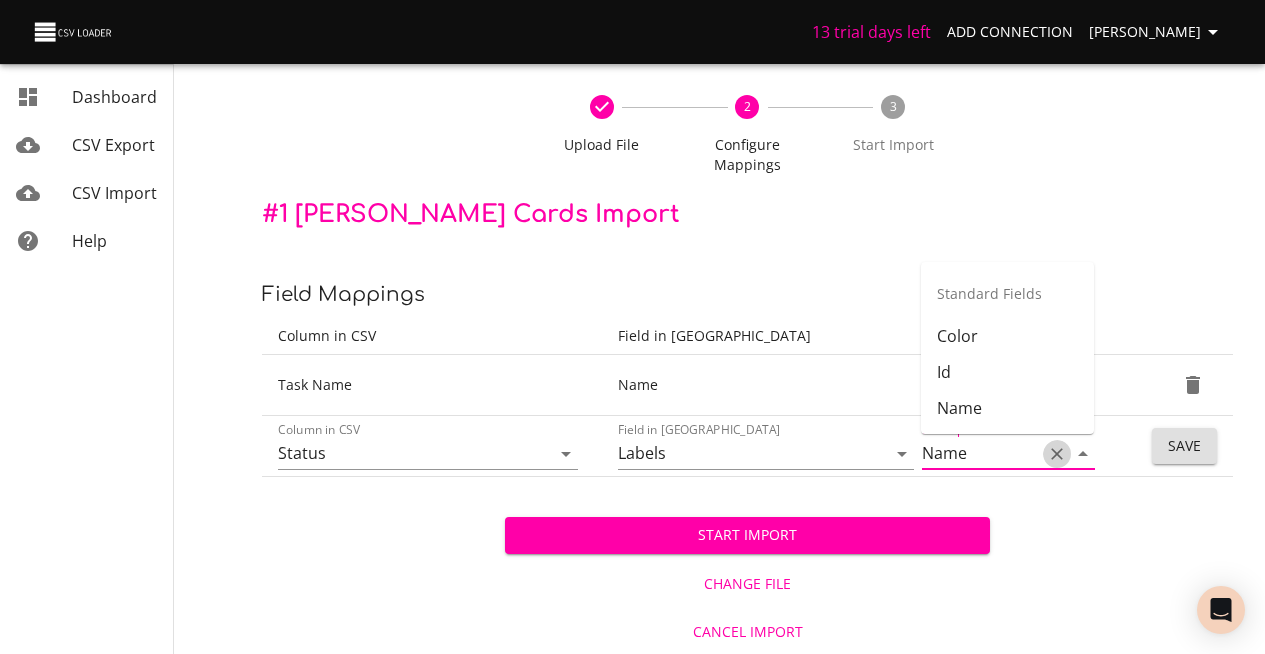 click 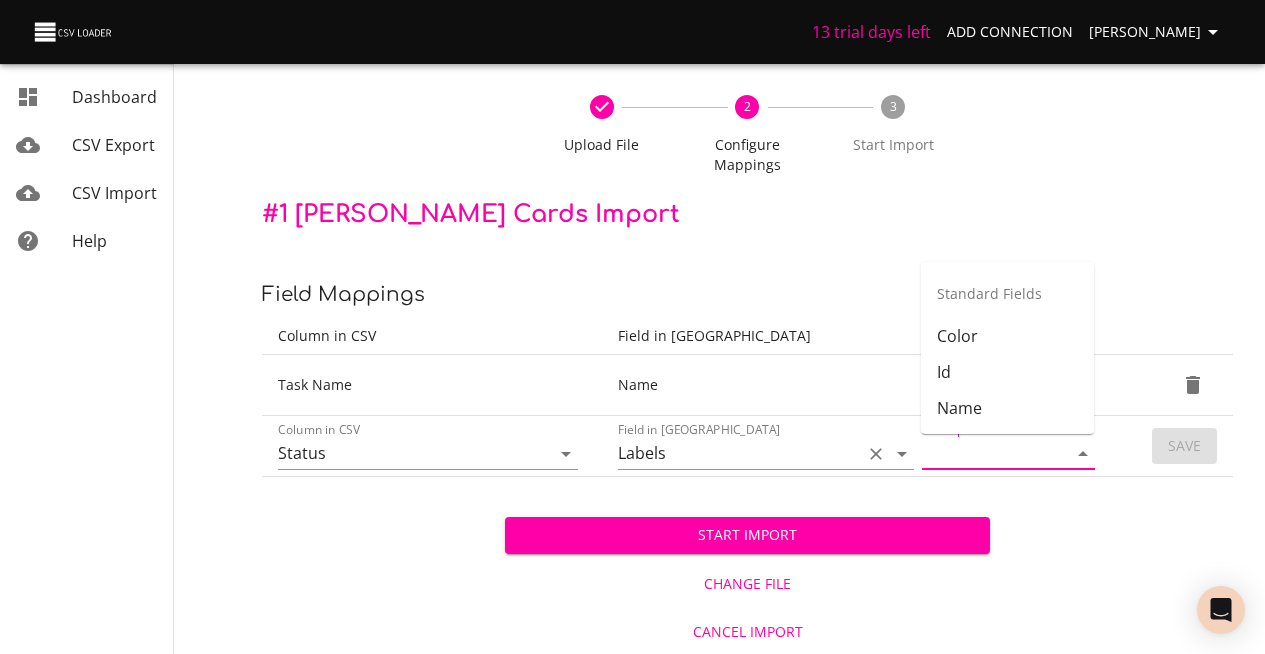 click on "Labels" at bounding box center (735, 453) 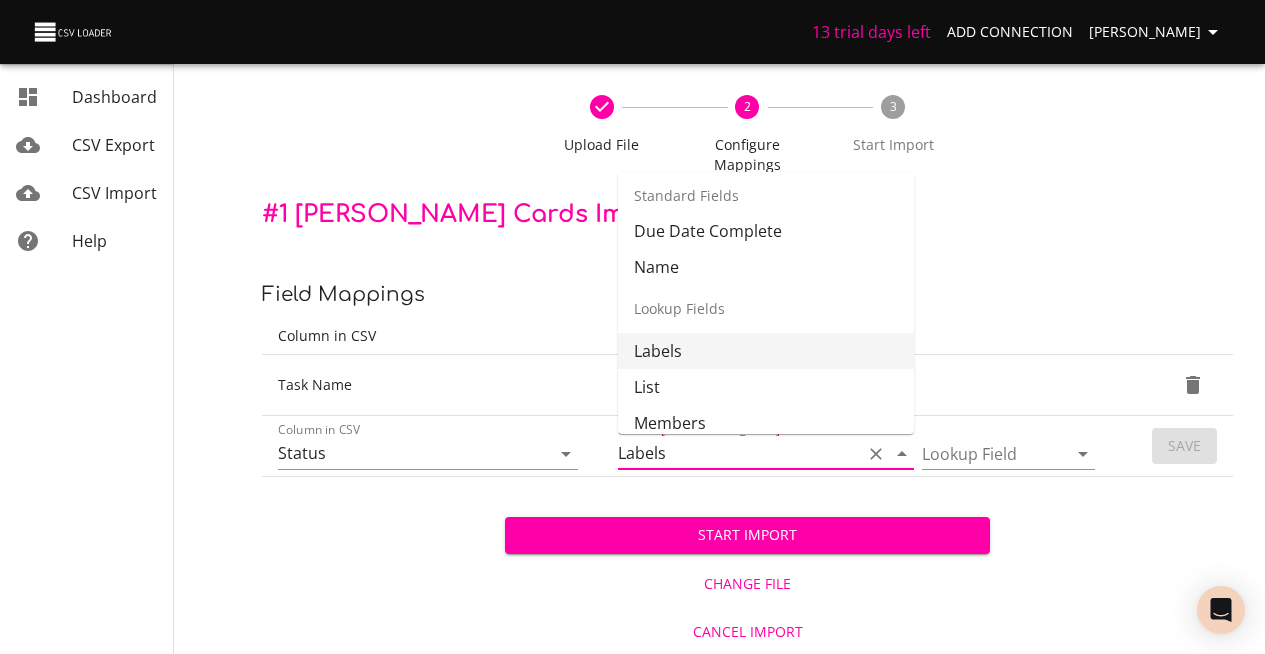 scroll, scrollTop: 210, scrollLeft: 0, axis: vertical 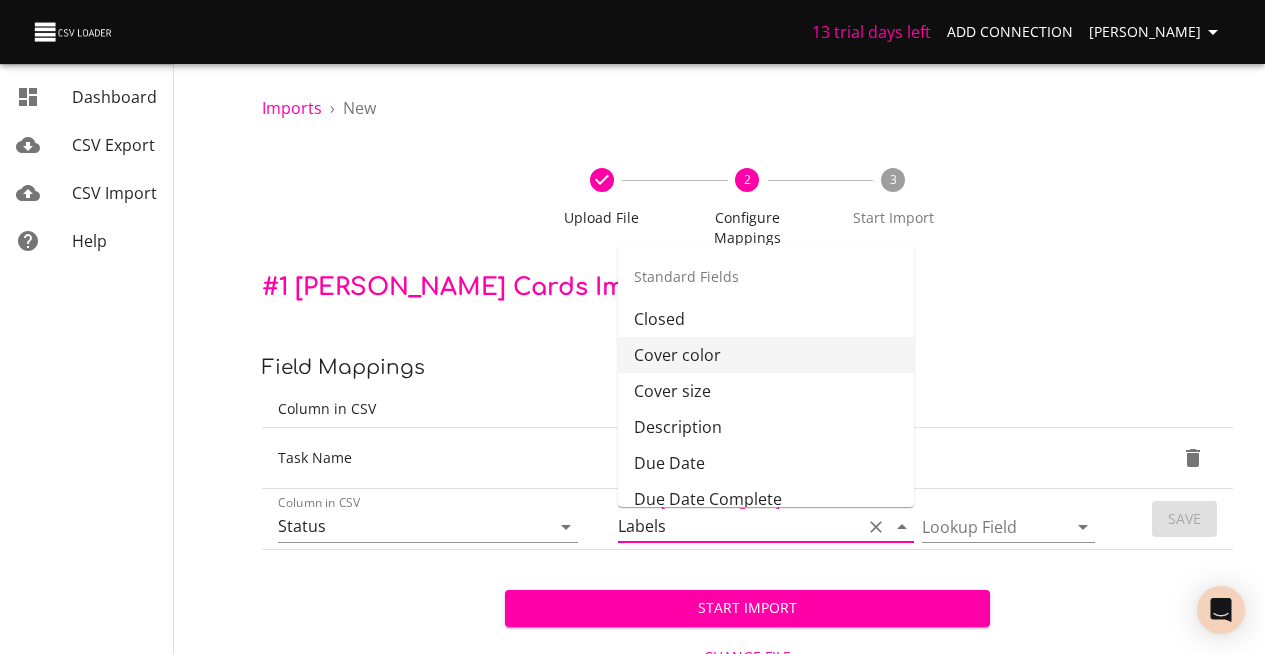 click on "Upload File 2 Configure Mappings 3 Start Import" at bounding box center [747, 208] 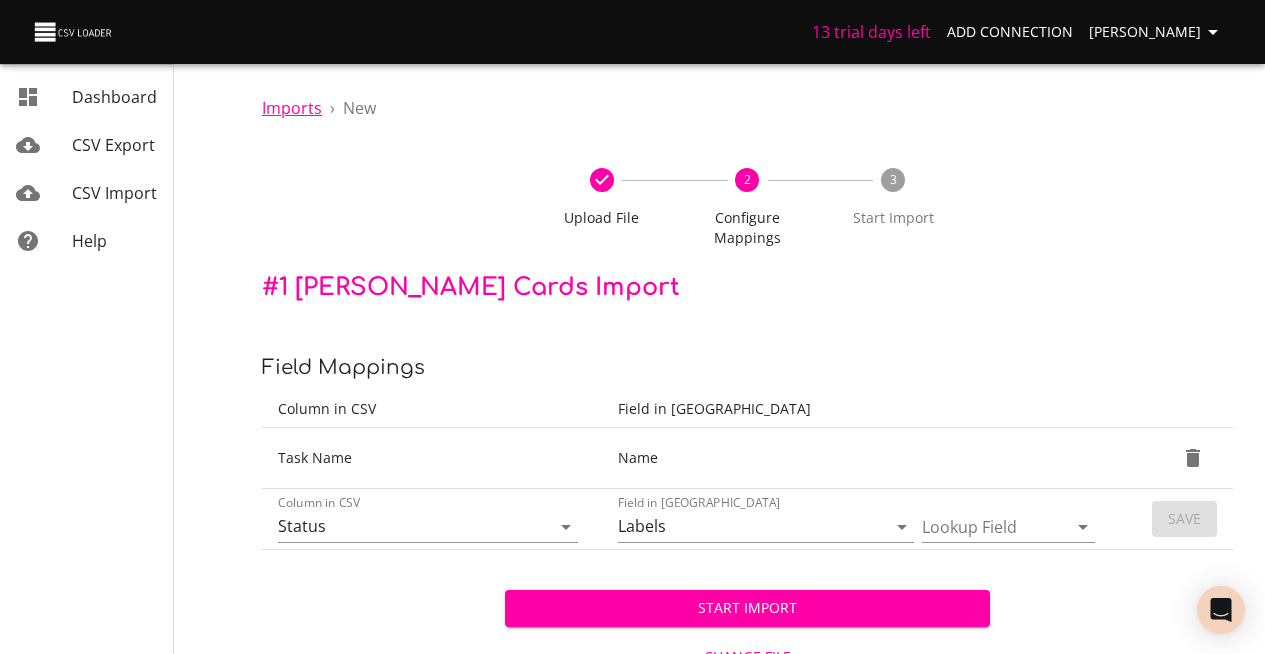 click on "Imports" at bounding box center [292, 108] 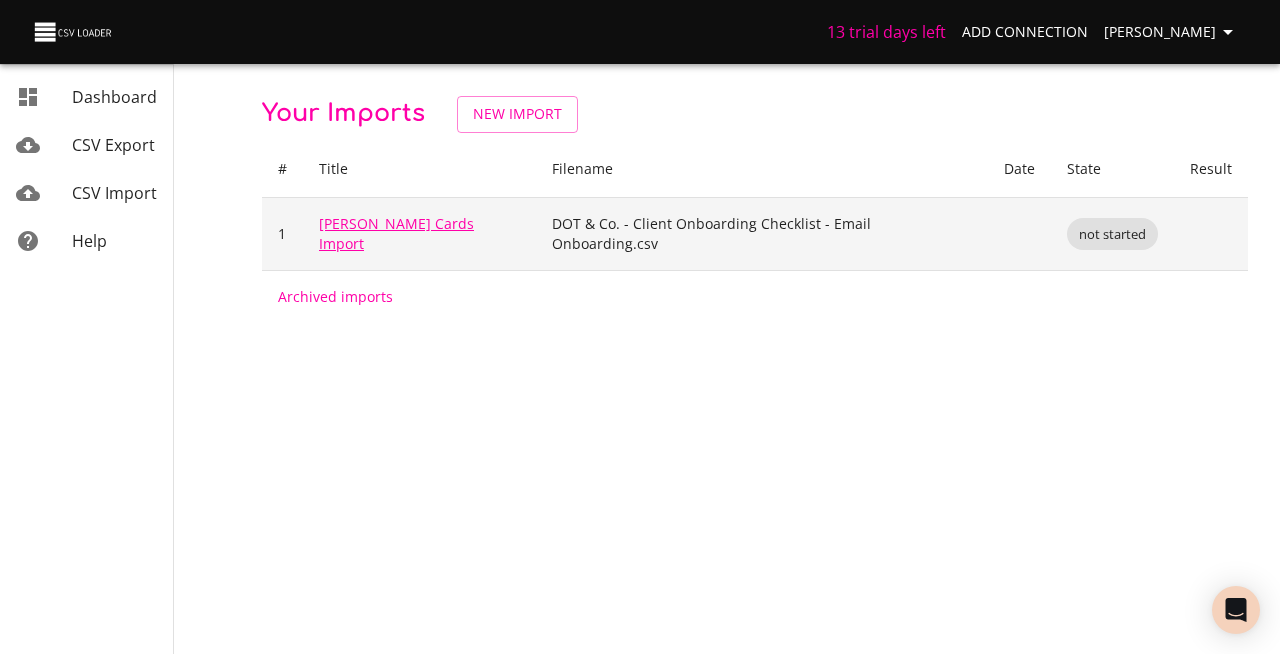 click on "Trello Cards Import" at bounding box center (396, 233) 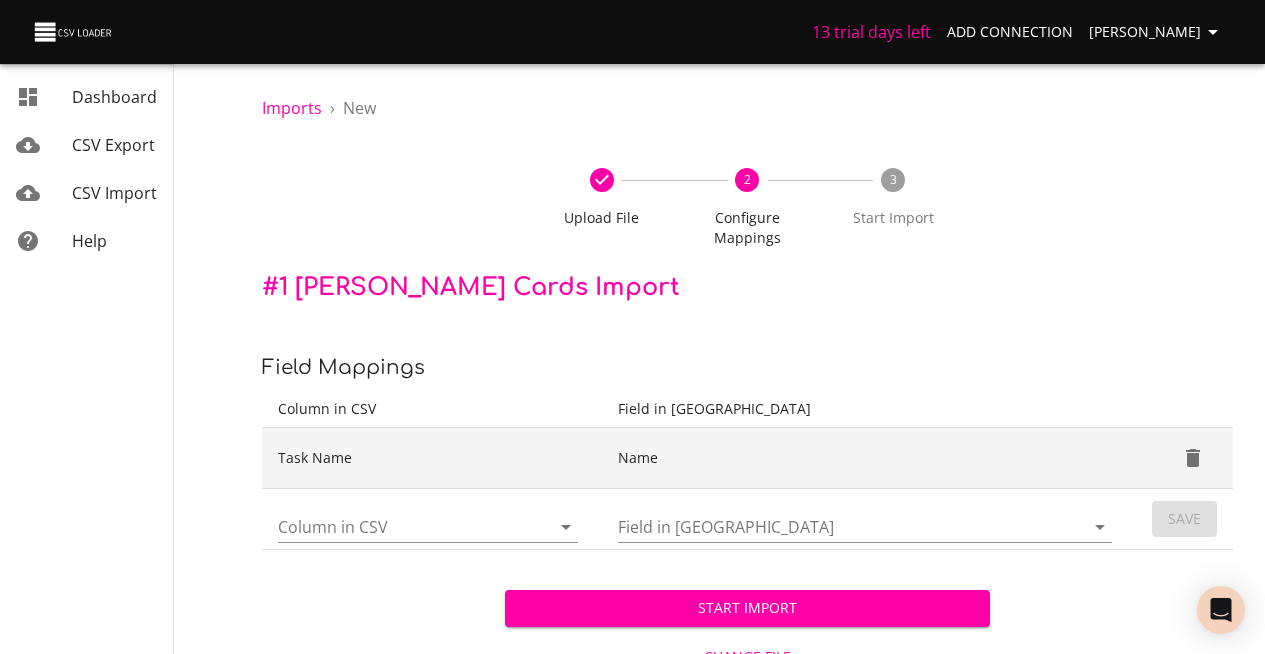 click on "Name" at bounding box center (869, 458) 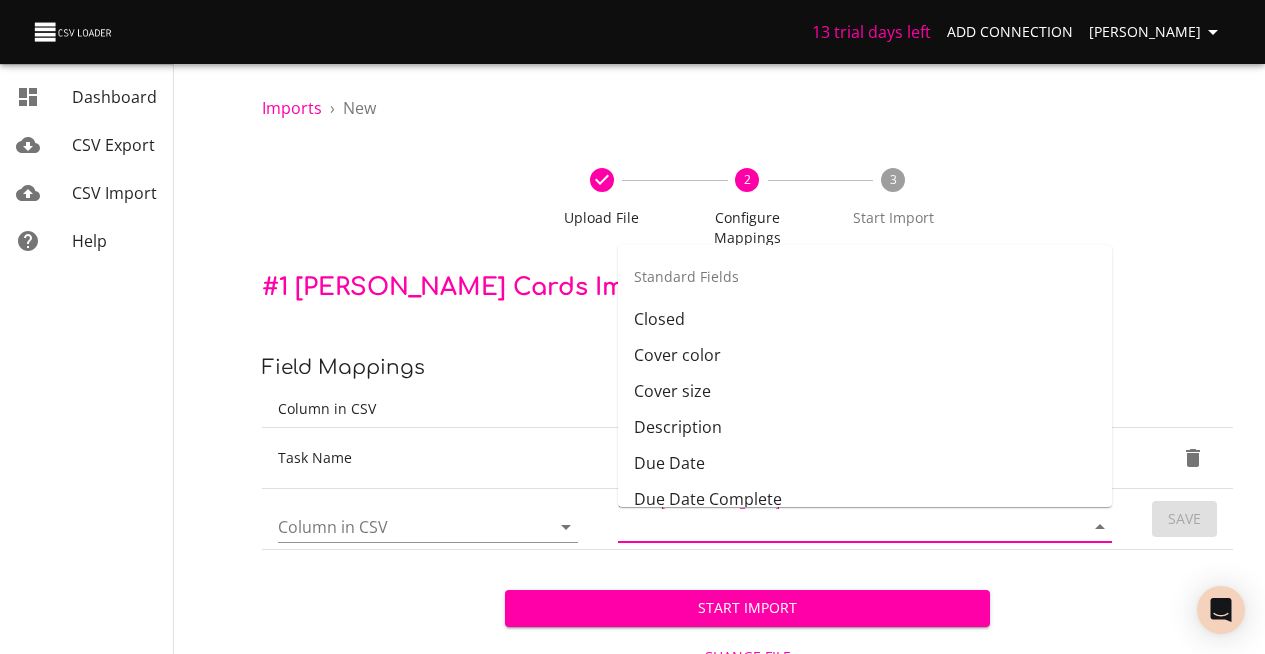 click on "Field in Trello" at bounding box center [834, 526] 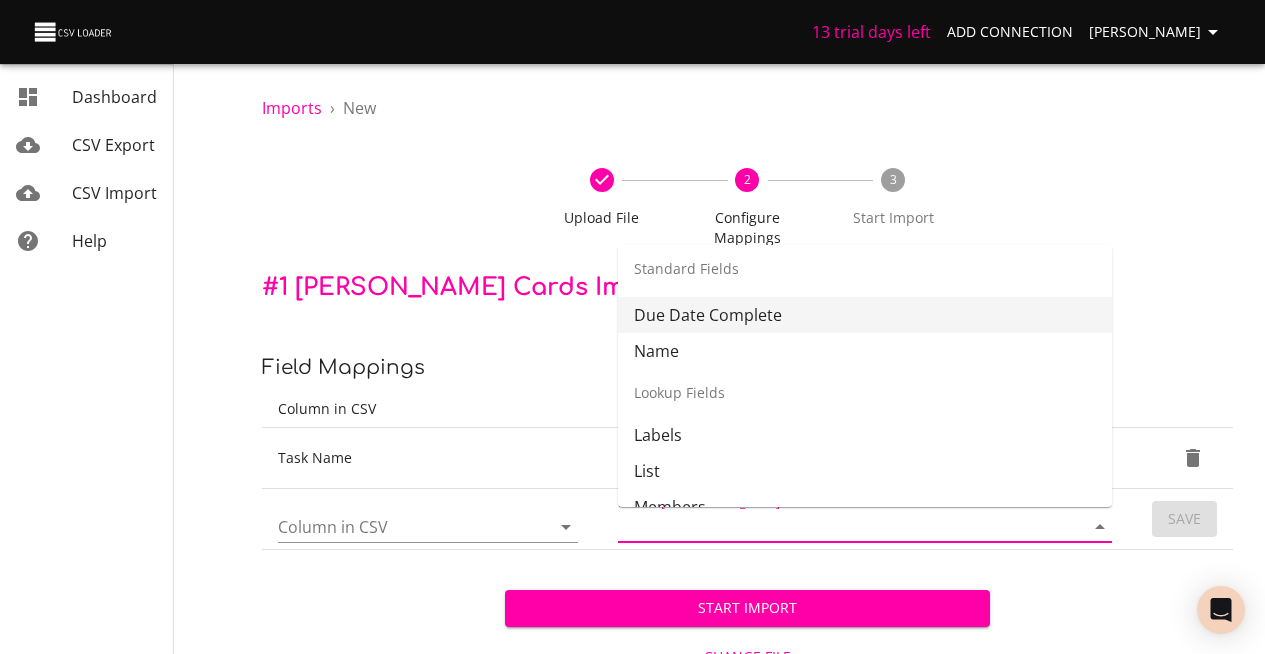 scroll, scrollTop: 210, scrollLeft: 0, axis: vertical 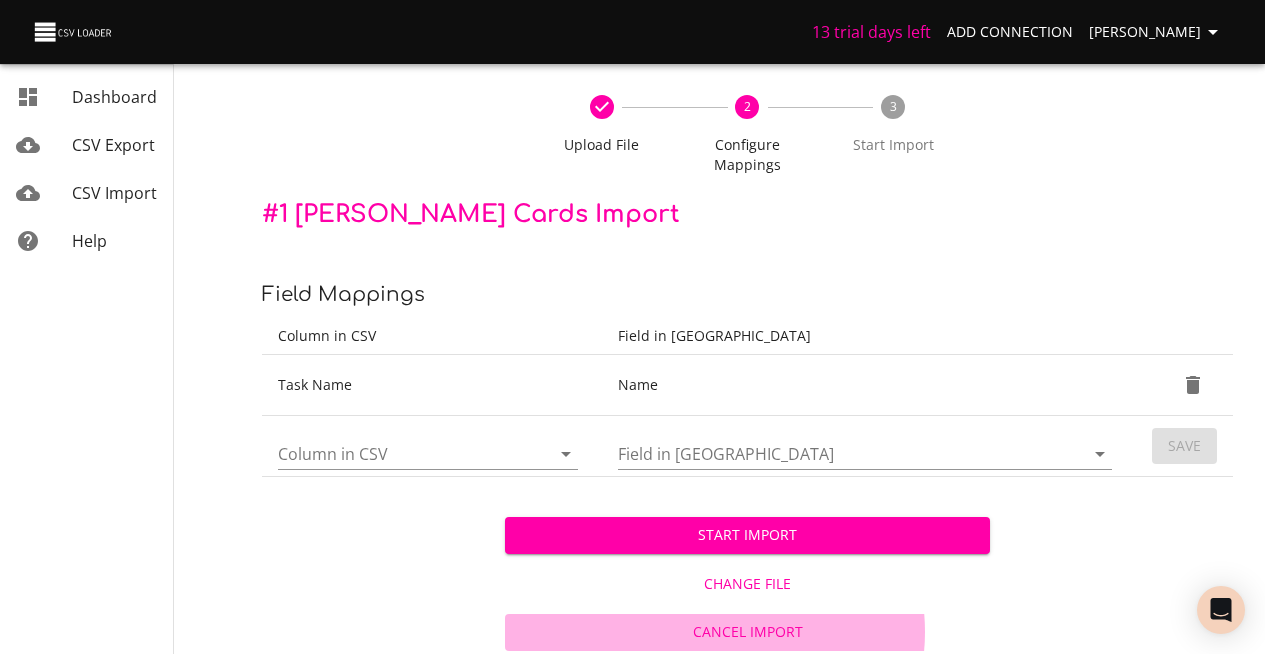 click on "Cancel Import" at bounding box center (748, 632) 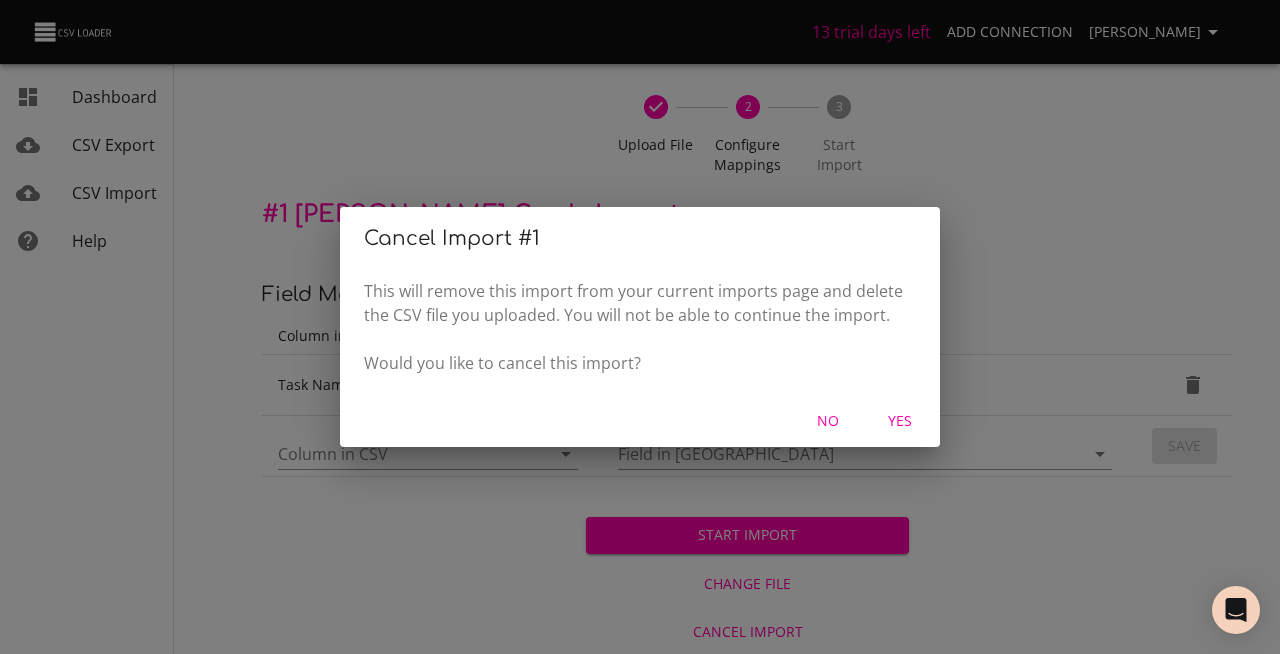 click on "Yes" at bounding box center [900, 421] 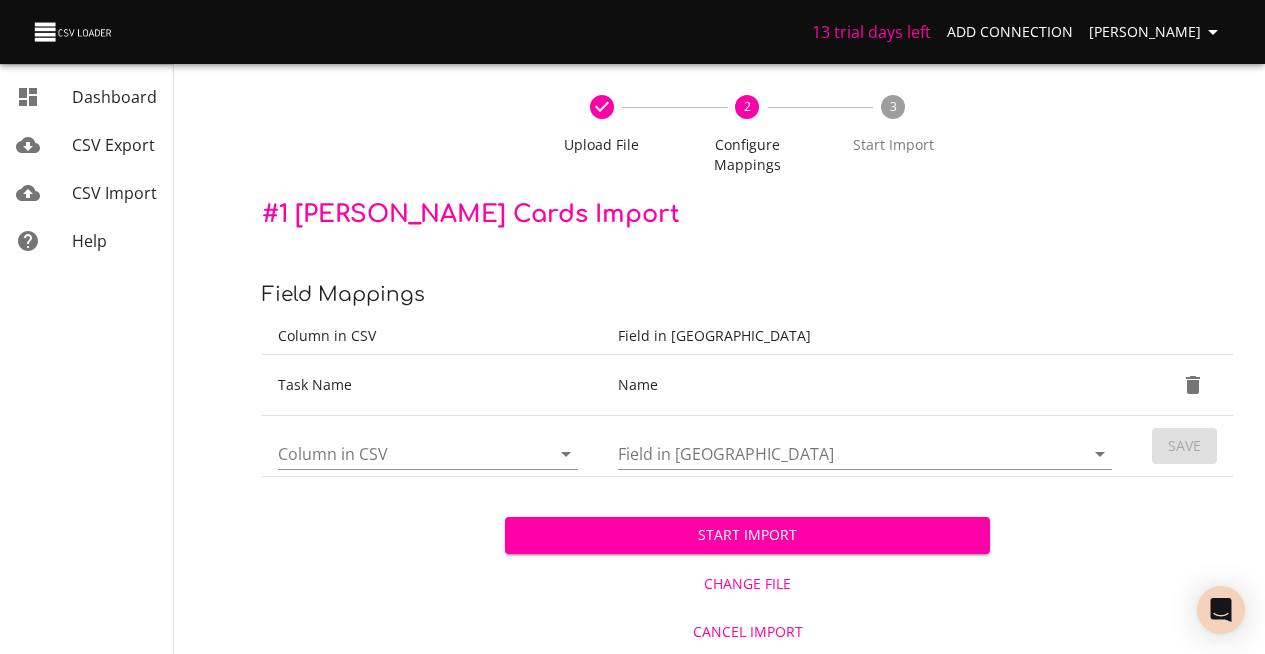scroll, scrollTop: 0, scrollLeft: 0, axis: both 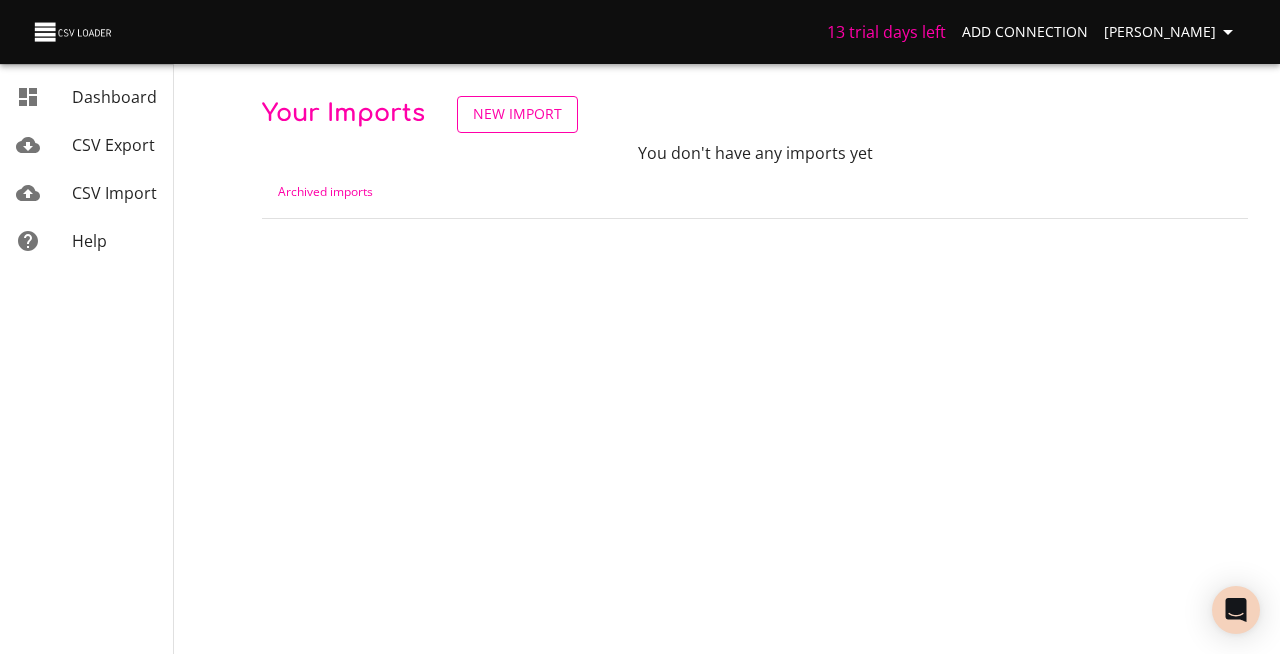 click on "New Import" at bounding box center (517, 114) 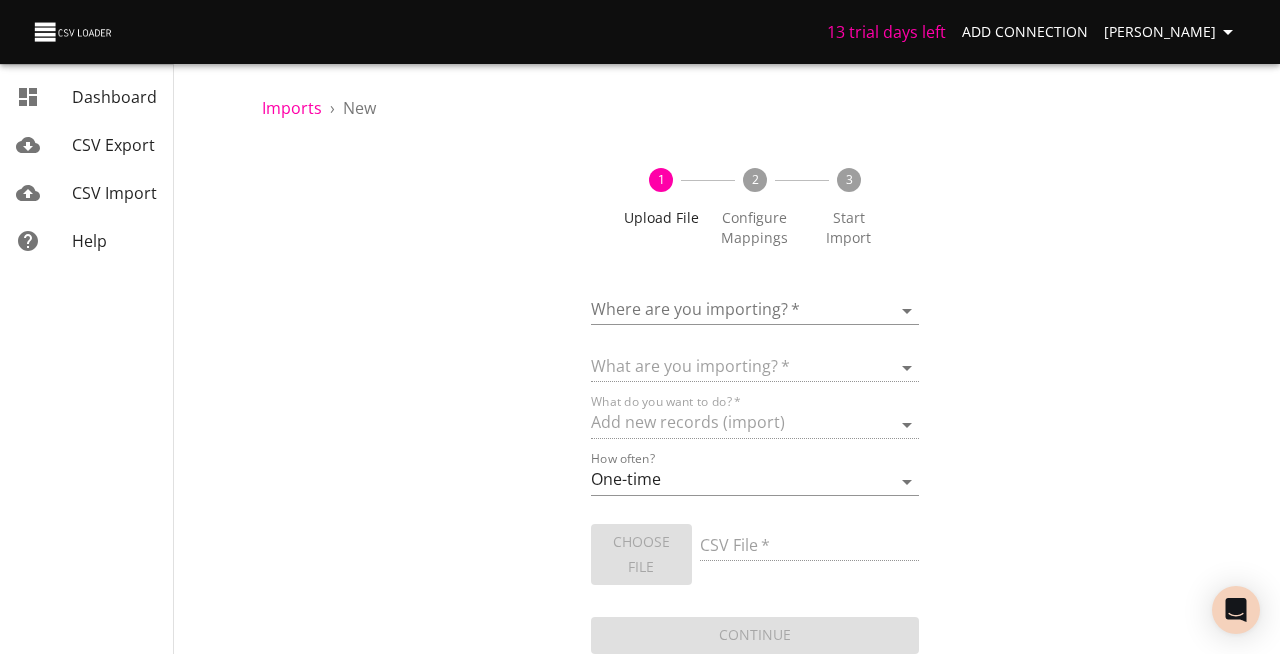 click on "13 trial days left Add Connection Marc Longwood   Dashboard CSV Export CSV Import Help Imports › New 1 Upload File 2 Configure Mappings 3 Start Import Where are you importing?   * ​ What are you importing?   * What do you want to do?   * Add new records (import) How often? One-time Auto import Choose File CSV File   * Continue
Dashboard CSV Export CSV Import Help" at bounding box center [640, 327] 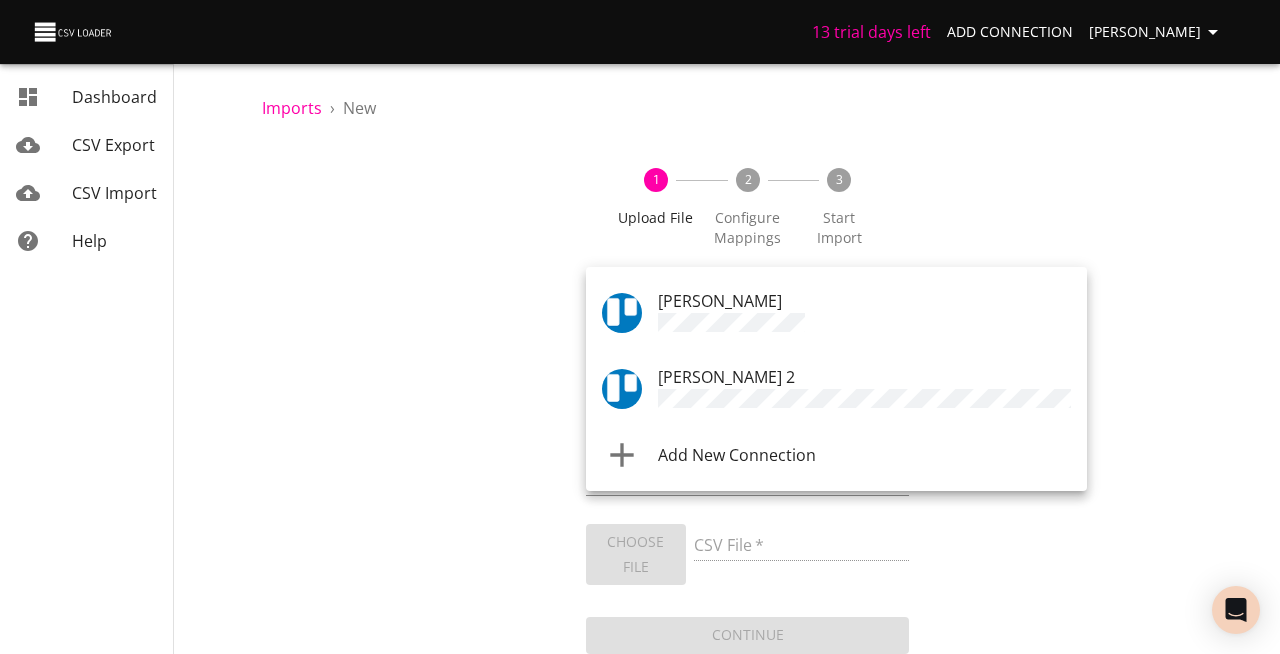 click on "Trello 2" at bounding box center [726, 377] 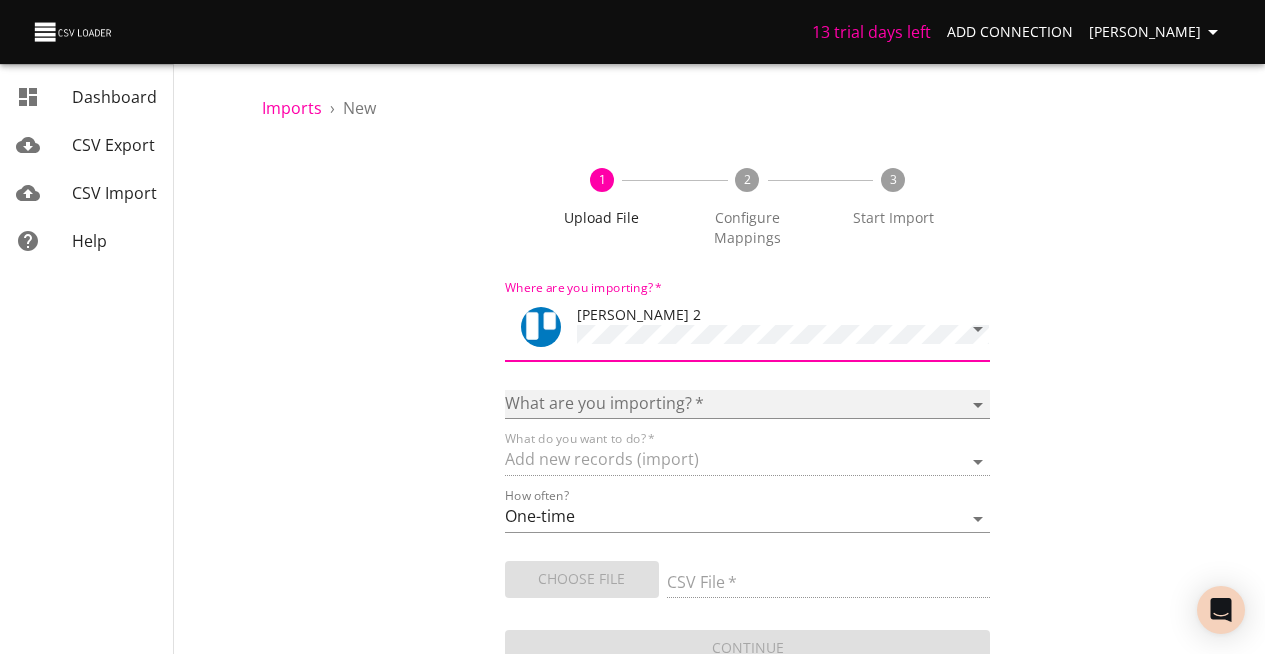 click on "Boards Cards Checkitems Checklists" at bounding box center (748, 404) 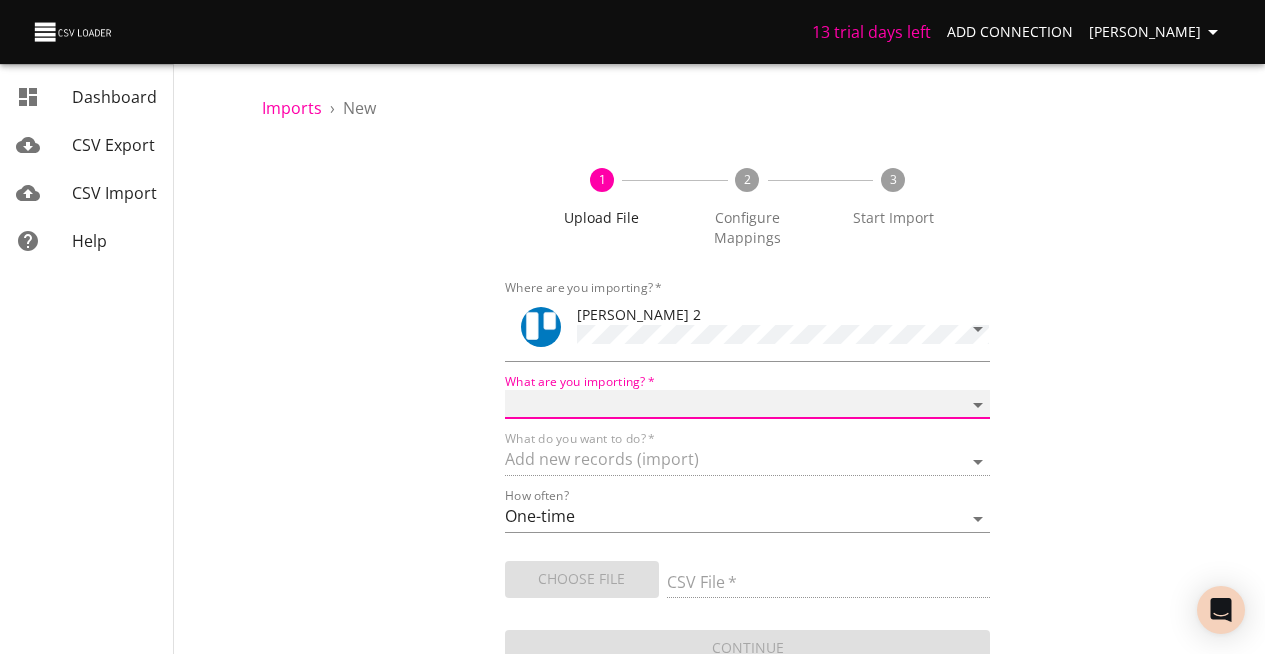 select on "boards" 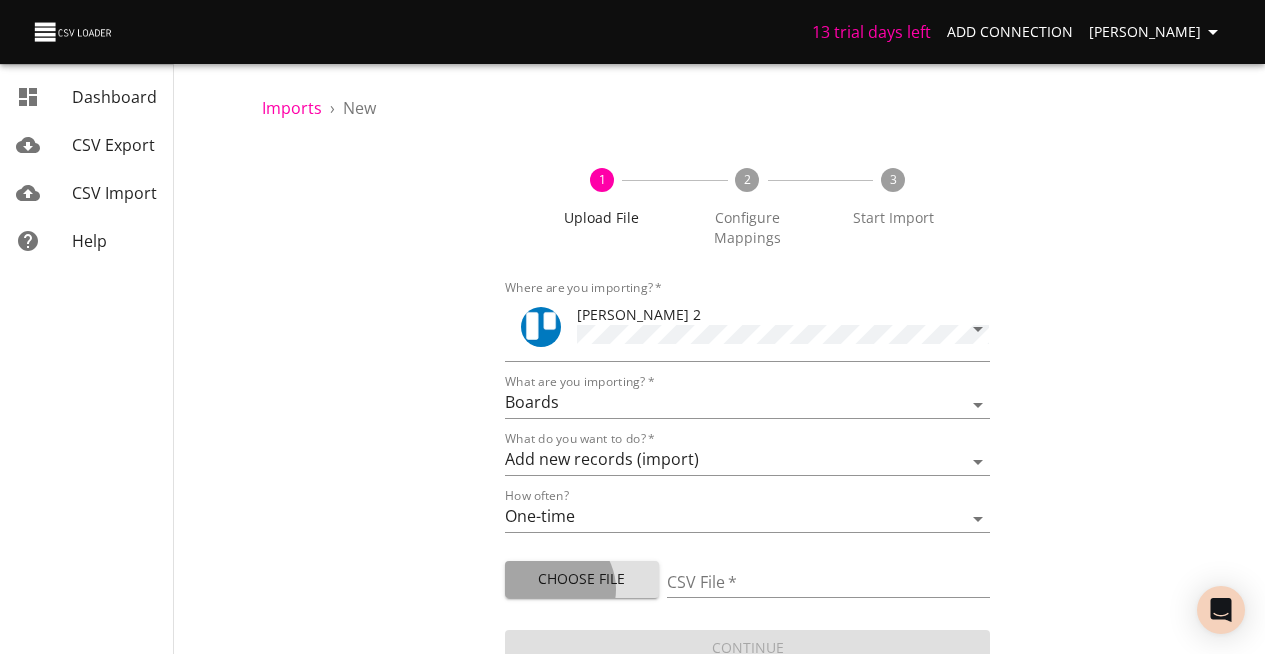 click on "Choose File" at bounding box center (582, 579) 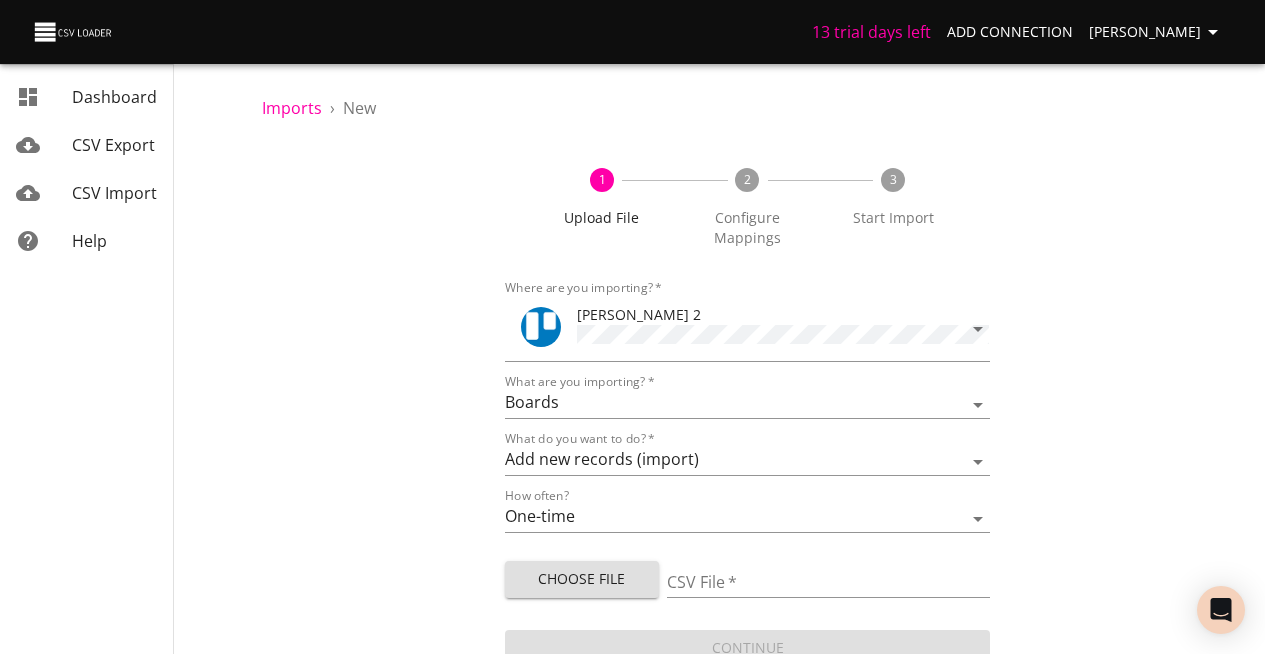 type on "DOT & Co. - Client Onboarding Checklist  - Email Onboarding.csv" 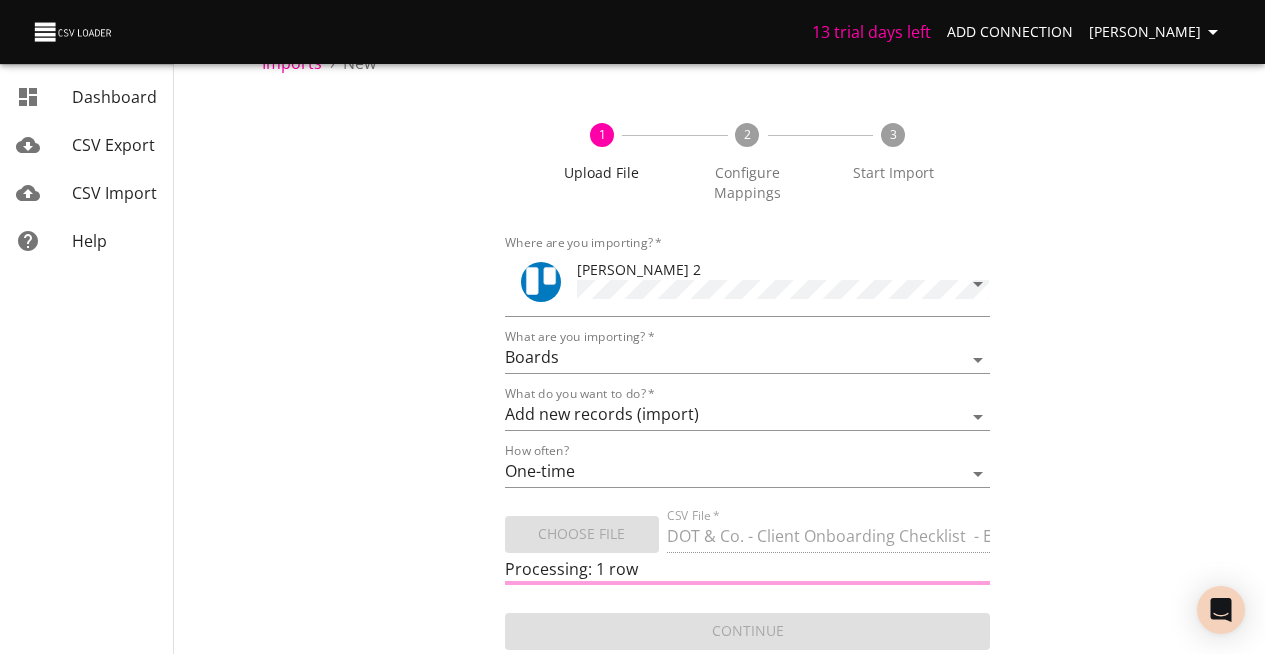 scroll, scrollTop: 64, scrollLeft: 0, axis: vertical 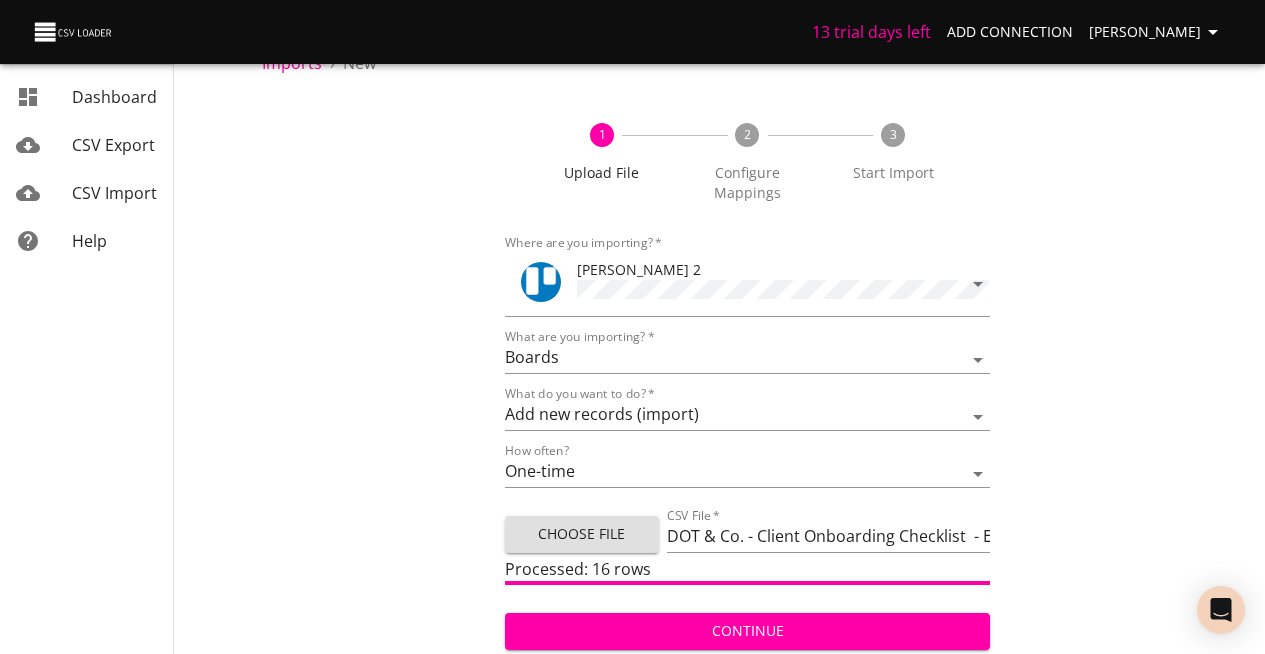 click on "Continue" at bounding box center [748, 631] 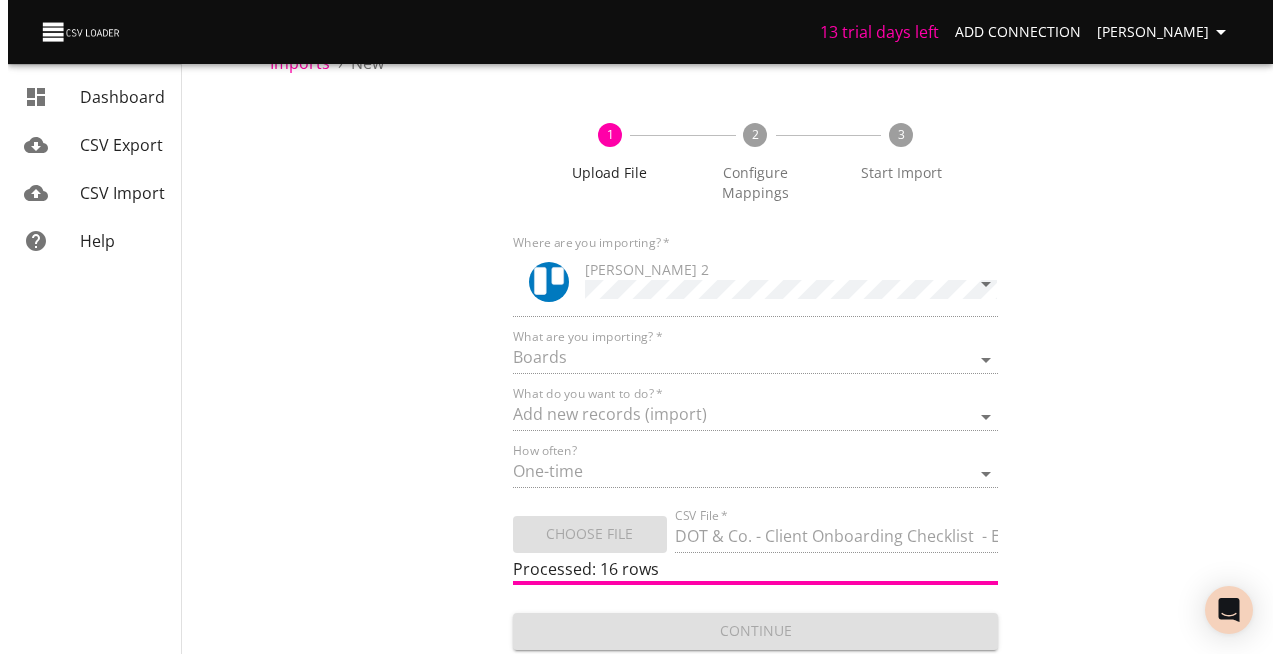 scroll, scrollTop: 0, scrollLeft: 0, axis: both 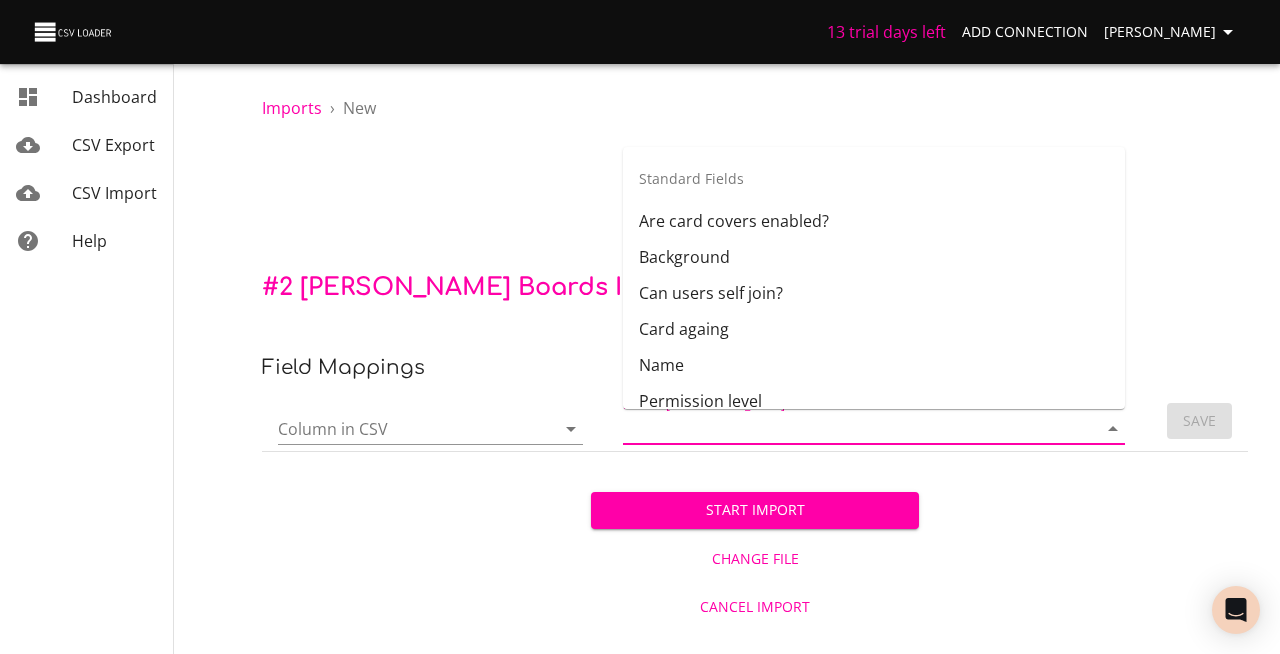 click on "Field in Trello" at bounding box center [843, 428] 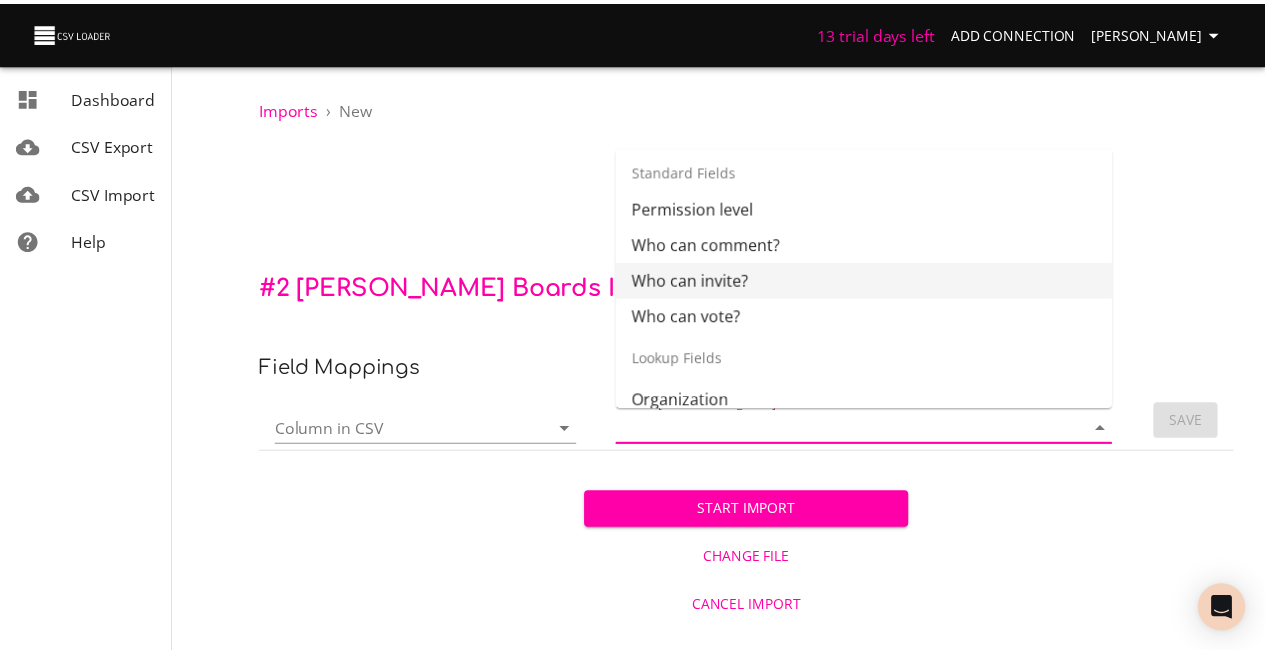 scroll, scrollTop: 210, scrollLeft: 0, axis: vertical 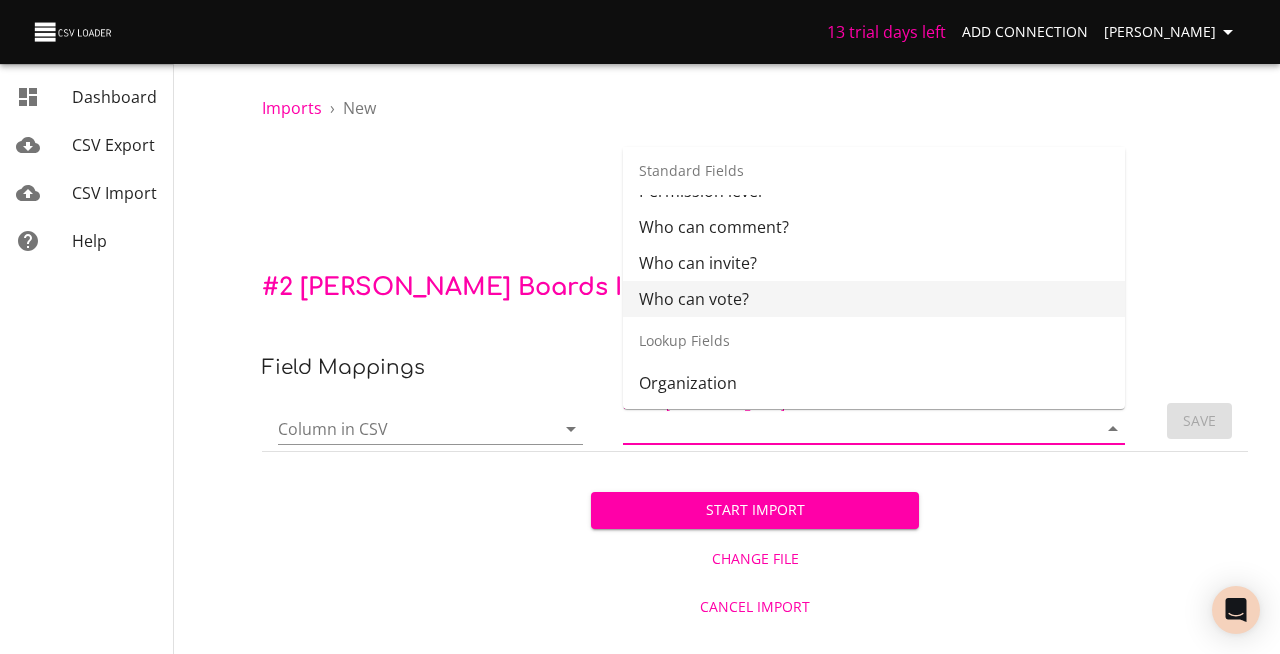 click on "Start Import Change File Cancel Import" at bounding box center (755, 541) 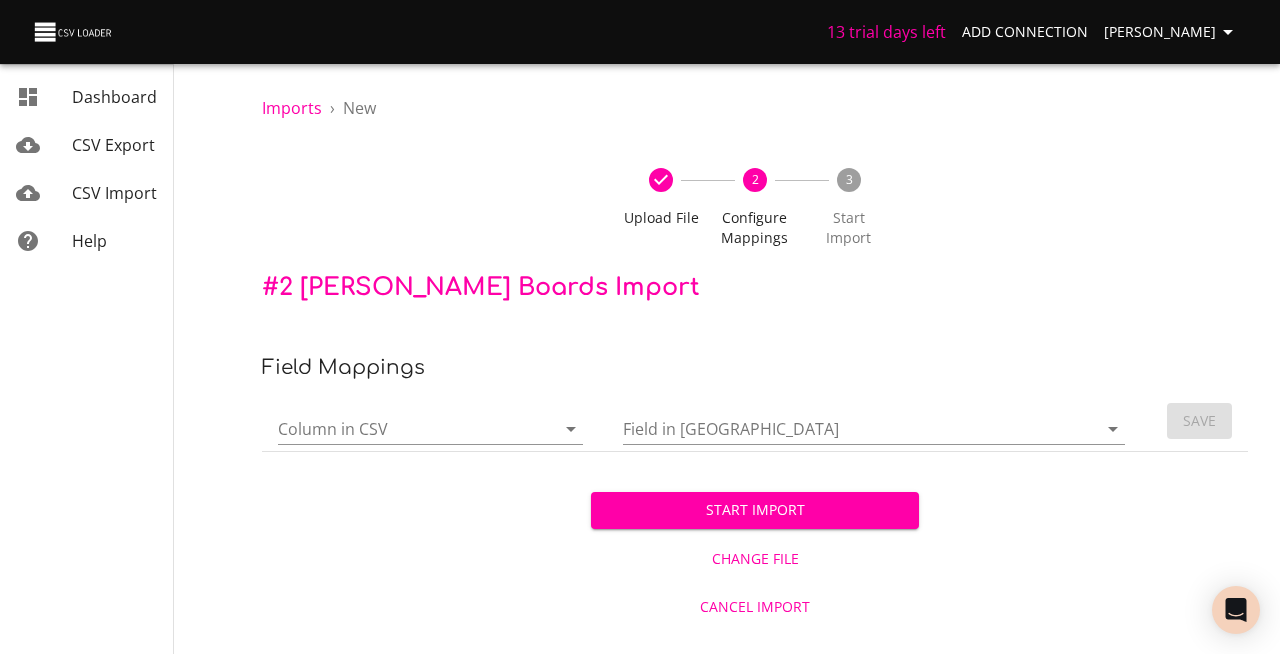 click at bounding box center [557, 429] 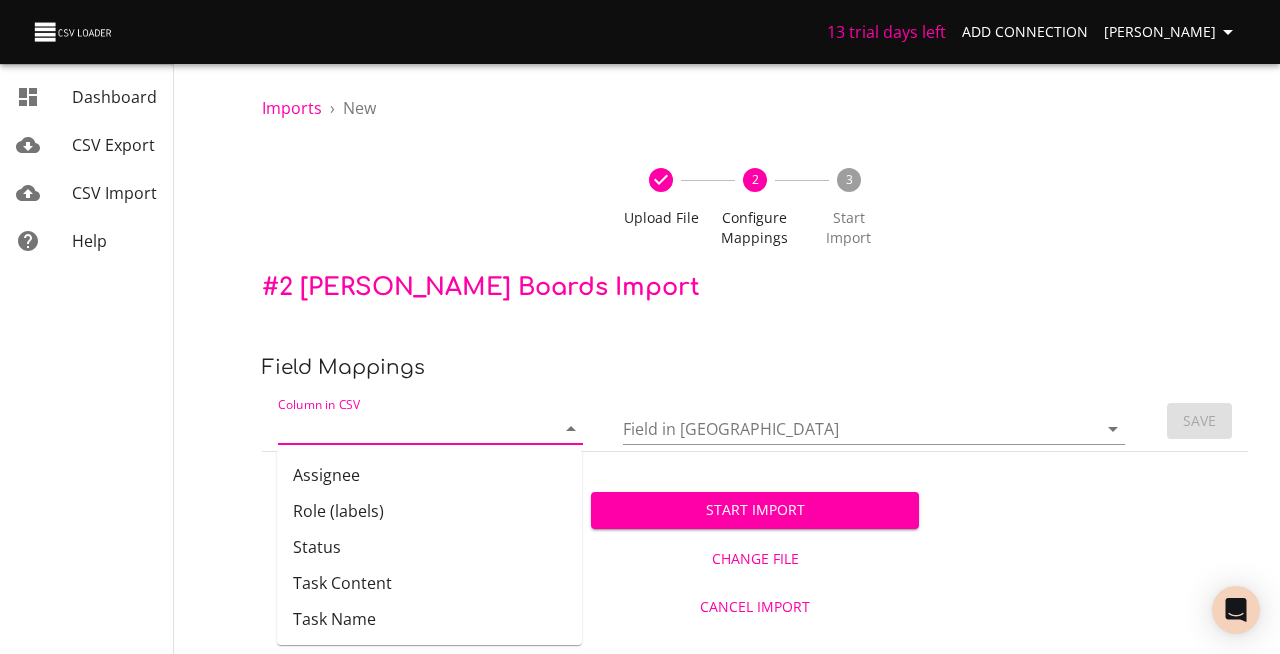 click at bounding box center [557, 429] 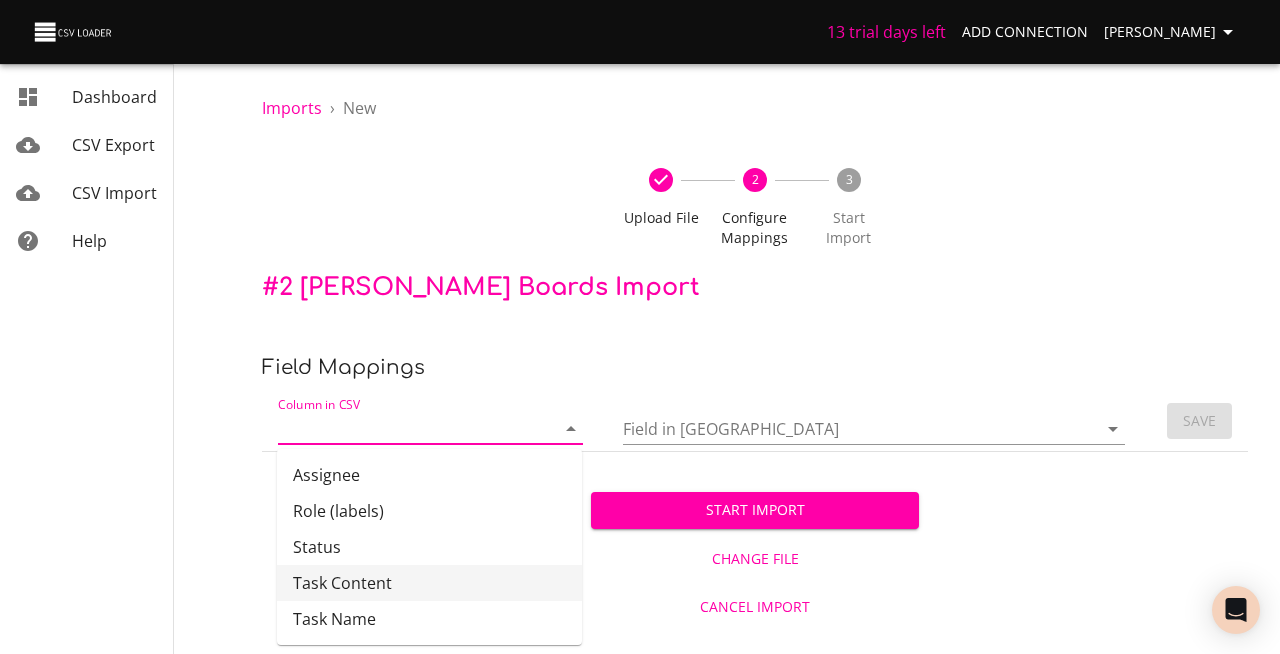 click on "Cancel Import" at bounding box center [755, 607] 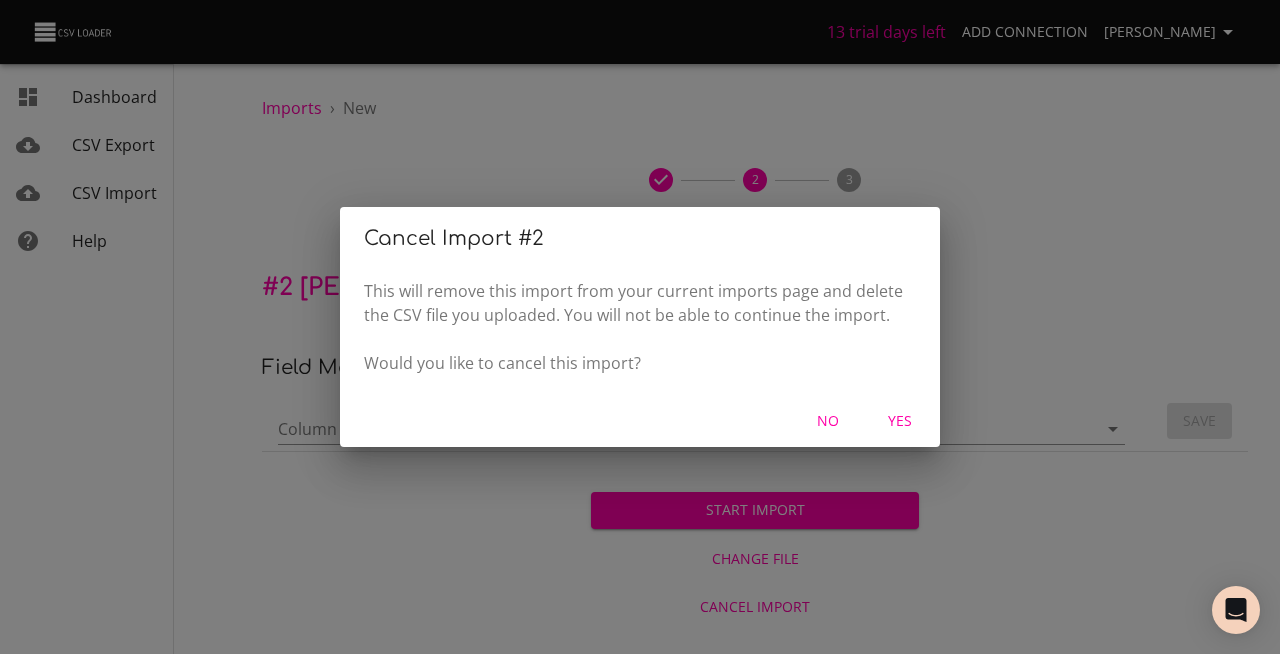 click on "Yes" at bounding box center [900, 421] 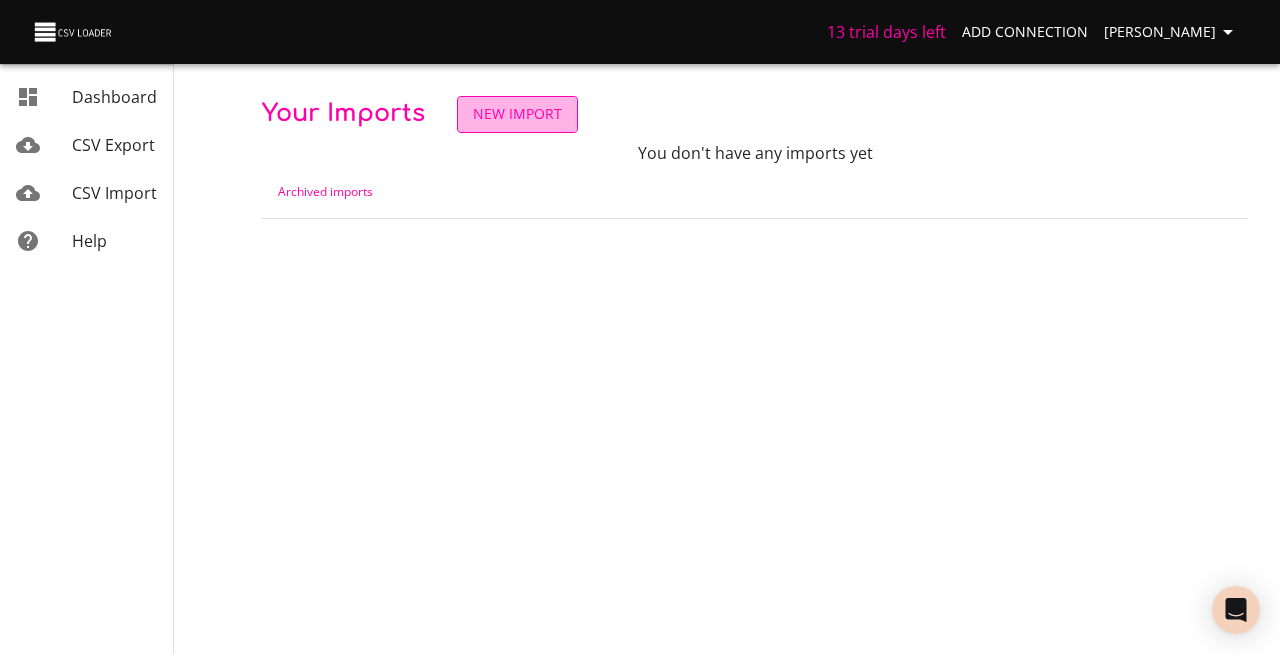 click on "New Import" at bounding box center [517, 114] 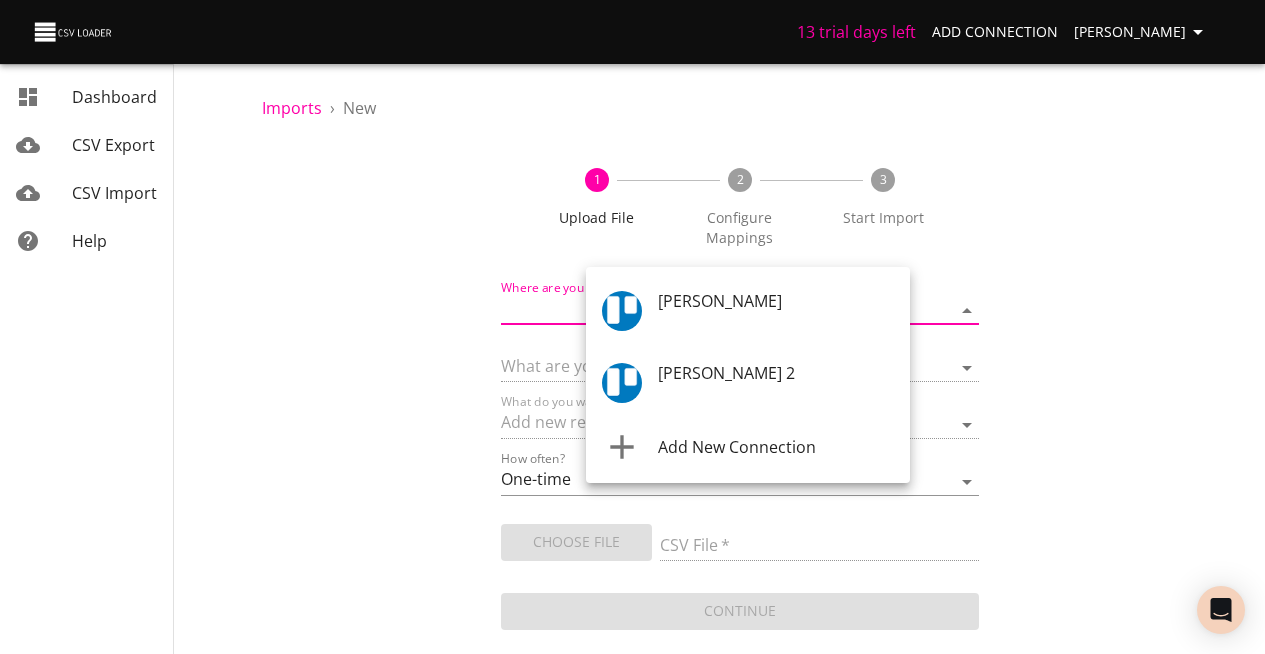 click on "13 trial days left Add Connection Marc Longwood   Dashboard CSV Export CSV Import Help Imports › New 1 Upload File 2 Configure Mappings 3 Start Import Where are you importing?   * ​ What are you importing?   * What do you want to do?   * Add new records (import) How often? One-time Auto import Choose File CSV File   * Continue
Dashboard CSV Export CSV Import Help
Trello Trello 2 Add New Connection" at bounding box center (632, 327) 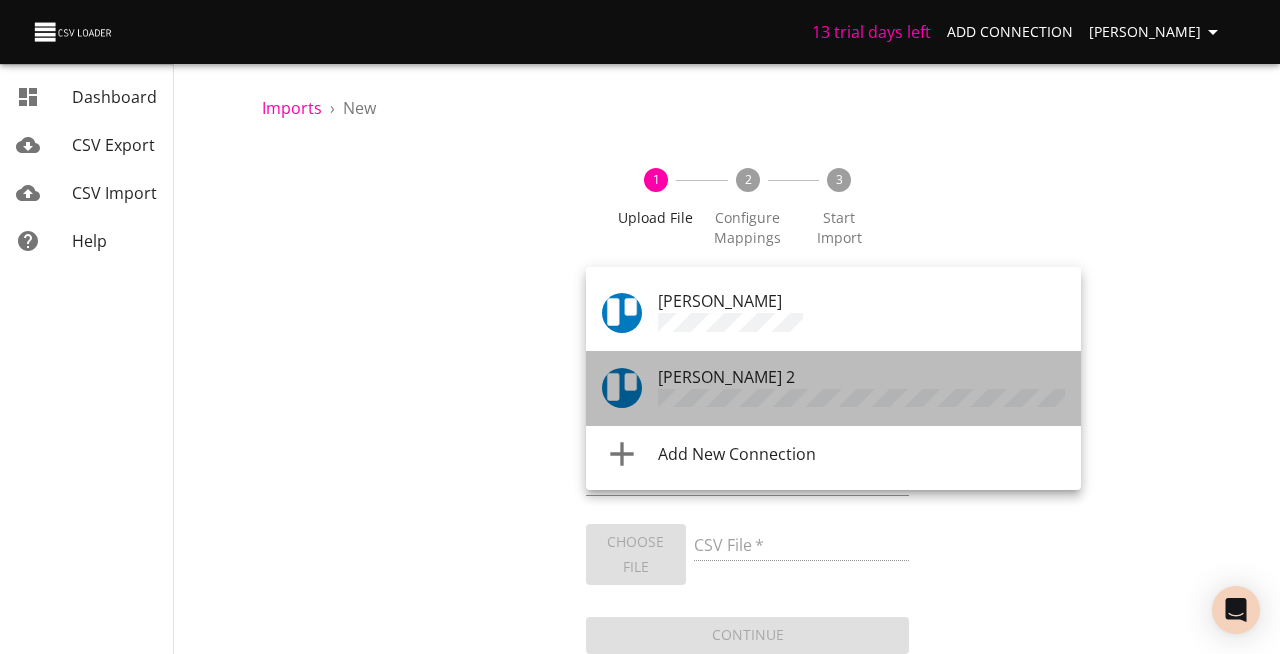 click on "Trello 2" at bounding box center (861, 389) 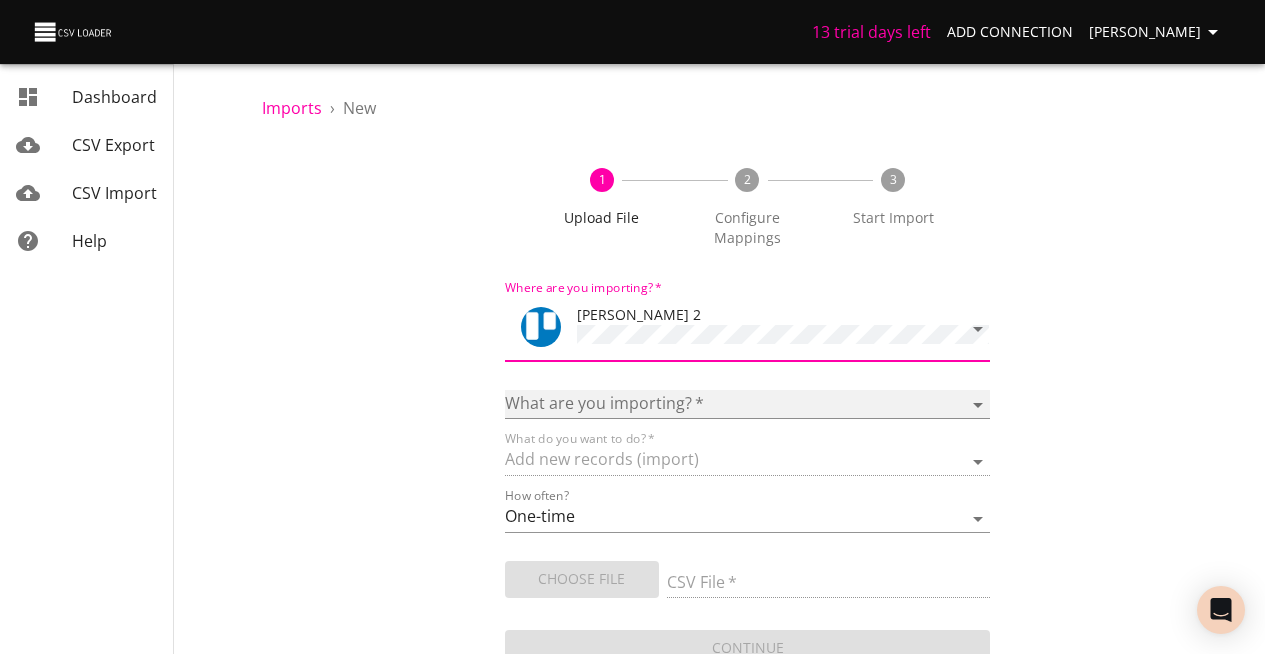 click on "Boards Cards Checkitems Checklists" at bounding box center [748, 404] 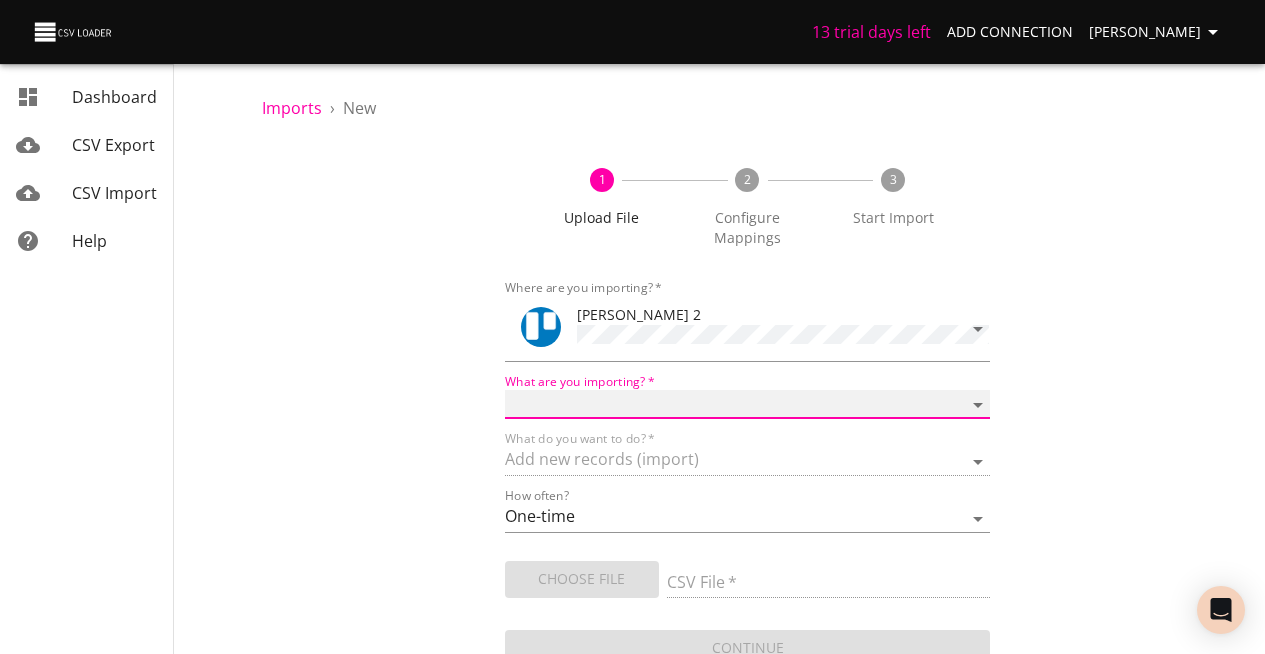 select on "cards" 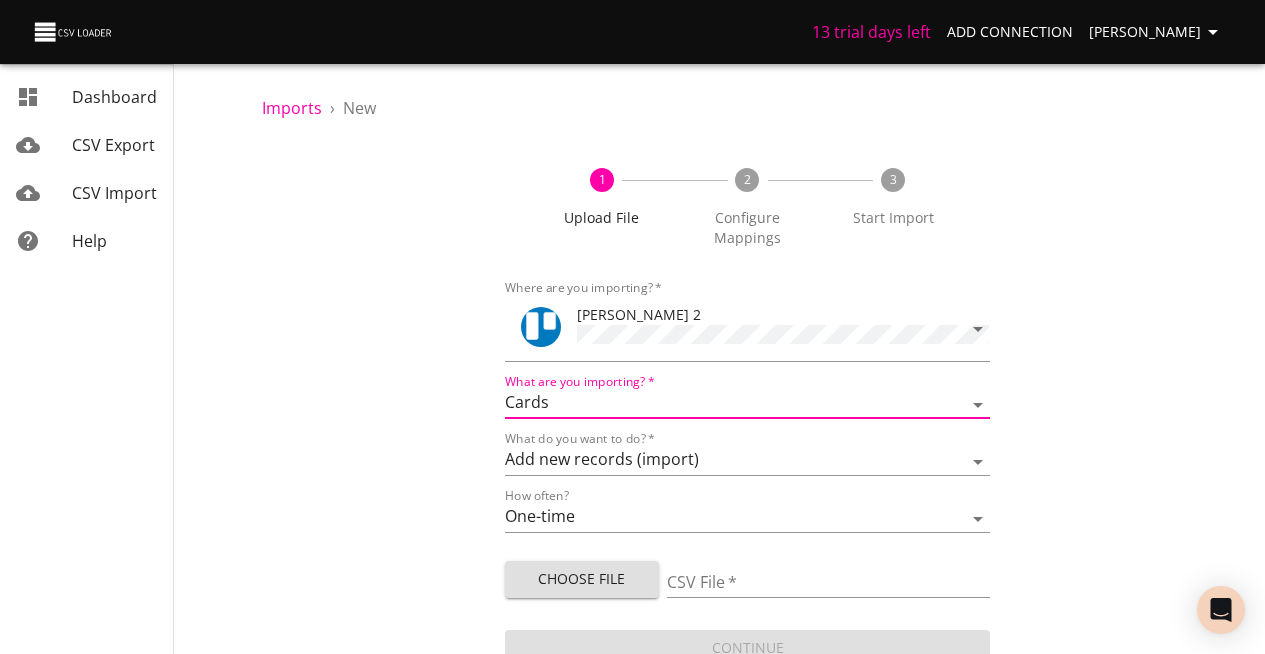 click on "Choose File" at bounding box center (582, 579) 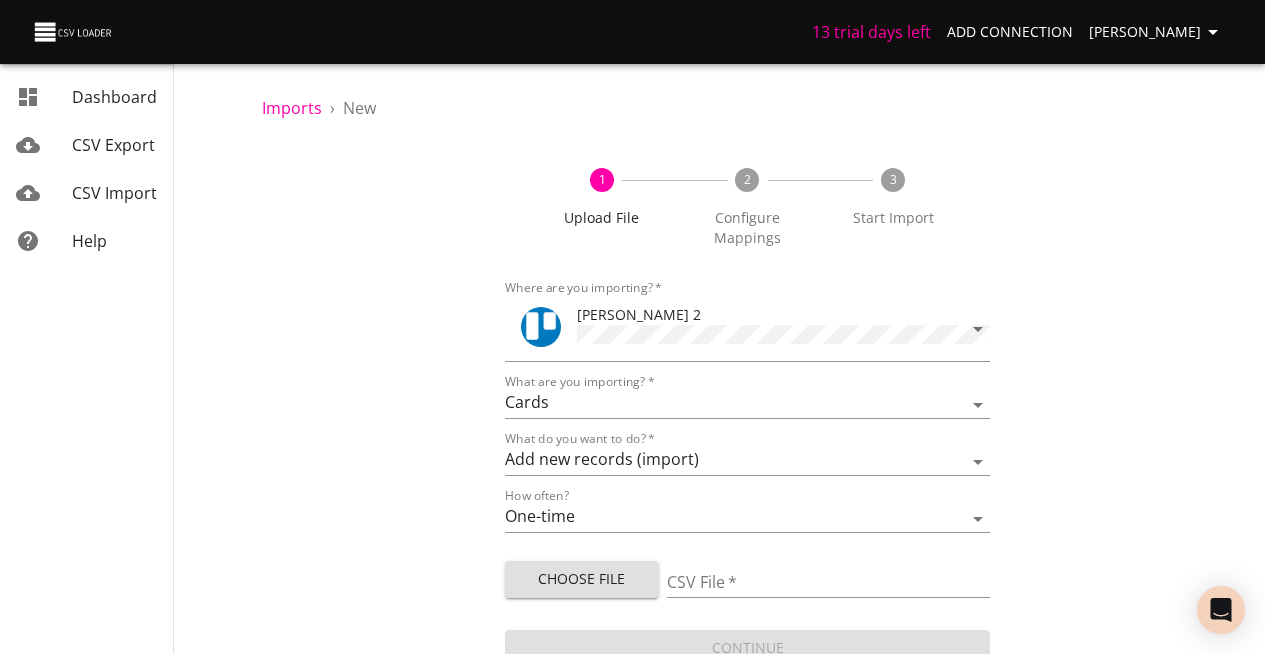 type on "DOT & Co. - Client Onboarding Checklist  - Email Onboarding.csv" 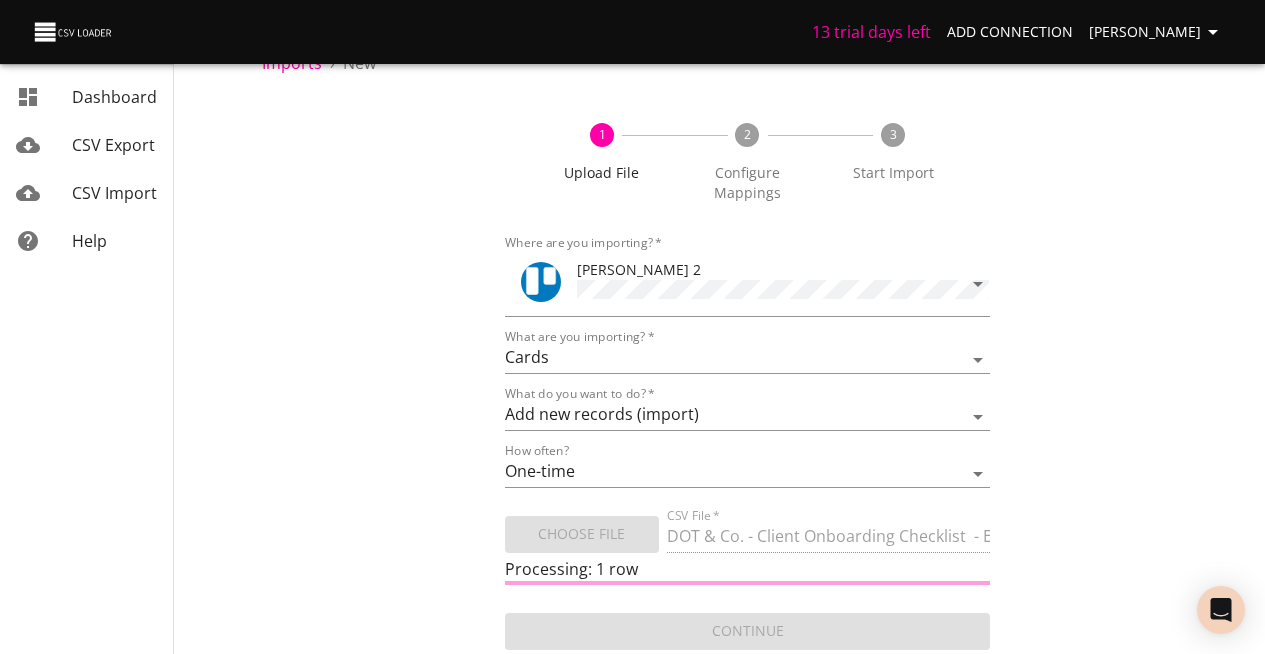 scroll, scrollTop: 64, scrollLeft: 0, axis: vertical 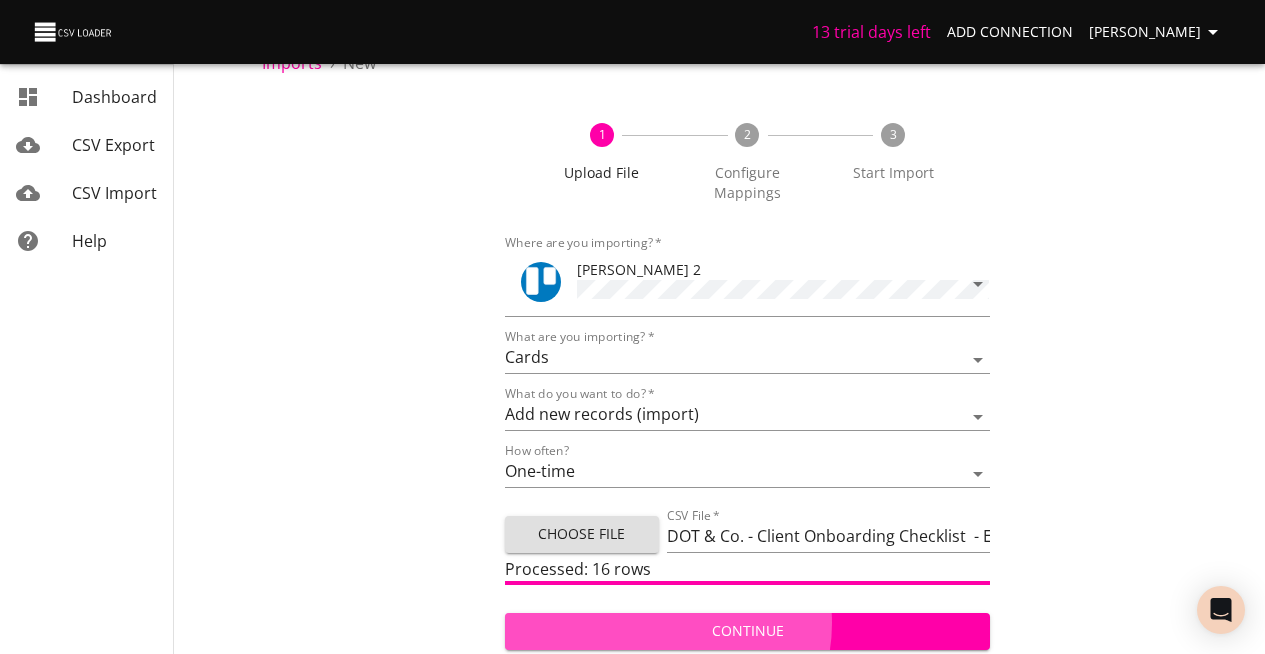click on "Continue" at bounding box center [748, 631] 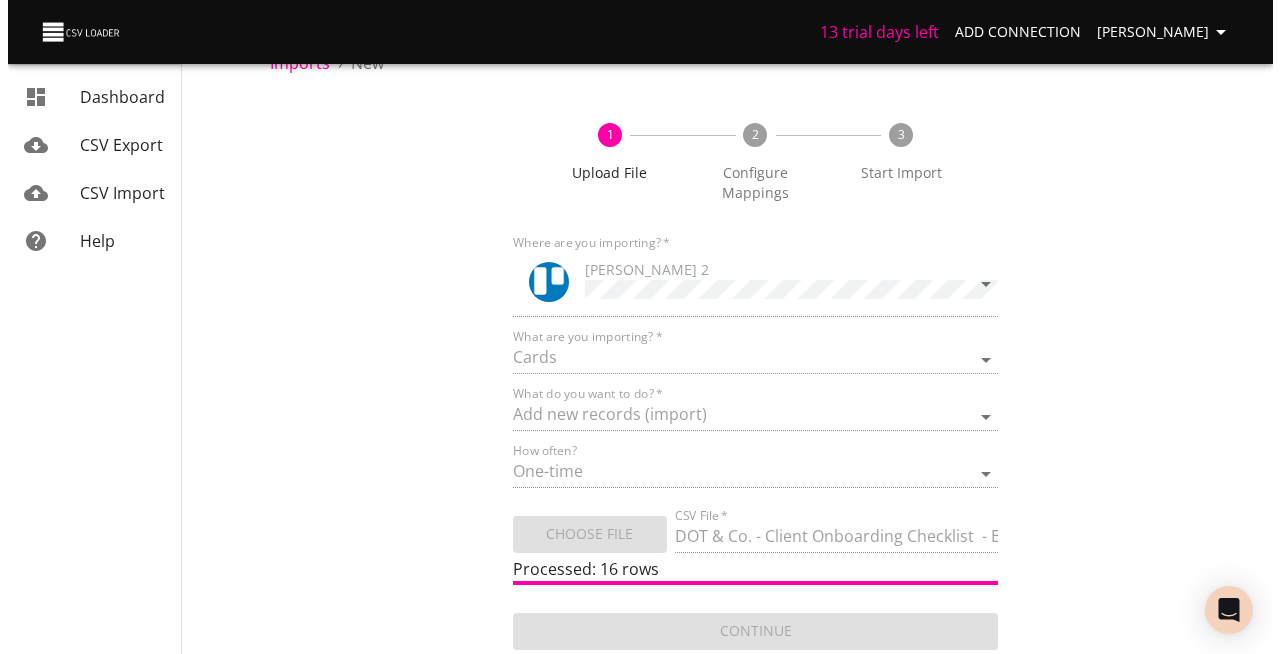 scroll, scrollTop: 0, scrollLeft: 0, axis: both 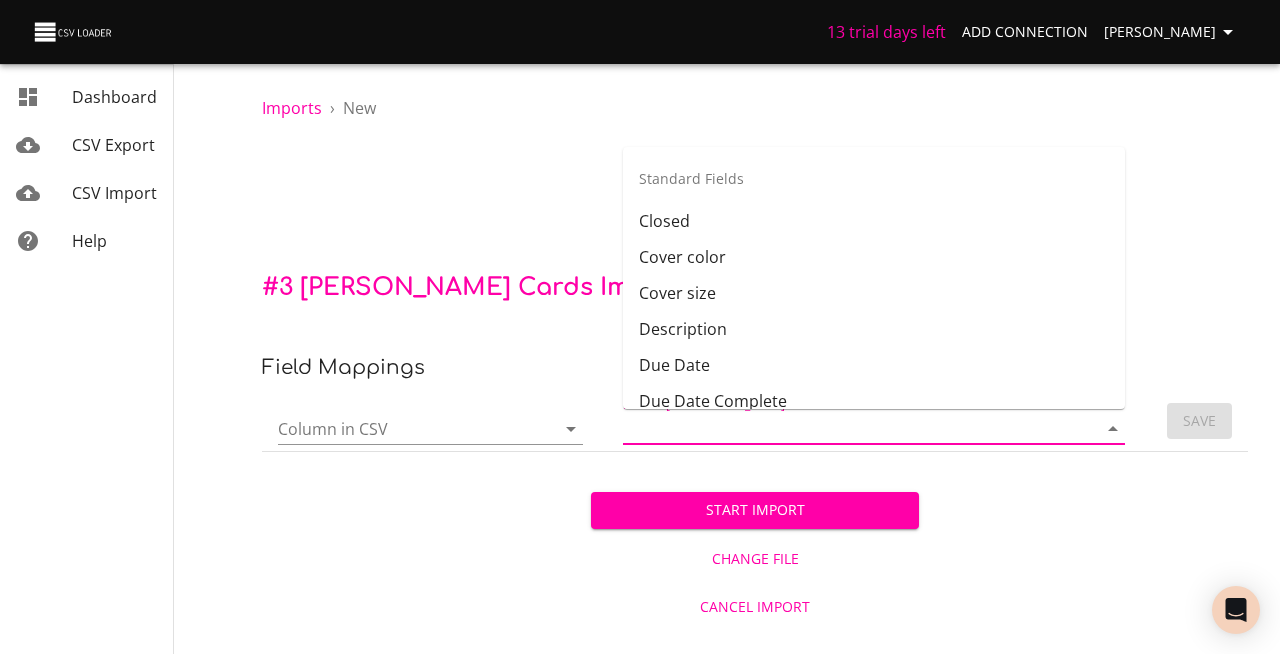 click on "Field in Trello" at bounding box center (843, 428) 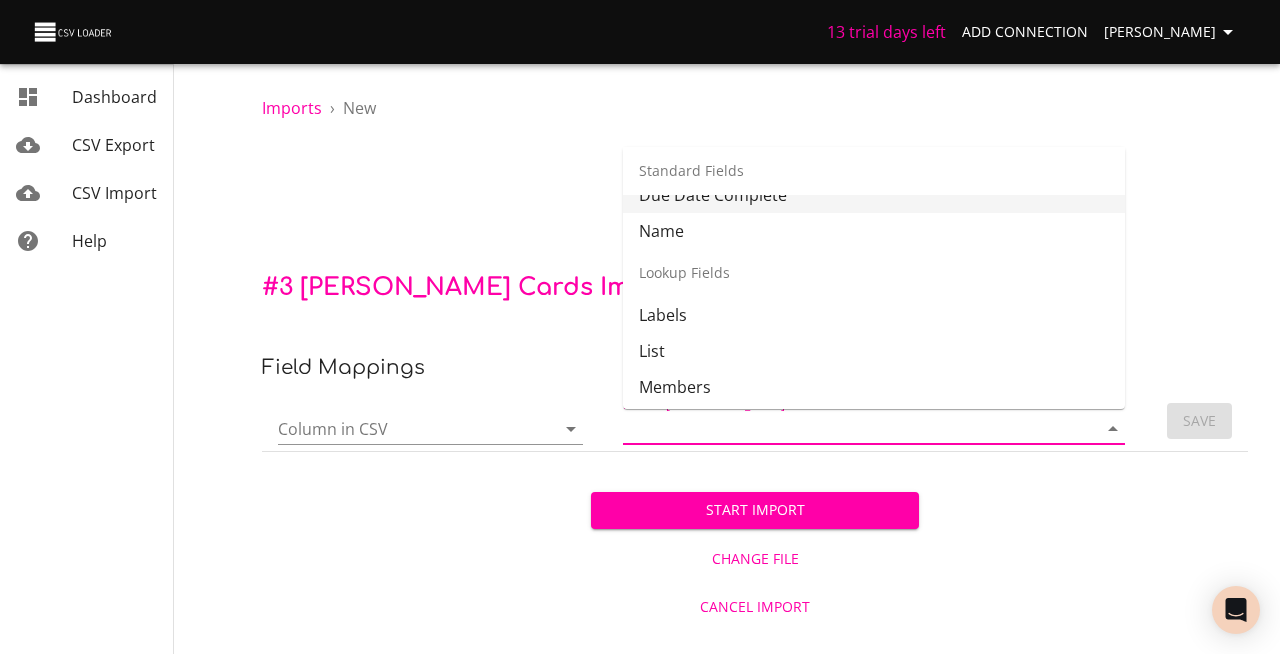 scroll, scrollTop: 210, scrollLeft: 0, axis: vertical 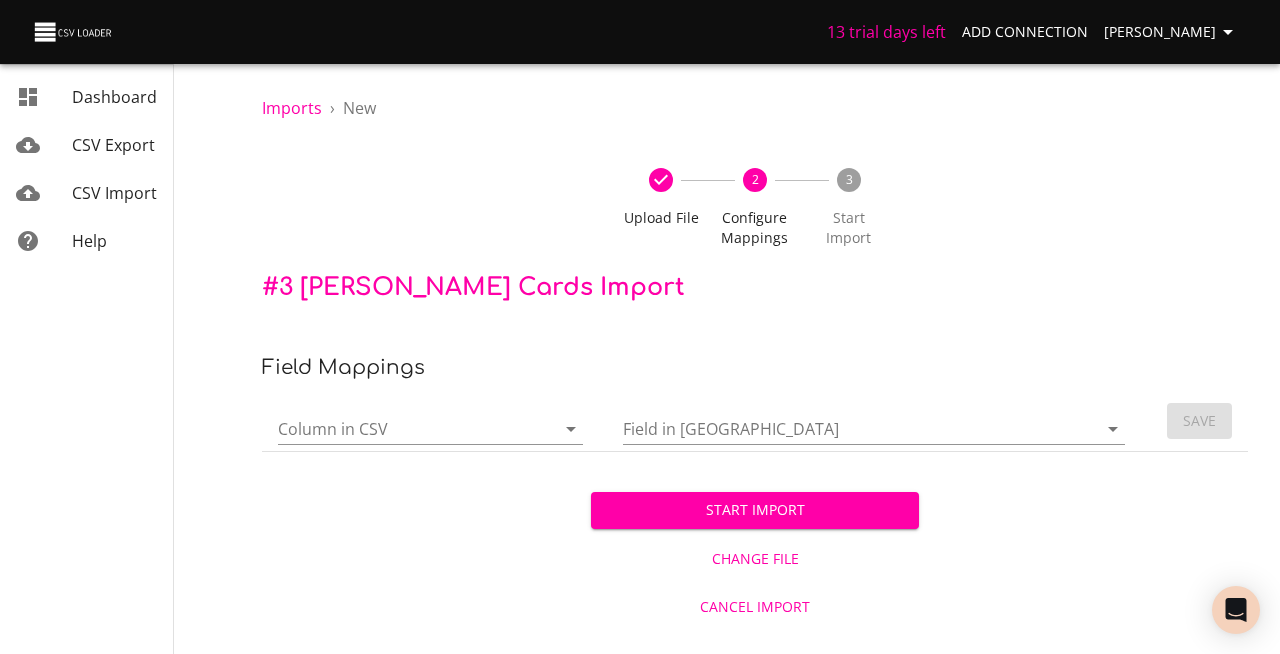 drag, startPoint x: 959, startPoint y: 552, endPoint x: 938, endPoint y: 553, distance: 21.023796 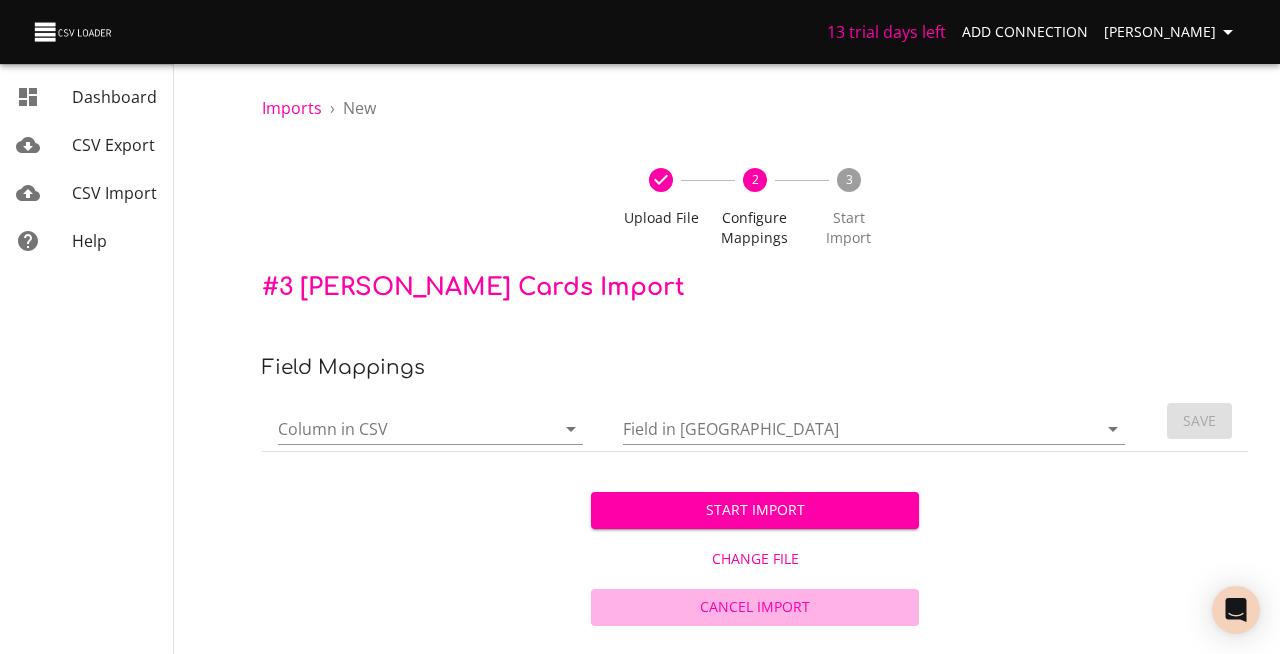 click on "Cancel Import" at bounding box center [755, 607] 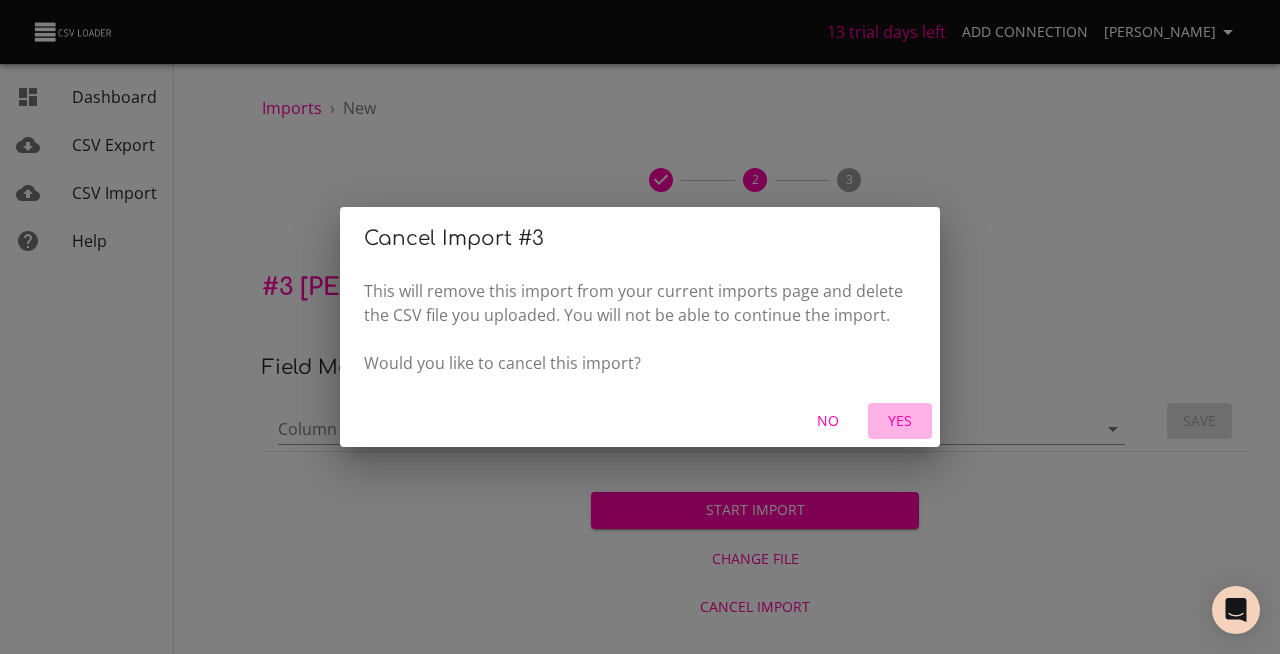 click on "Yes" at bounding box center (900, 421) 